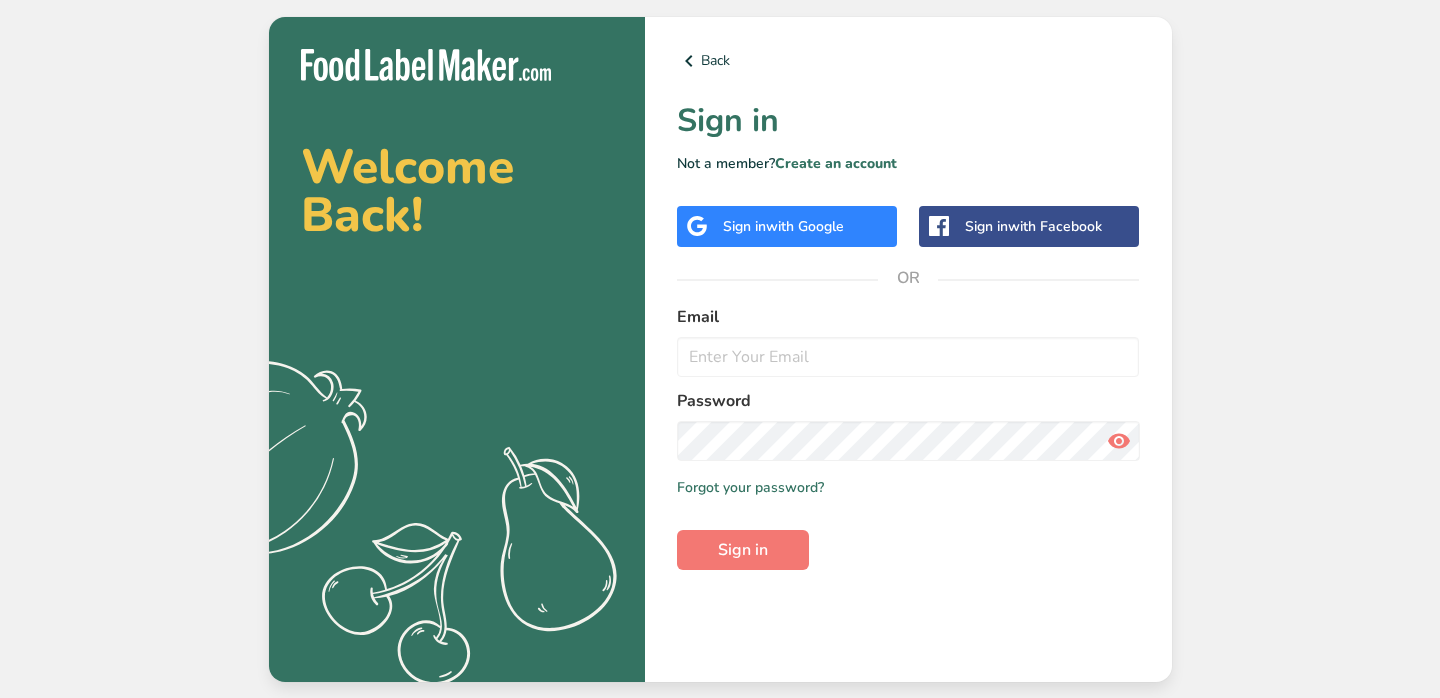scroll, scrollTop: 0, scrollLeft: 0, axis: both 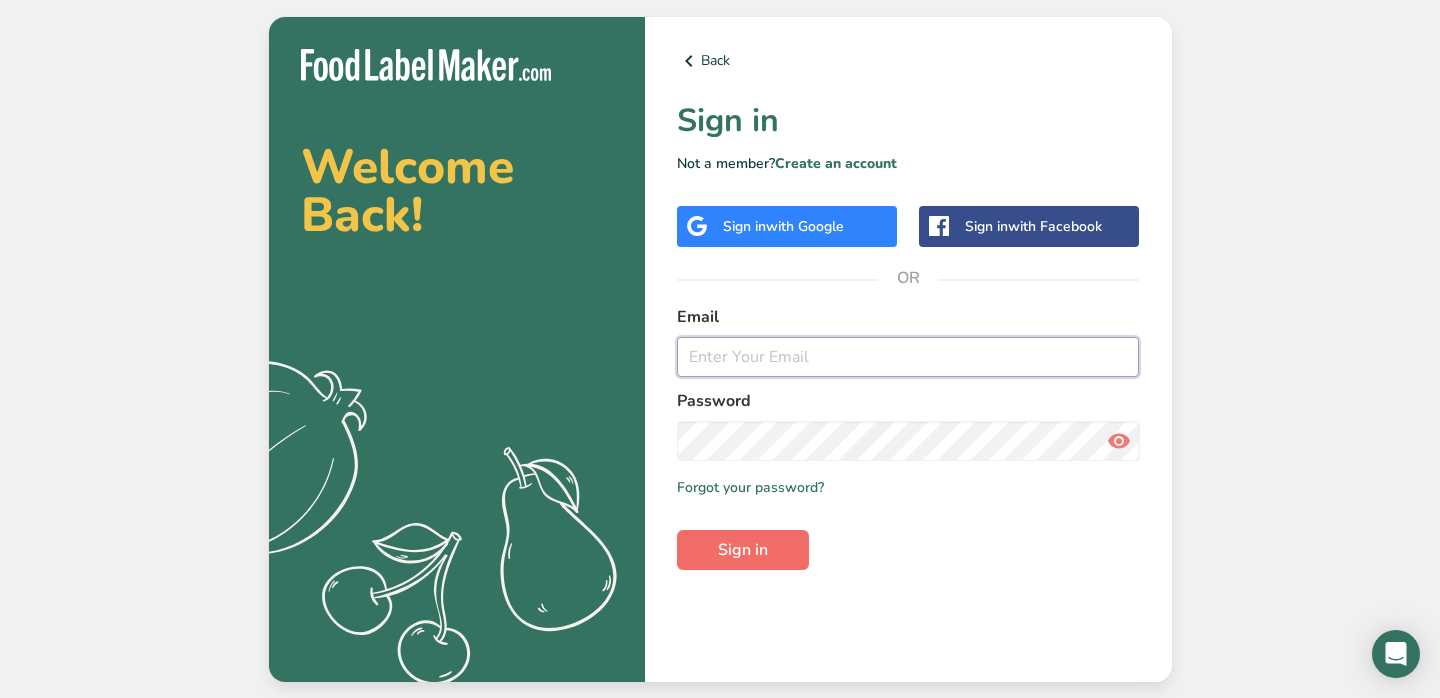 type on "[EMAIL]" 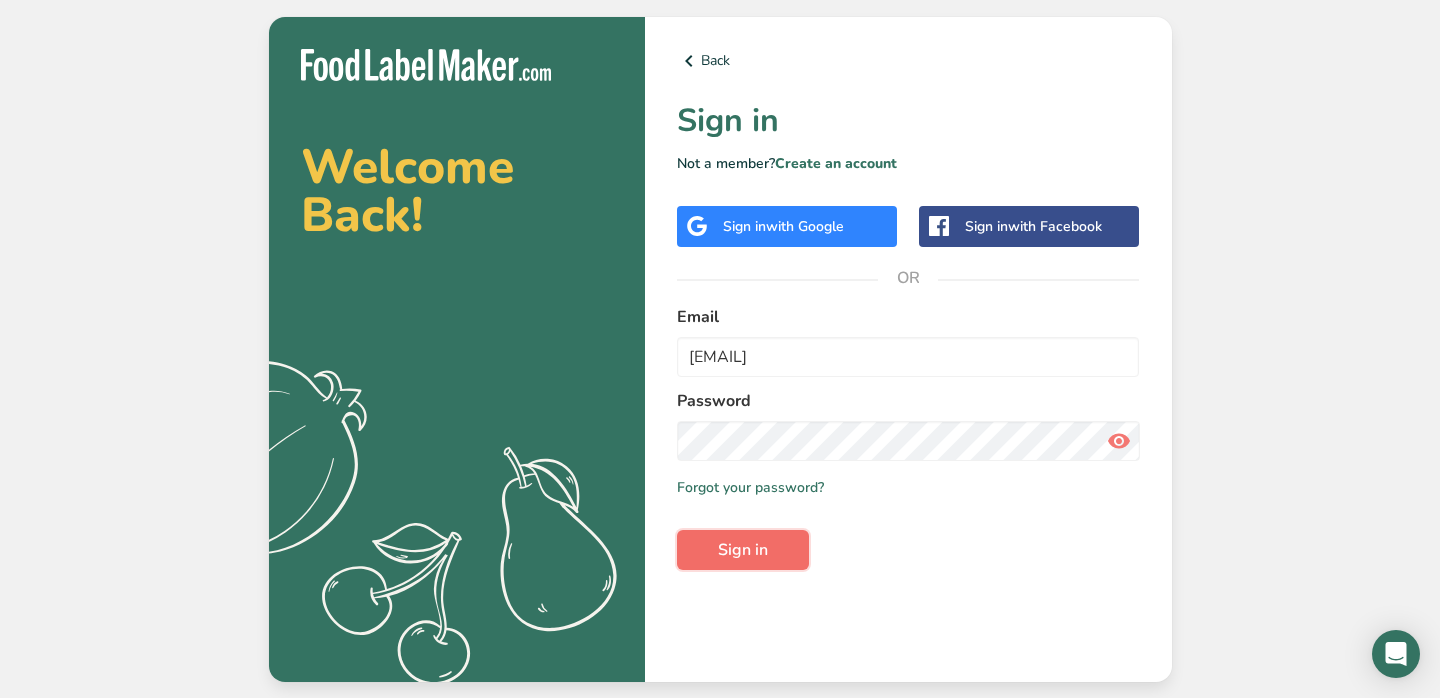 click on "Sign in" at bounding box center [743, 550] 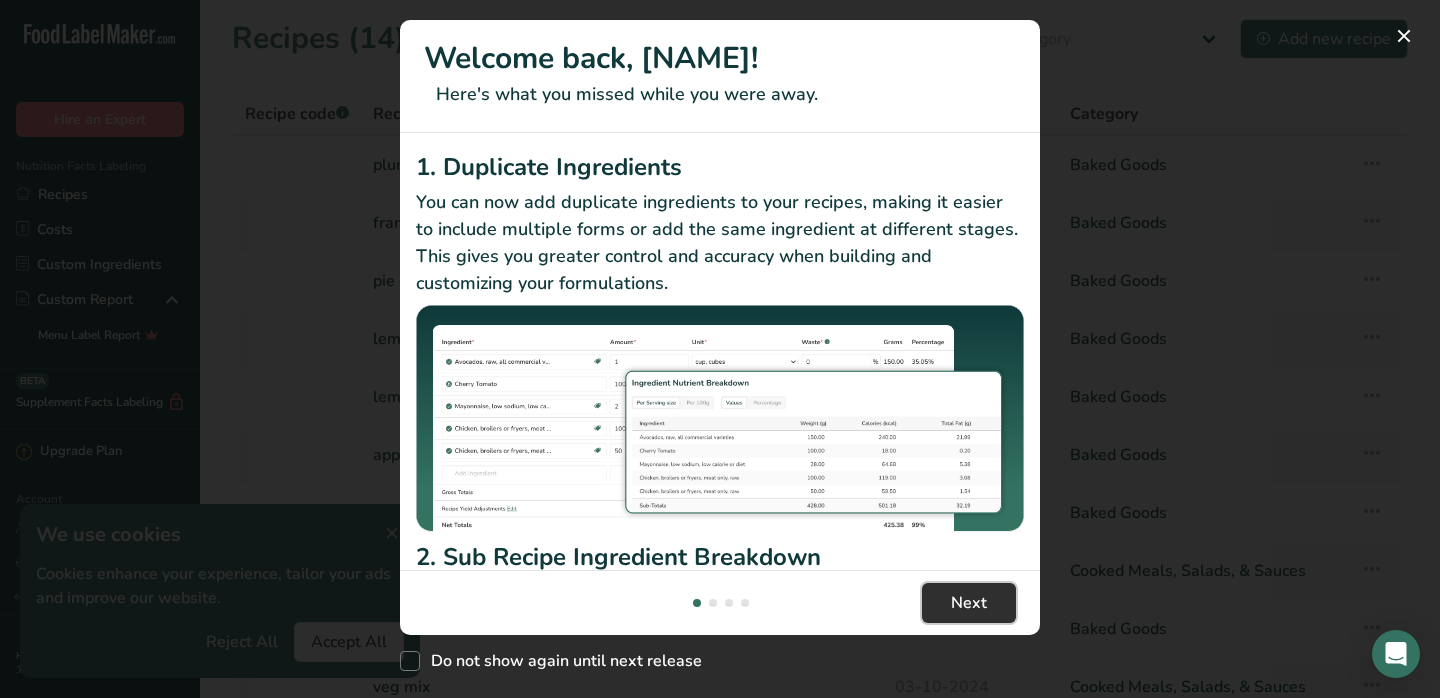 click on "Next" at bounding box center (969, 603) 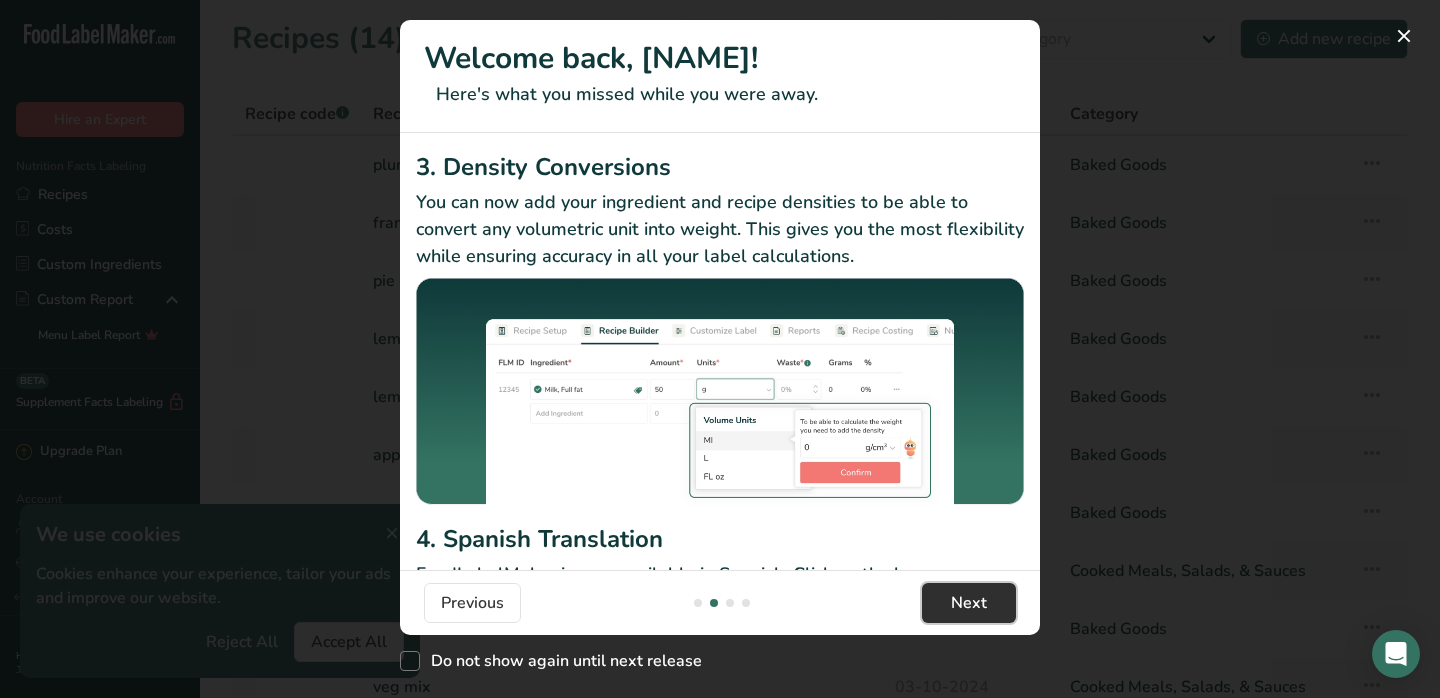 click on "Next" at bounding box center [969, 603] 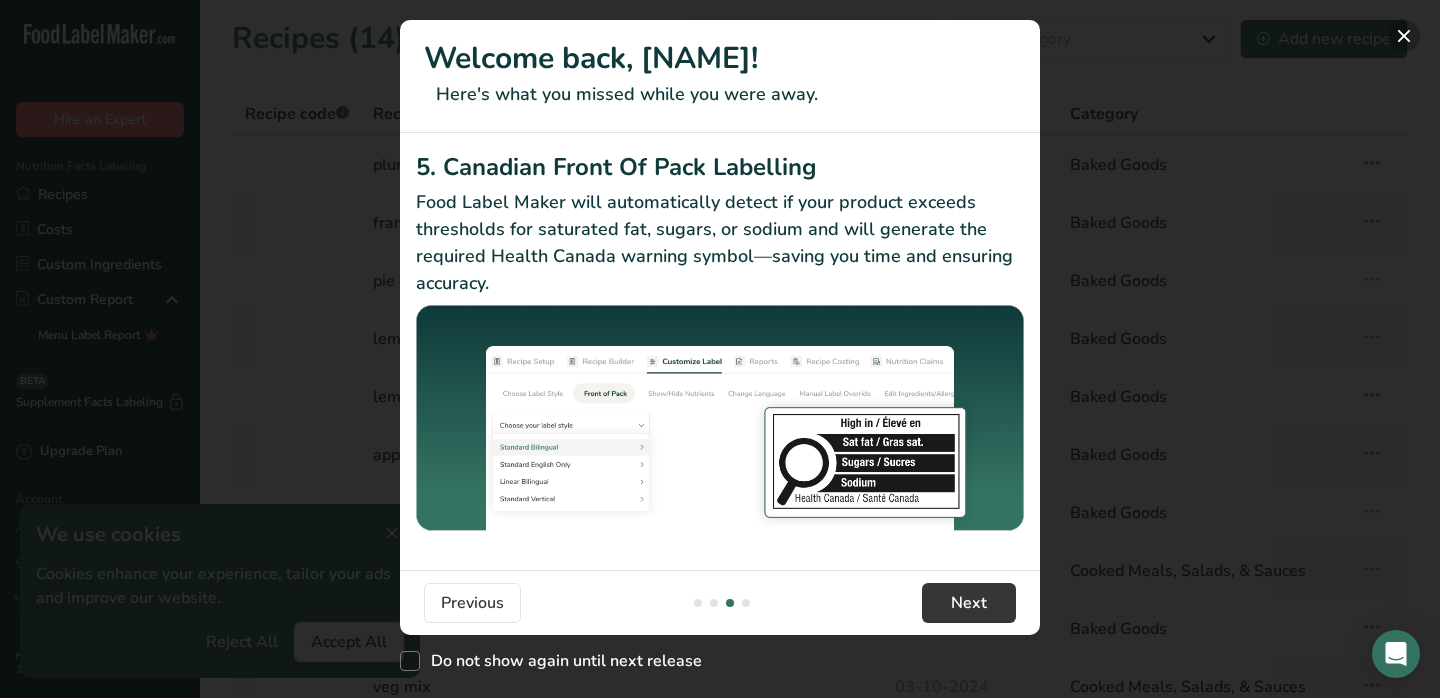 click at bounding box center (1404, 36) 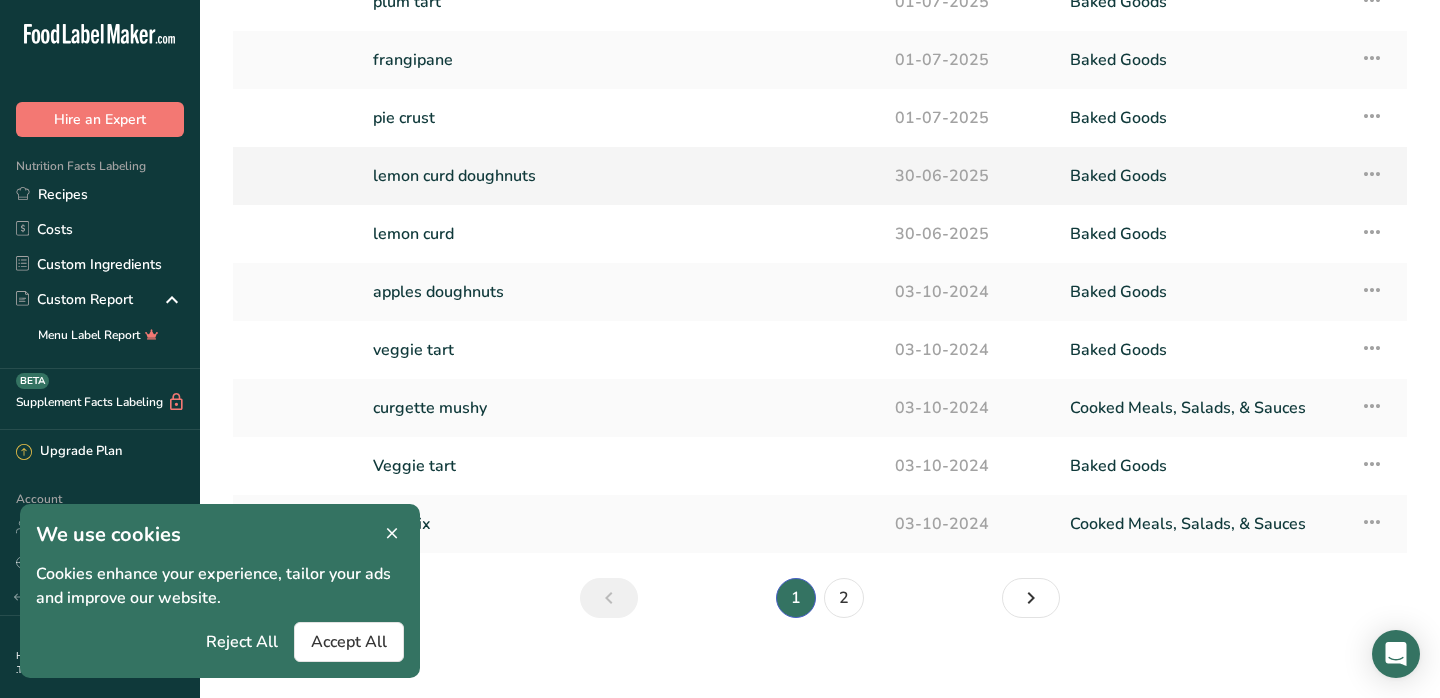 scroll, scrollTop: 179, scrollLeft: 0, axis: vertical 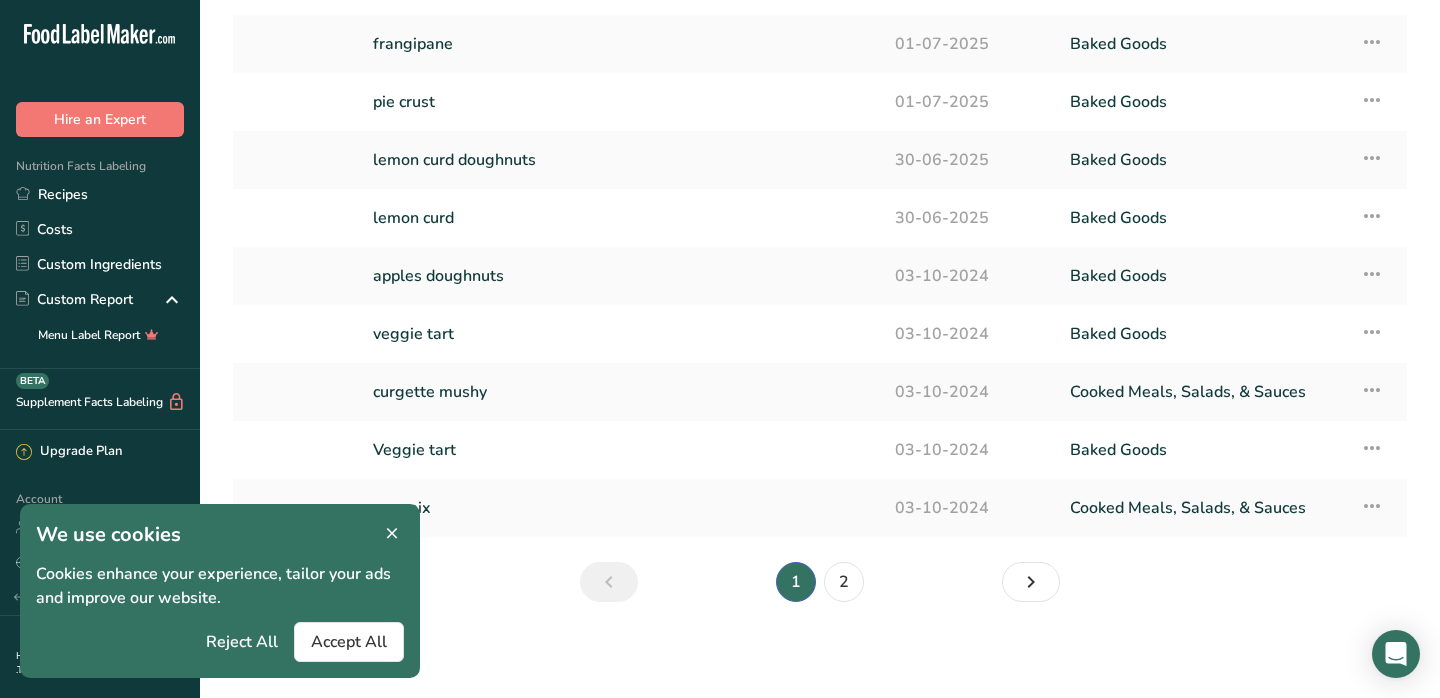 click at bounding box center [392, 534] 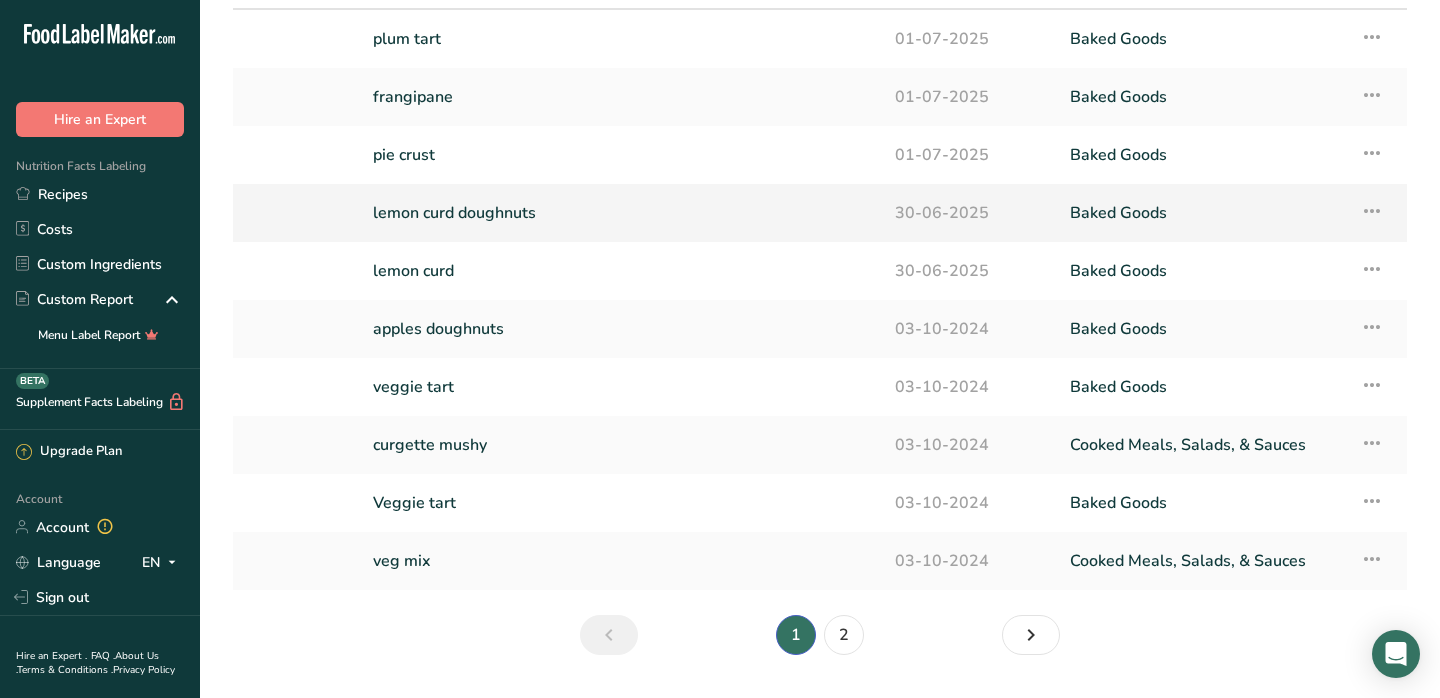 scroll, scrollTop: 123, scrollLeft: 0, axis: vertical 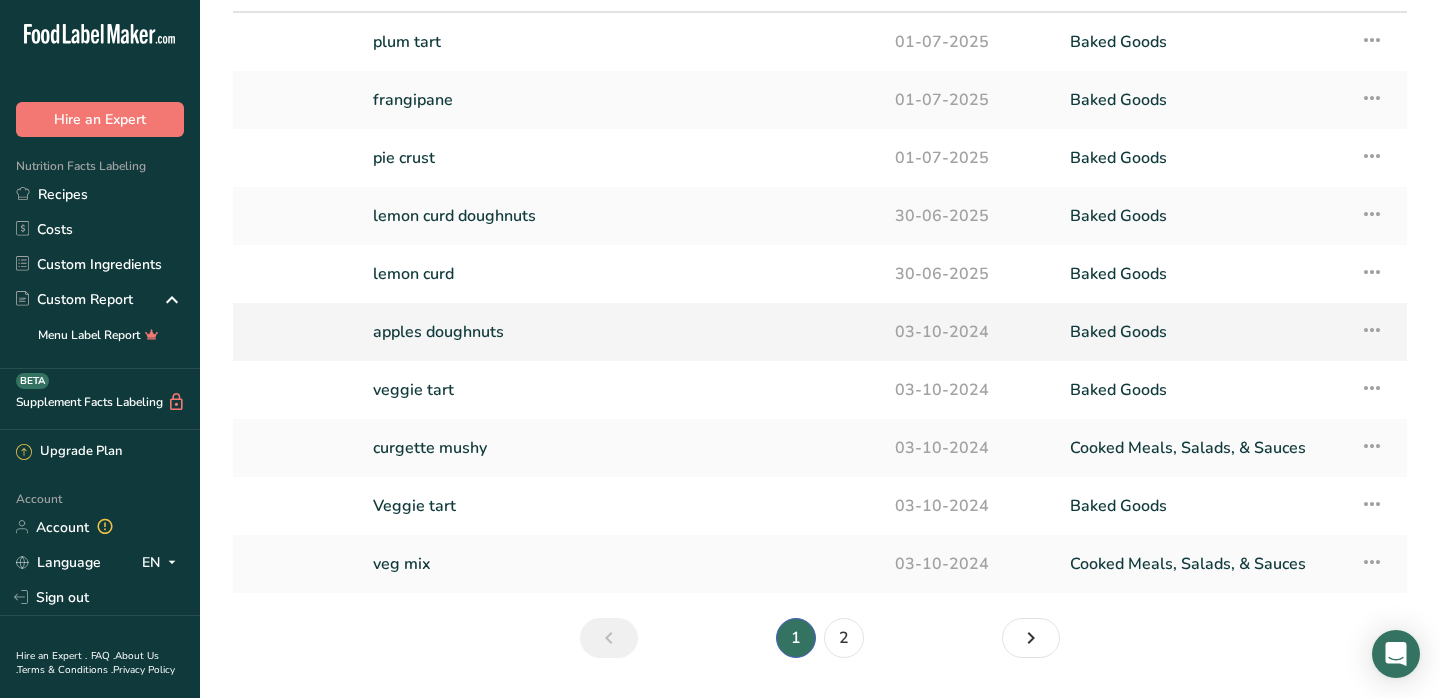 click on "apples doughnuts" at bounding box center [622, 332] 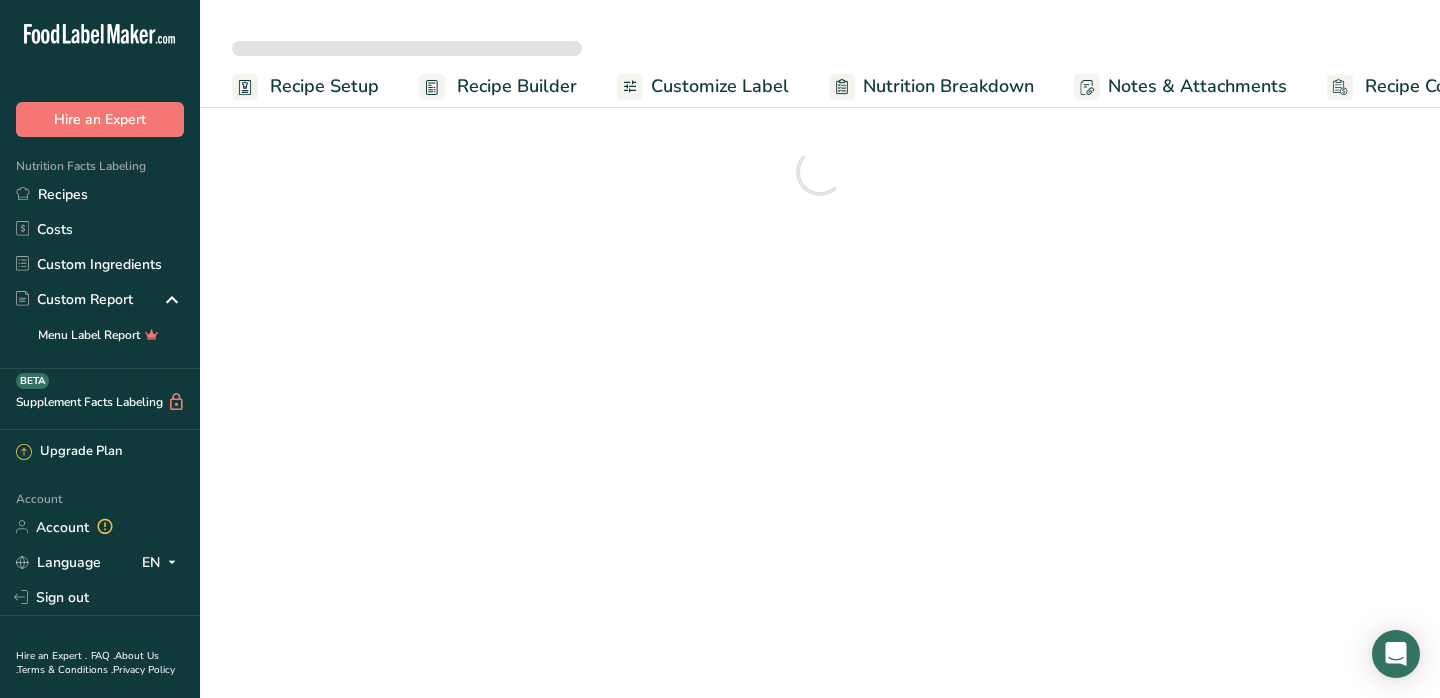 scroll, scrollTop: 0, scrollLeft: 0, axis: both 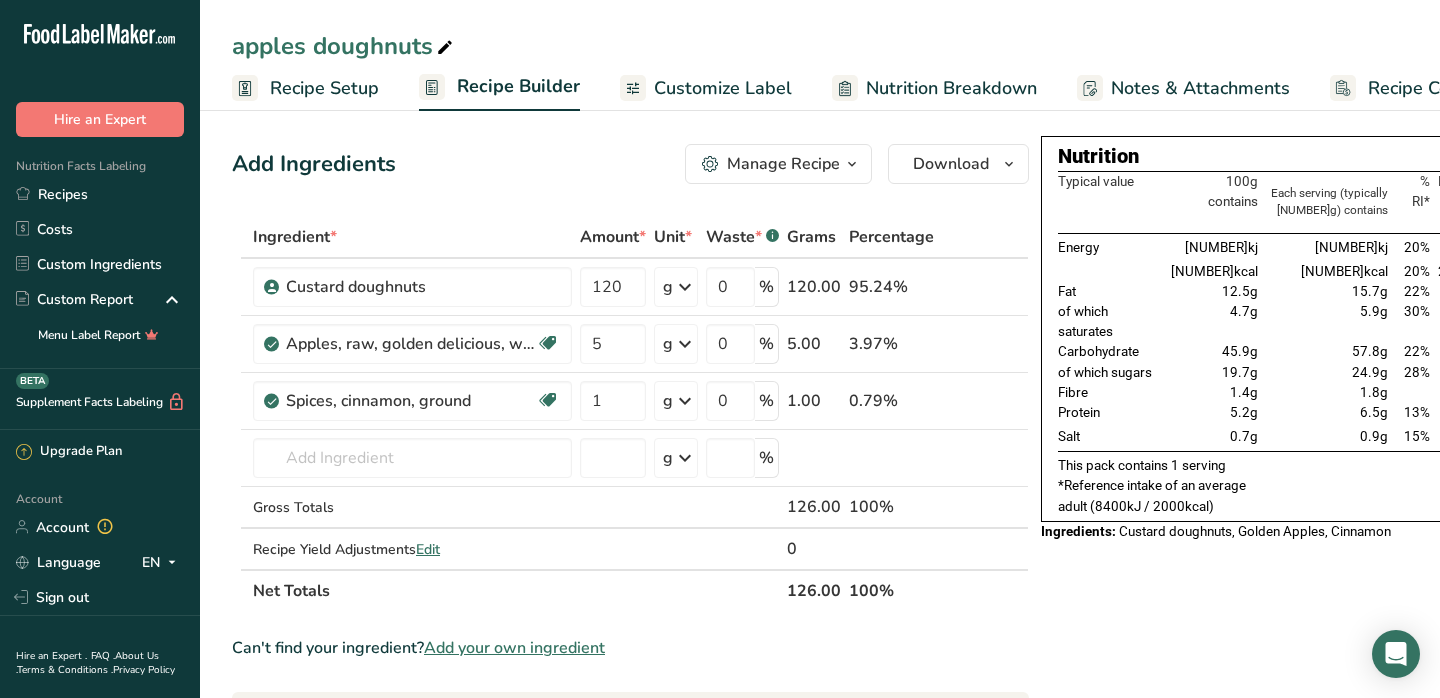 click on "Add Ingredients" at bounding box center (314, 164) 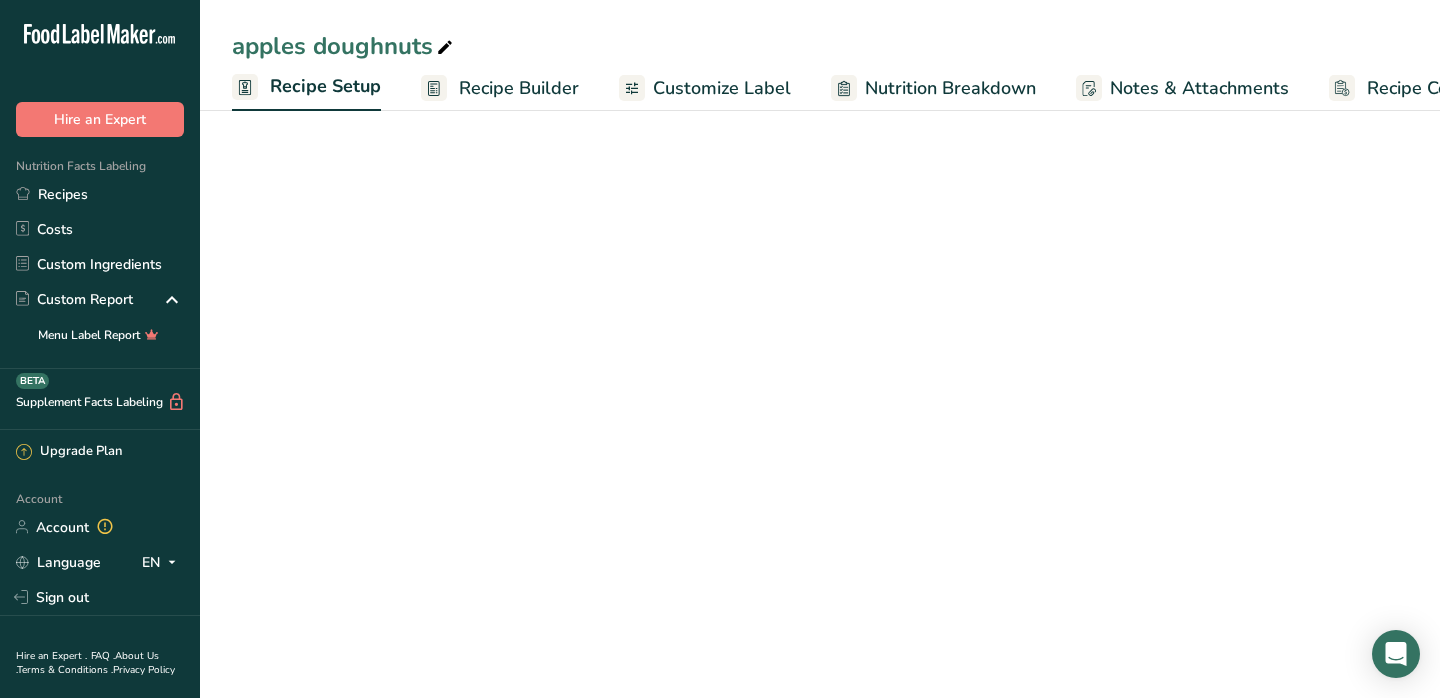 scroll, scrollTop: 0, scrollLeft: 7, axis: horizontal 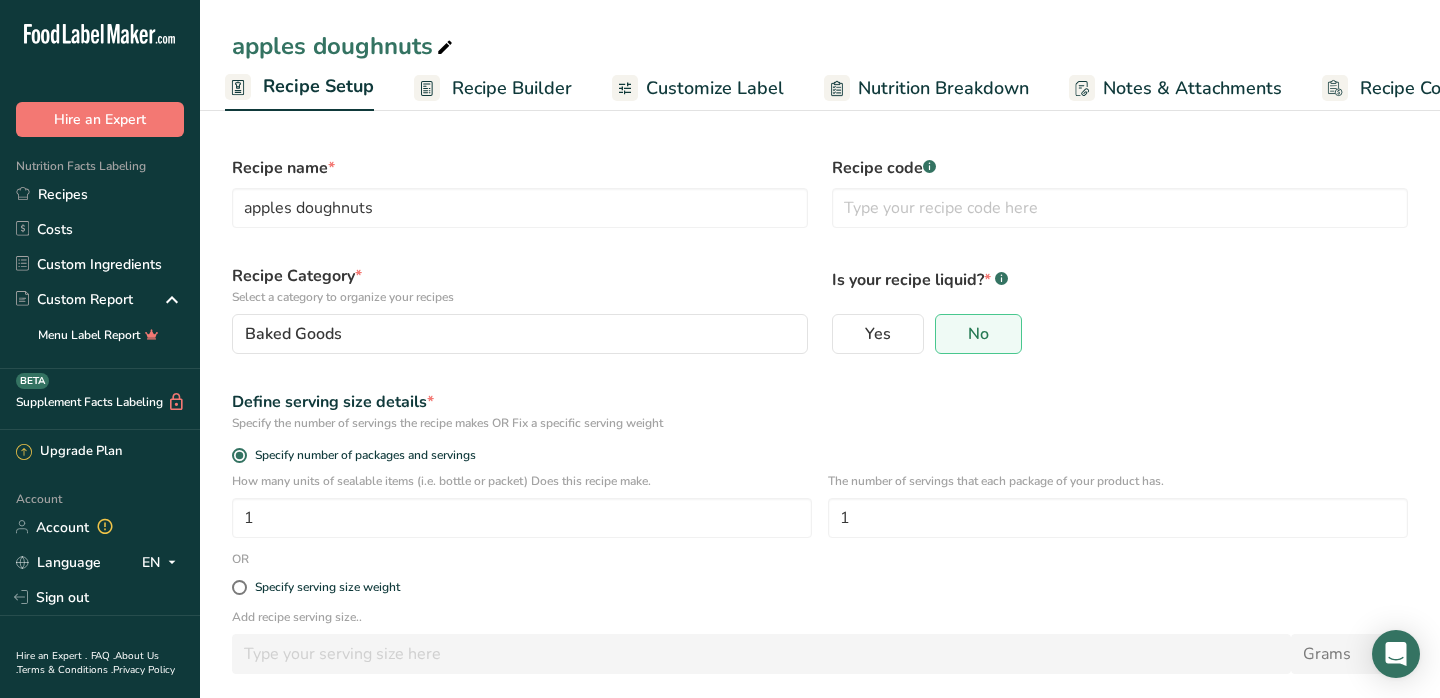 click on "Recipe Builder" at bounding box center [493, 88] 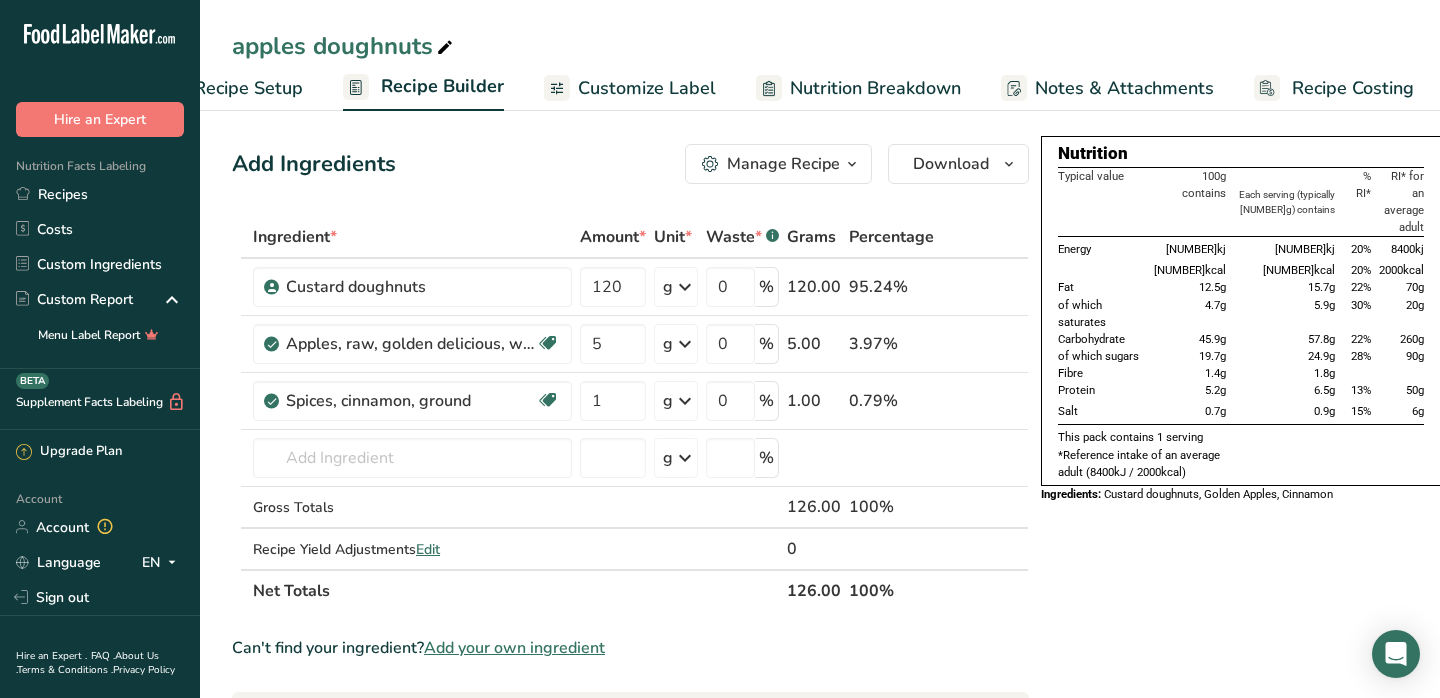 scroll, scrollTop: 0, scrollLeft: 81, axis: horizontal 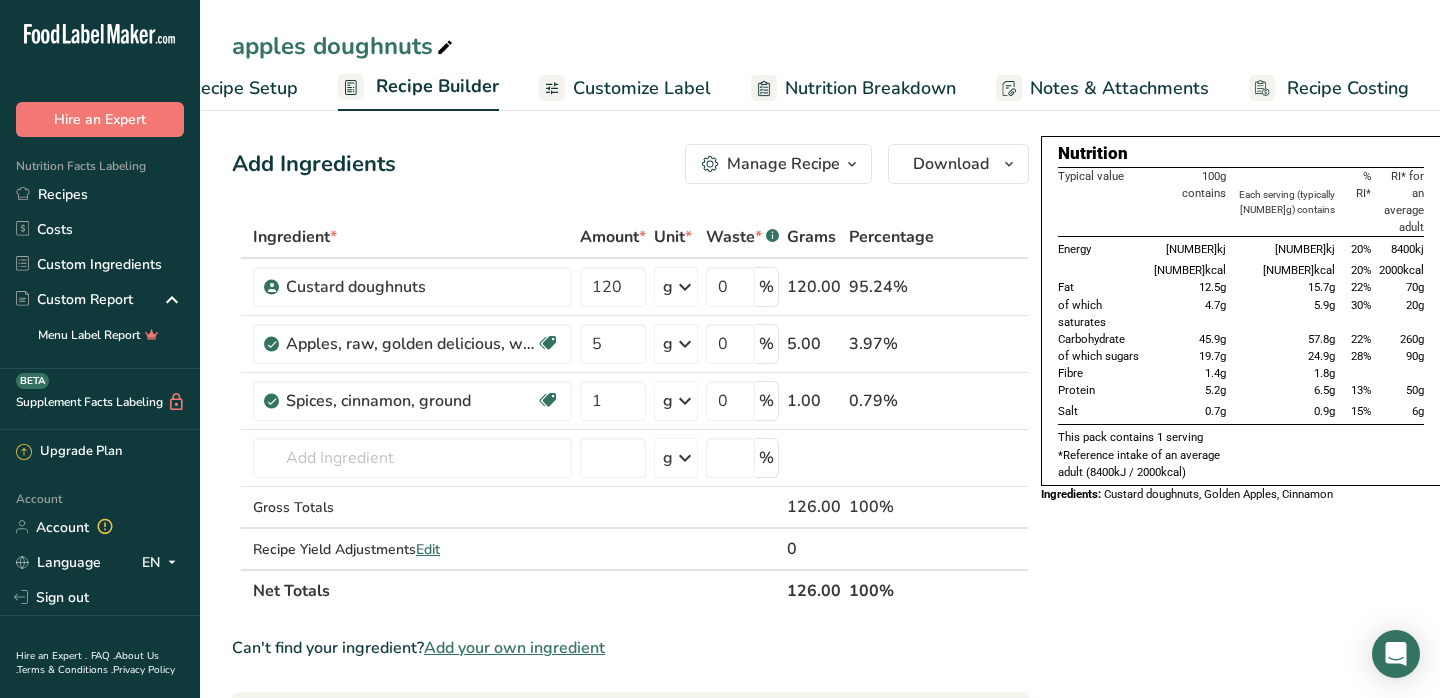 click on "apples doughnuts" at bounding box center (344, 46) 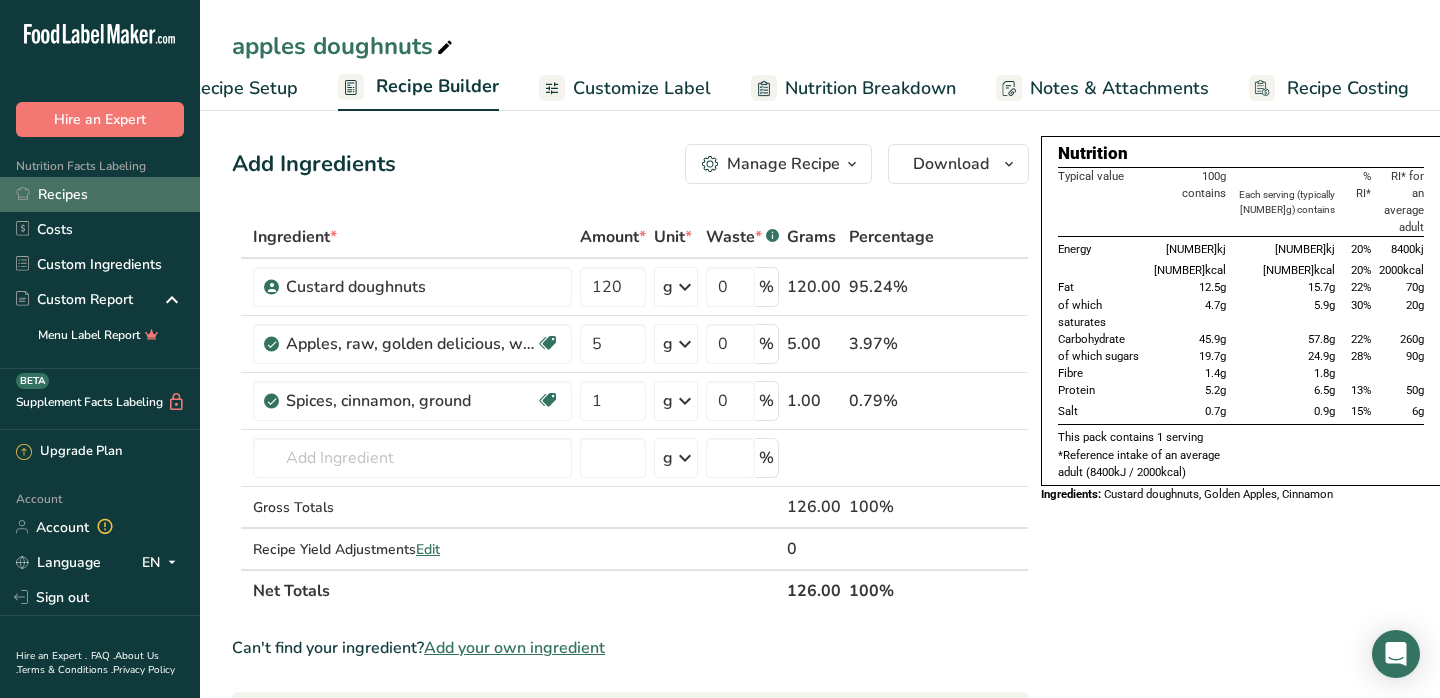 click on "Recipes" at bounding box center (100, 194) 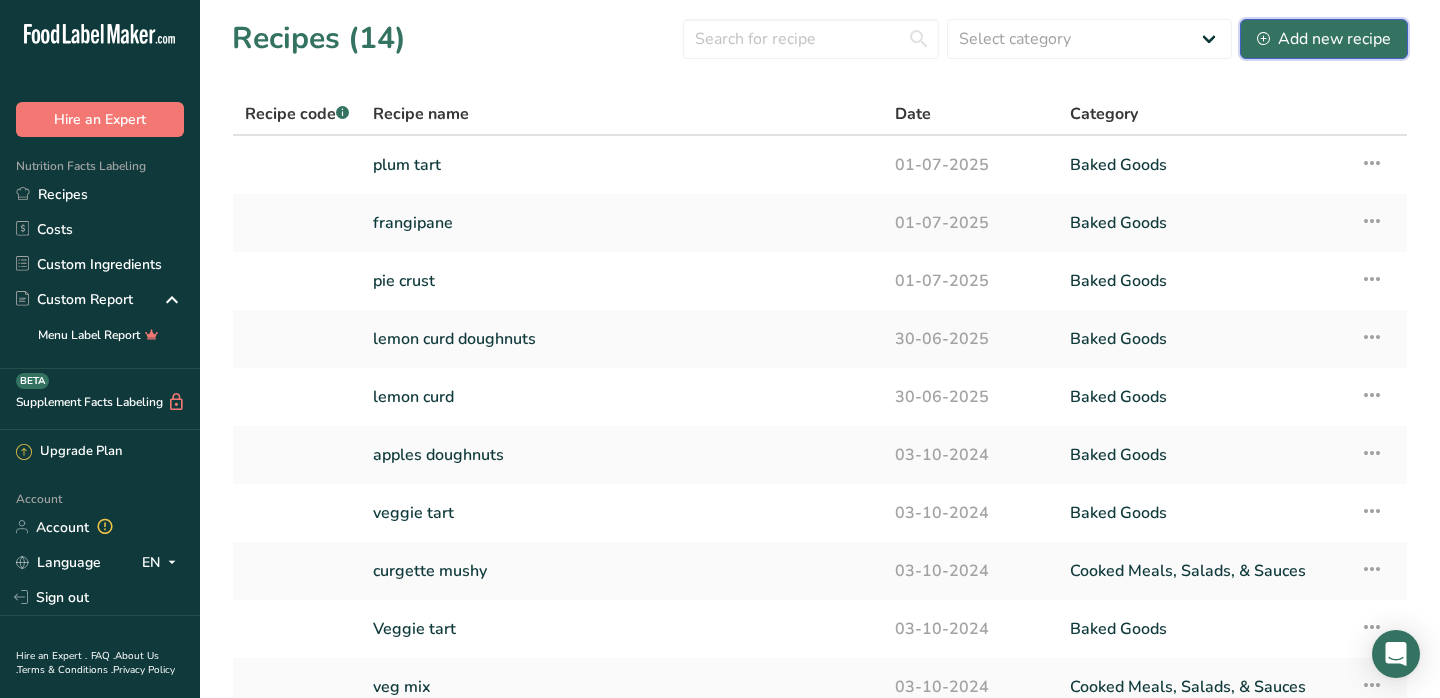 click on "Add new recipe" at bounding box center (1324, 39) 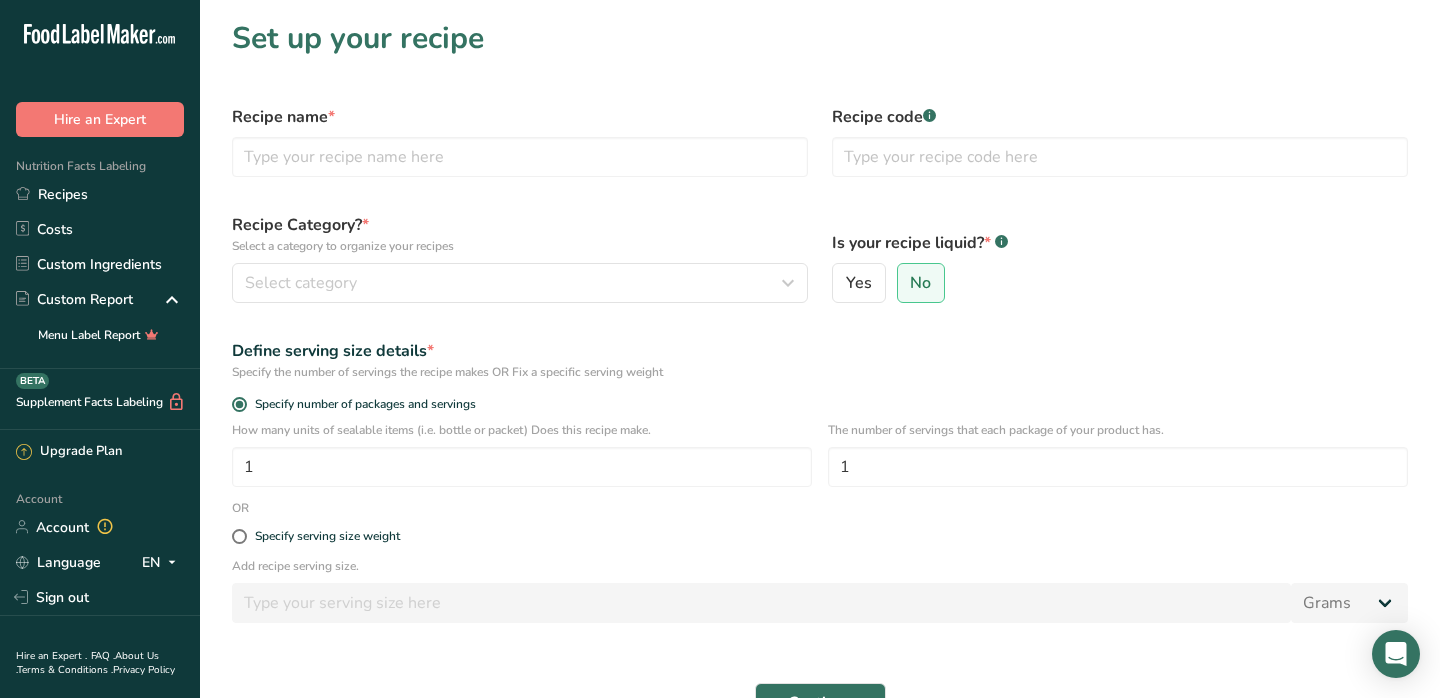 click on "Recipe name *" at bounding box center [520, 117] 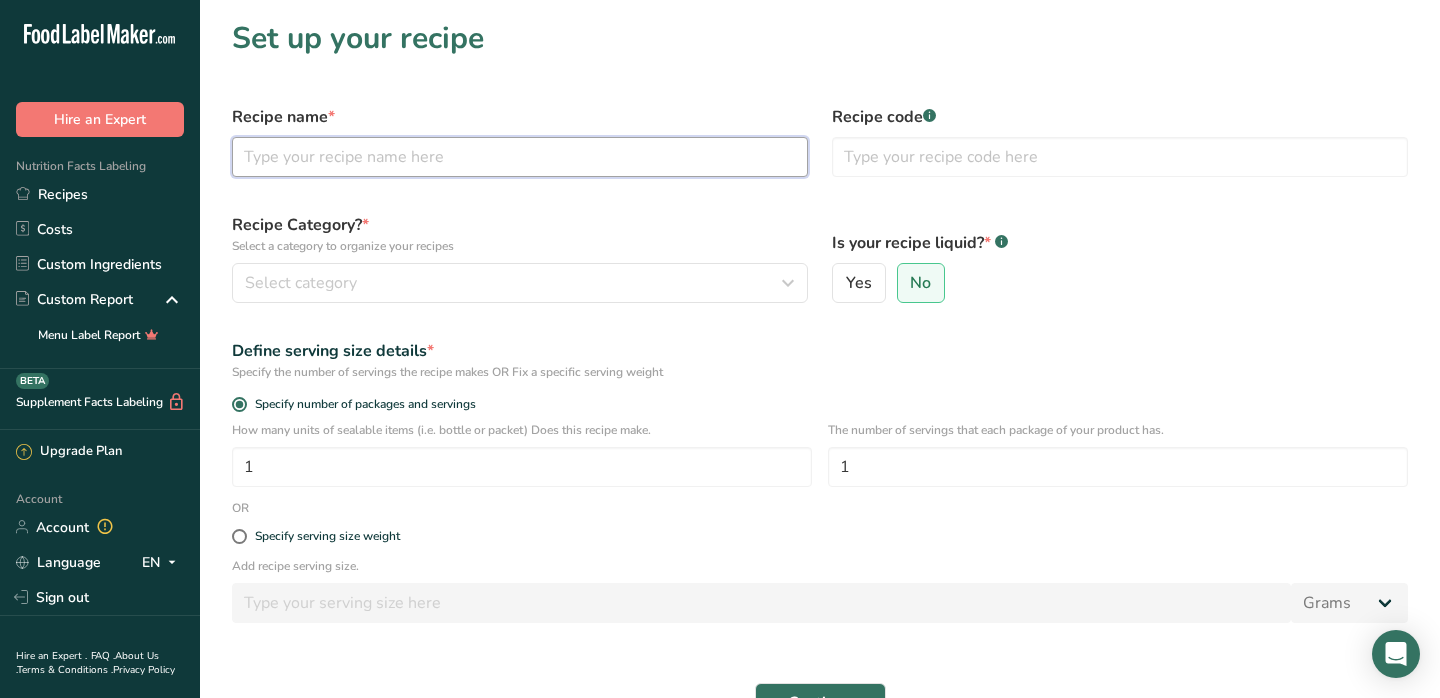 click at bounding box center (520, 157) 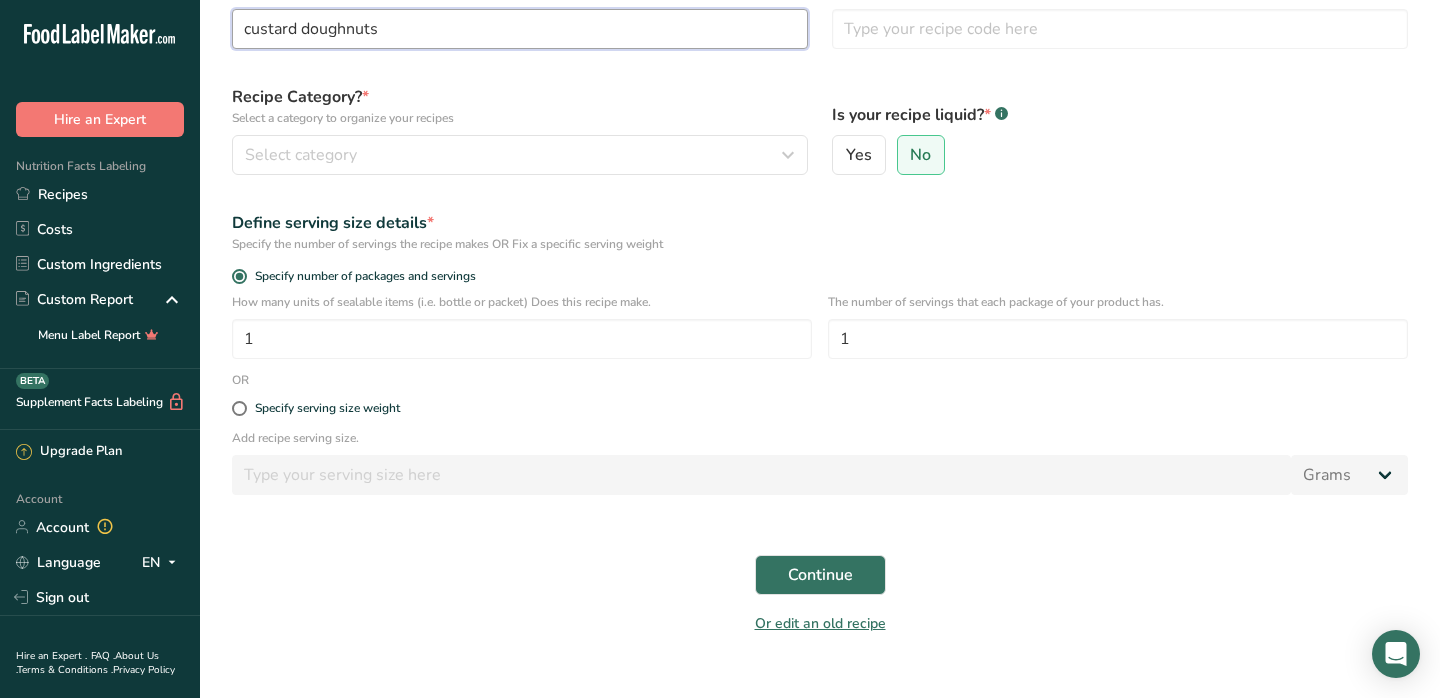 scroll, scrollTop: 161, scrollLeft: 0, axis: vertical 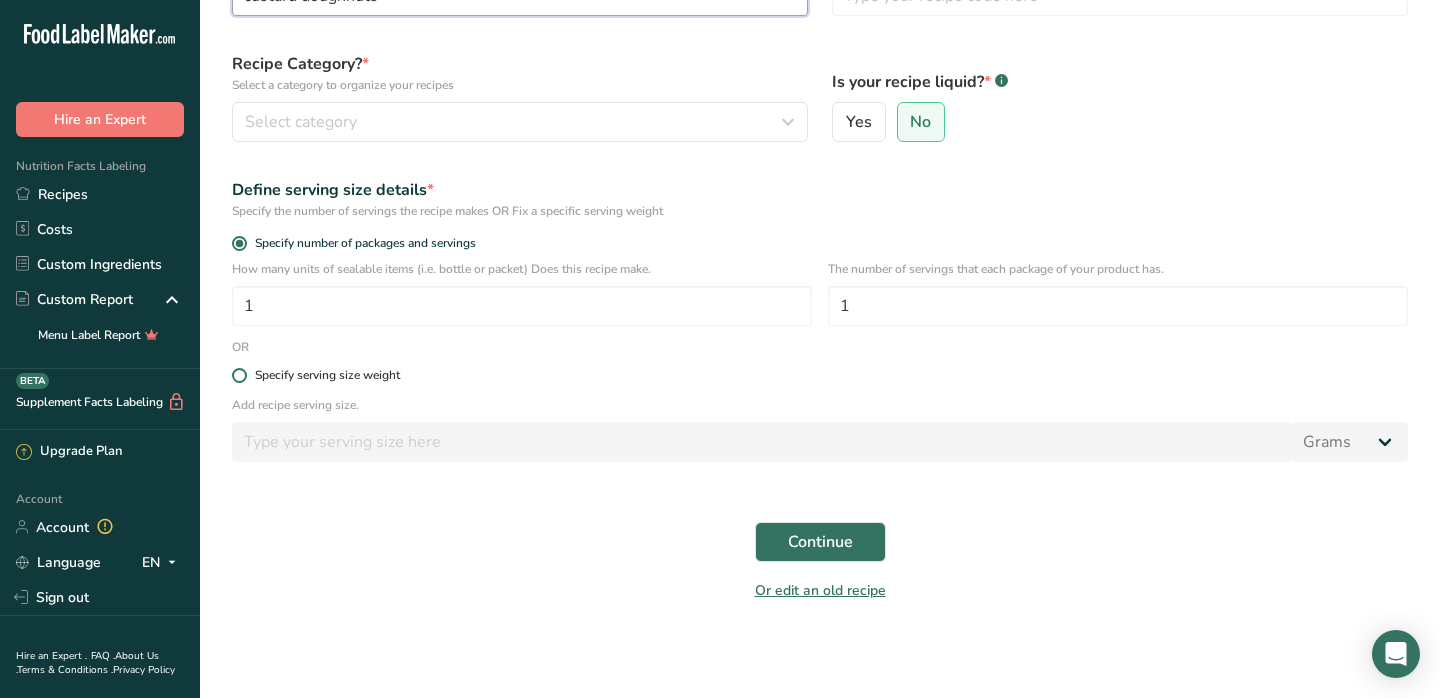 type on "custard doughnuts" 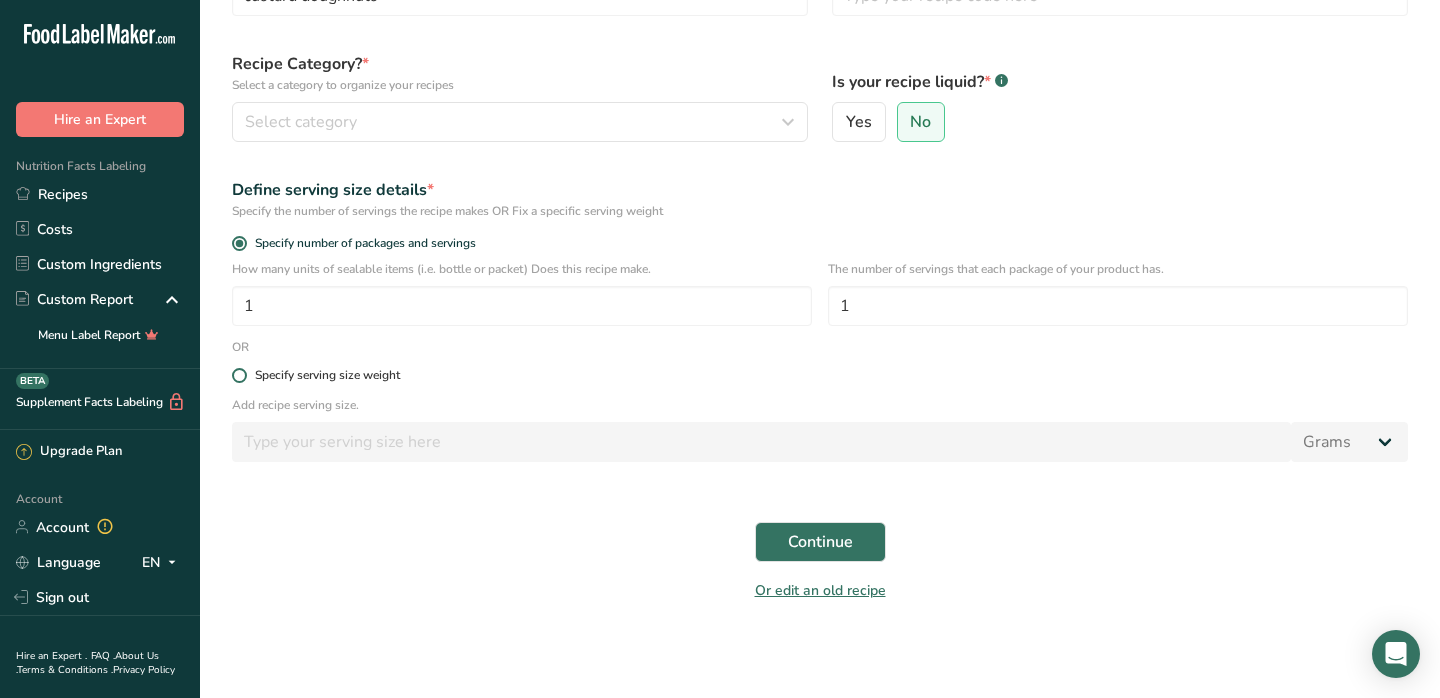 click at bounding box center (239, 375) 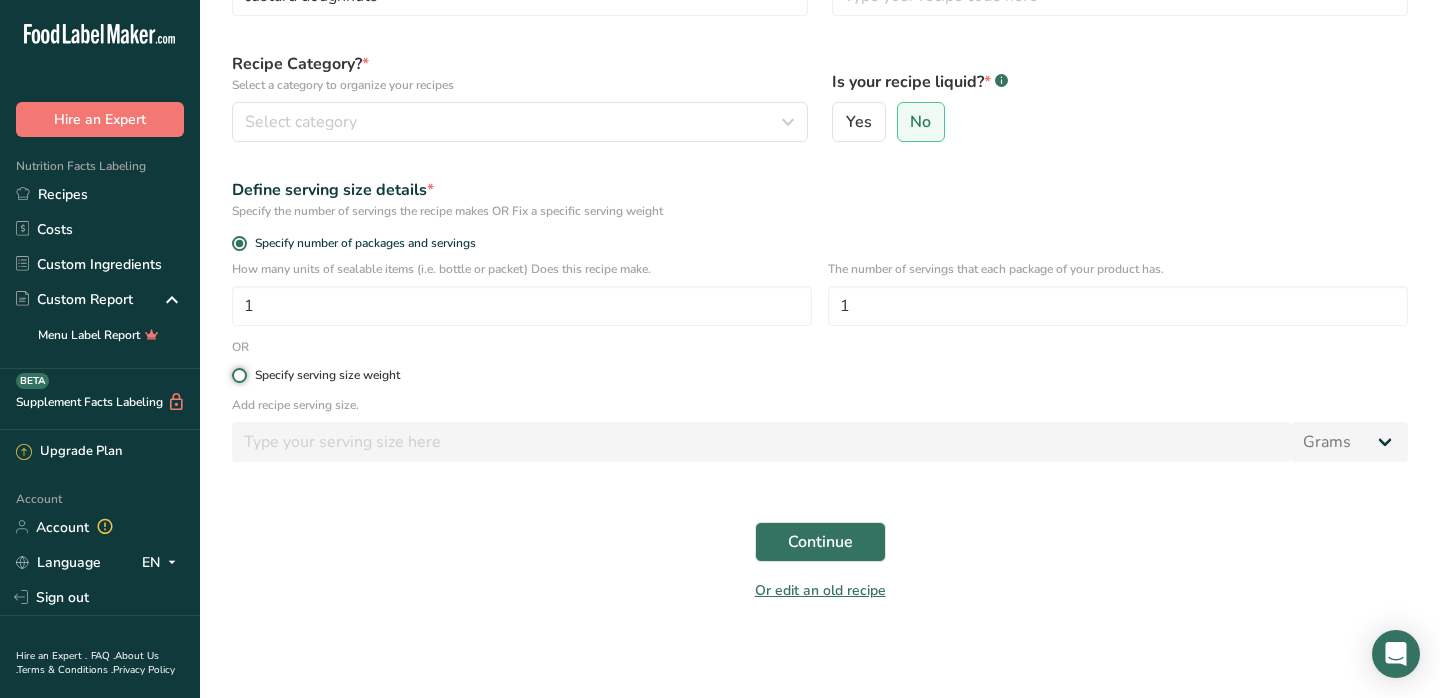 radio on "true" 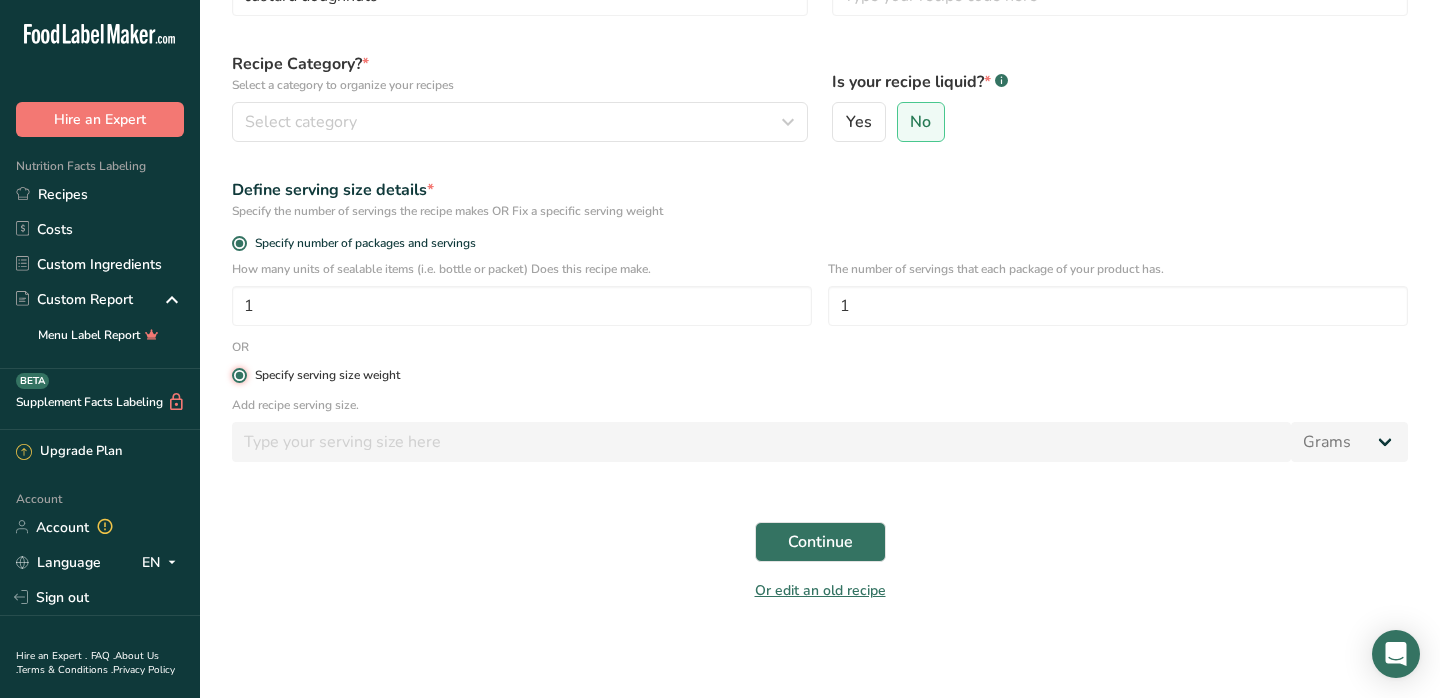 radio on "false" 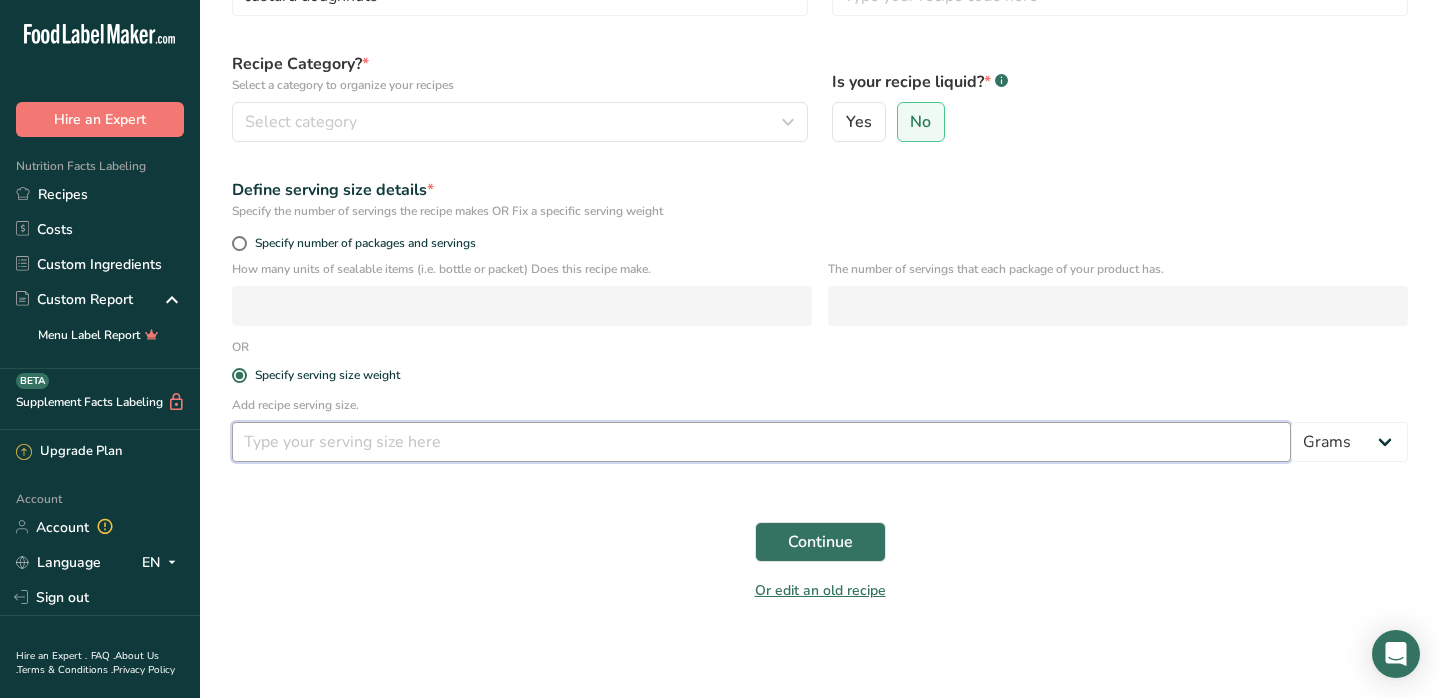 click at bounding box center (761, 442) 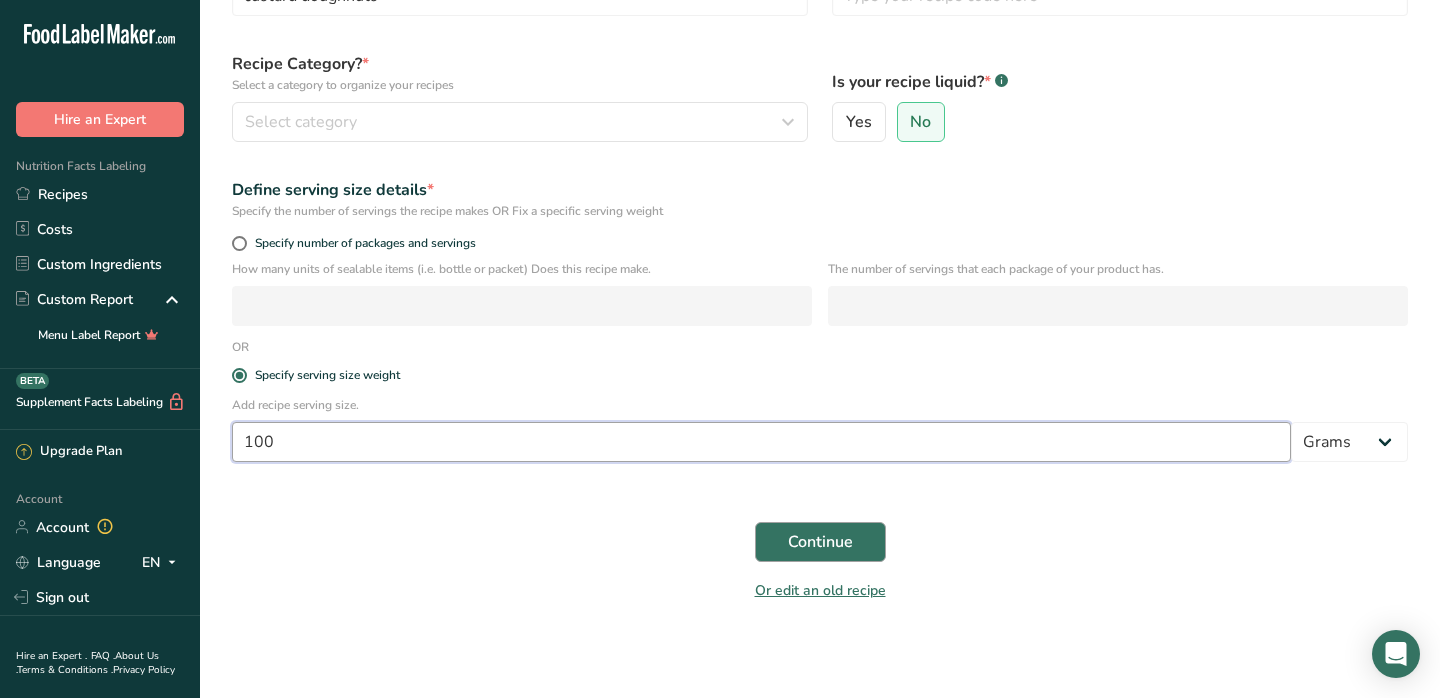 type on "100" 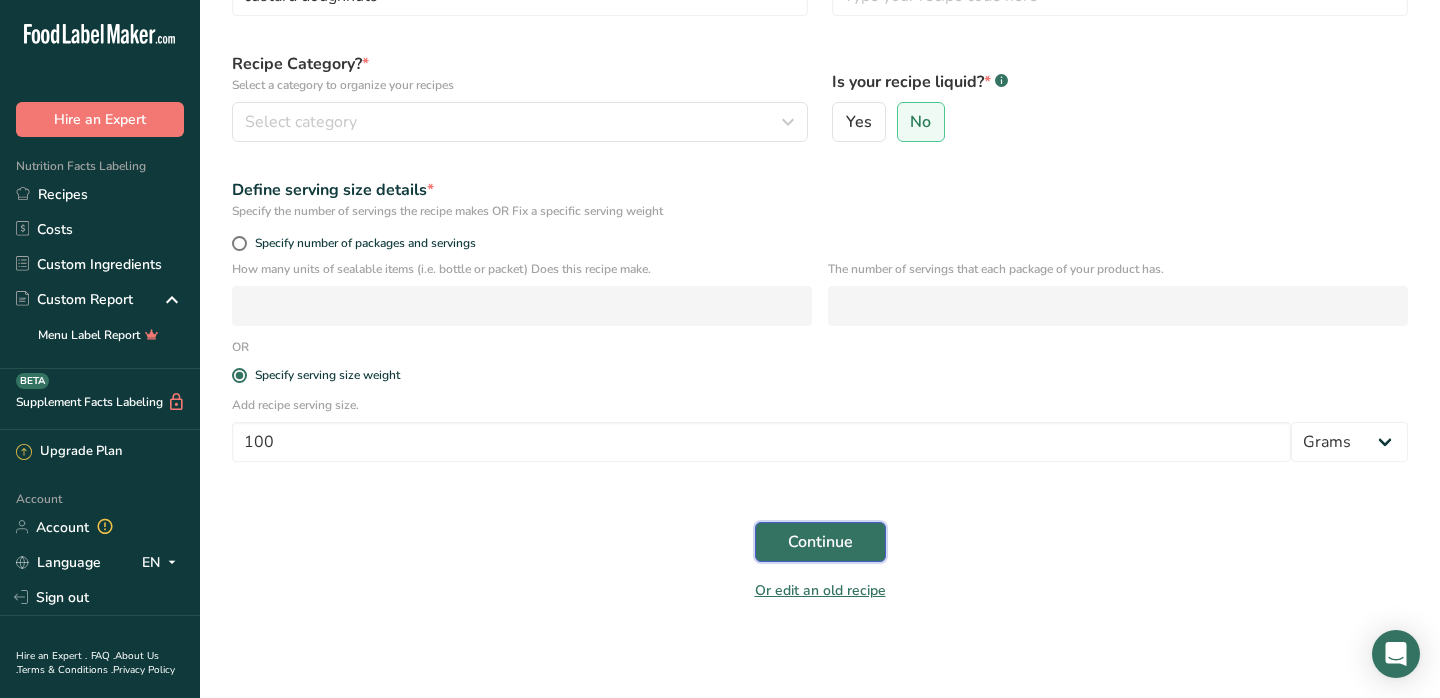 click on "Continue" at bounding box center (820, 542) 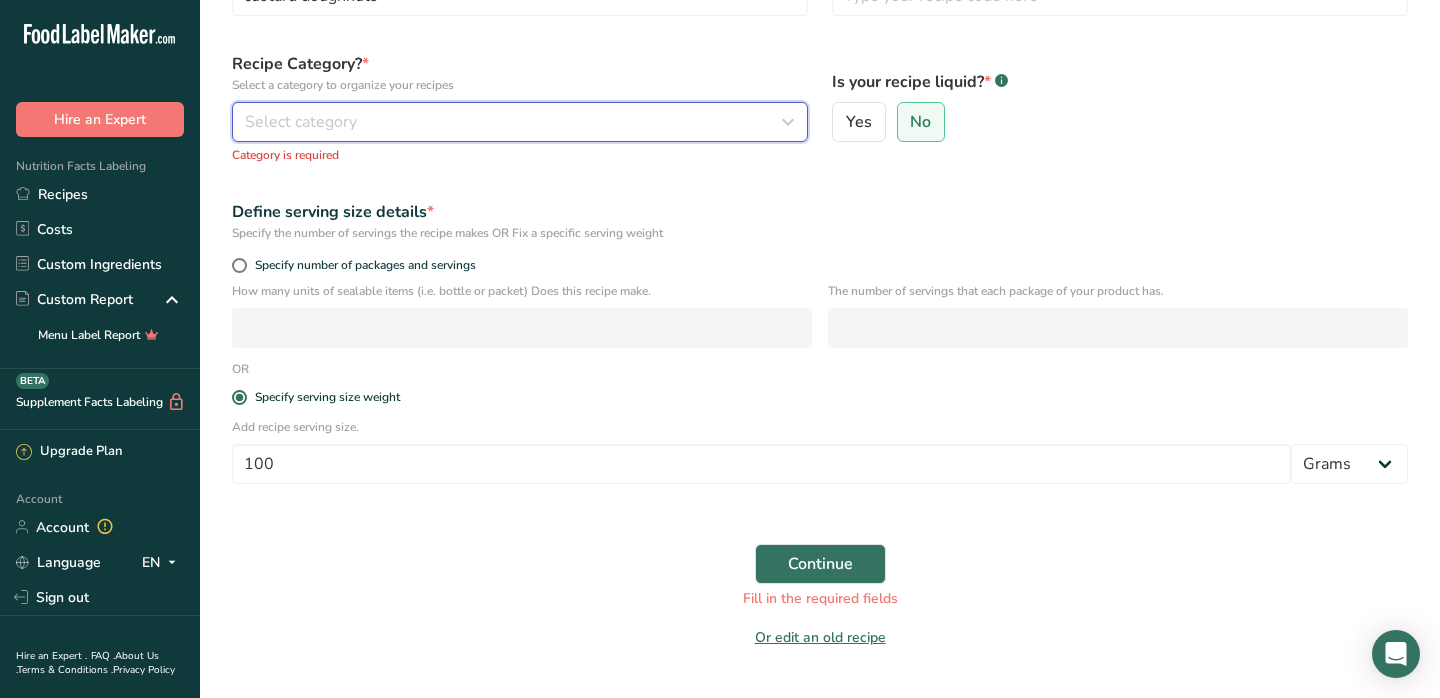 click on "Select category" at bounding box center [520, 122] 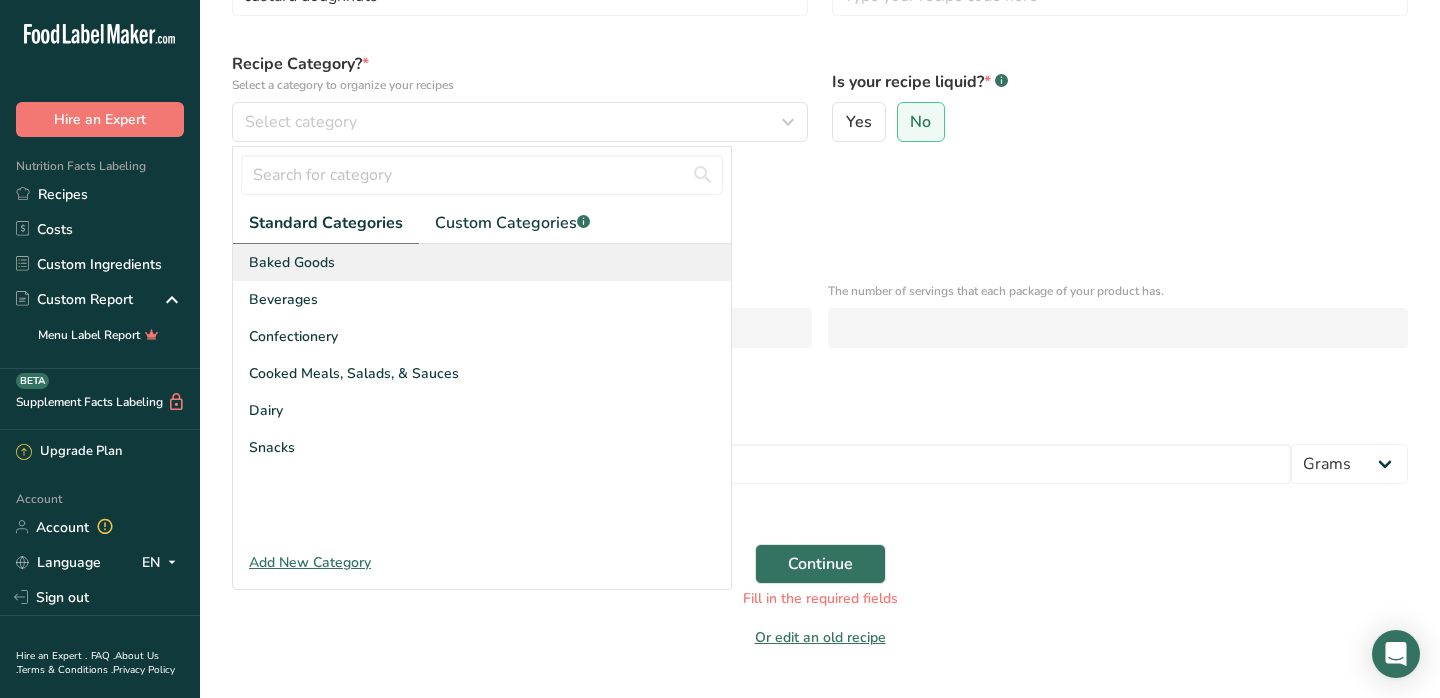 click on "Baked Goods" at bounding box center [482, 262] 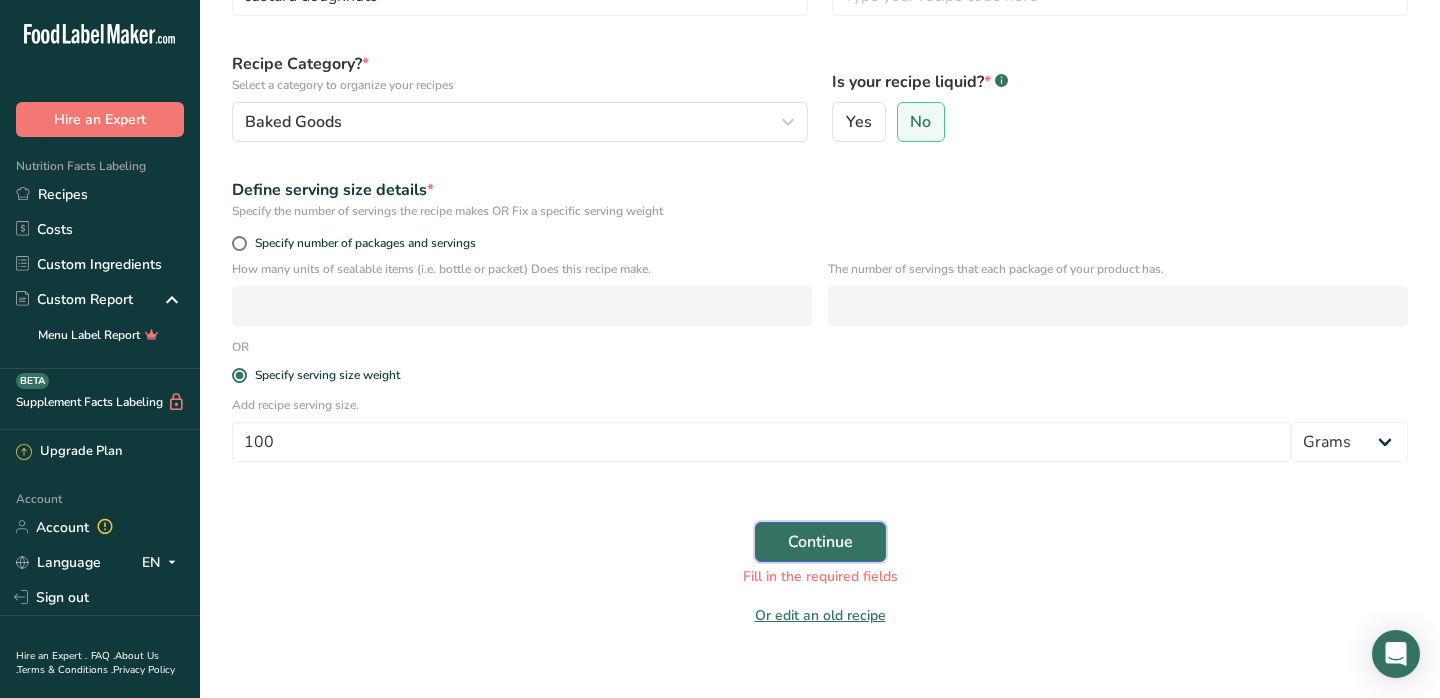 click on "Continue" at bounding box center (820, 542) 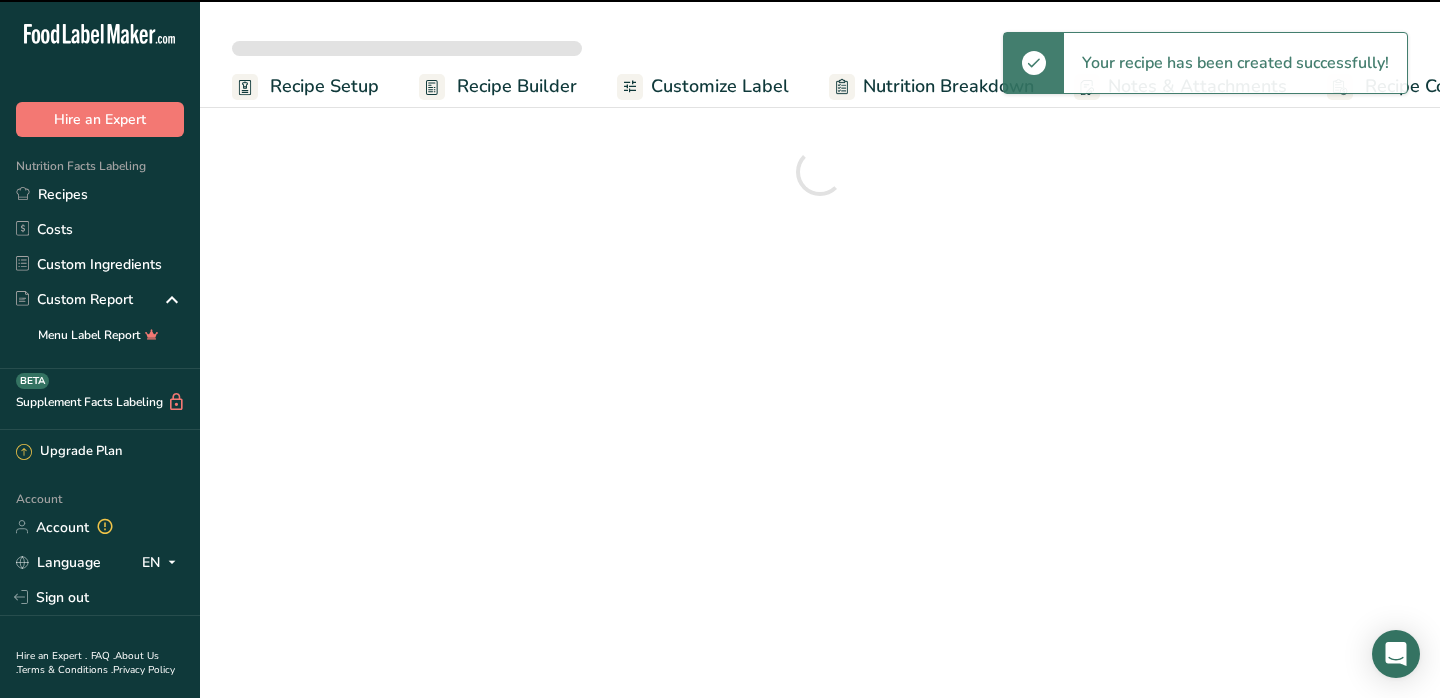 scroll, scrollTop: 0, scrollLeft: 0, axis: both 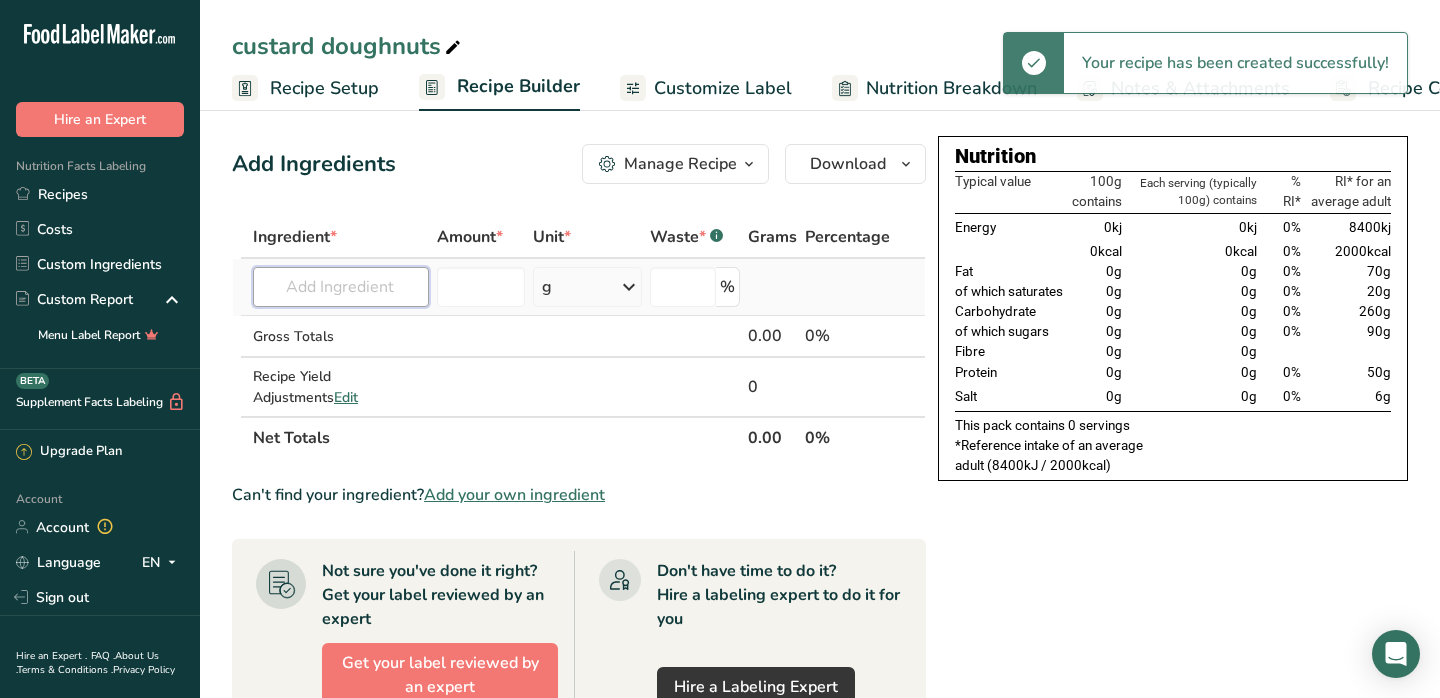 click at bounding box center [341, 287] 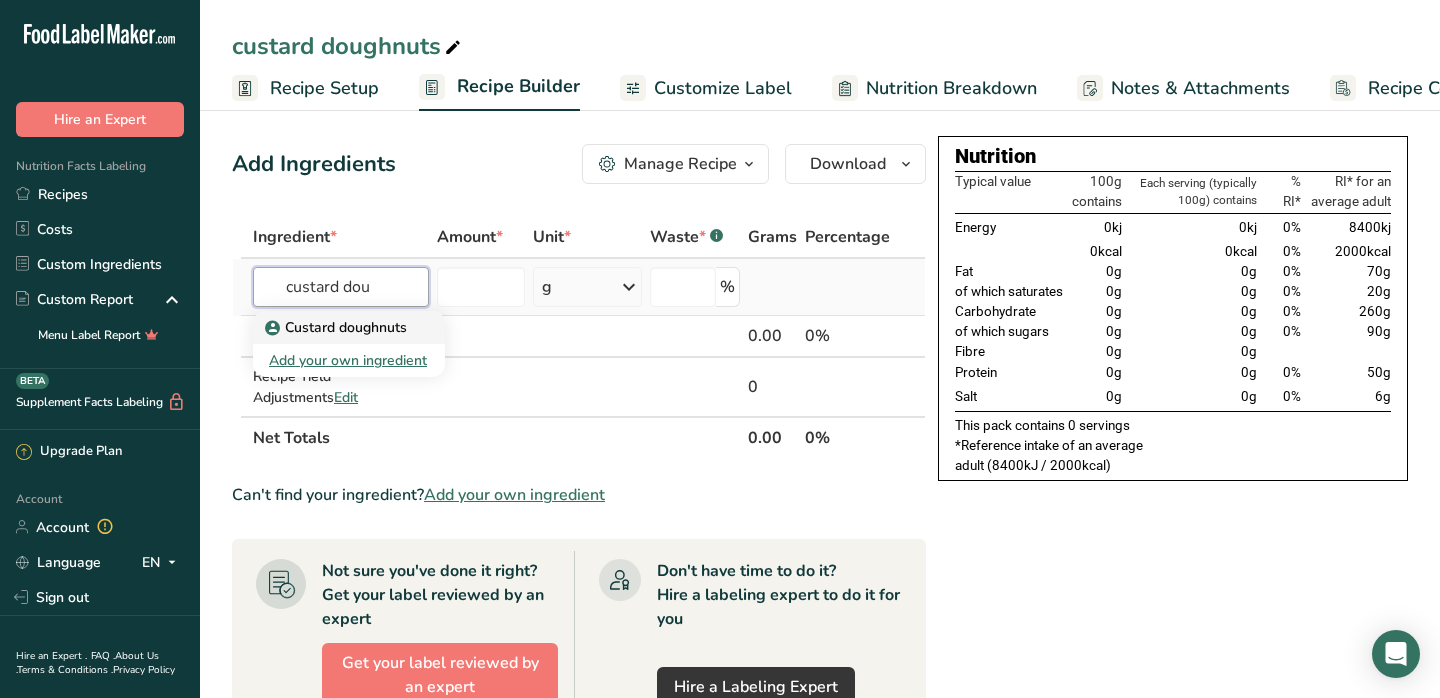 type on "custard dou" 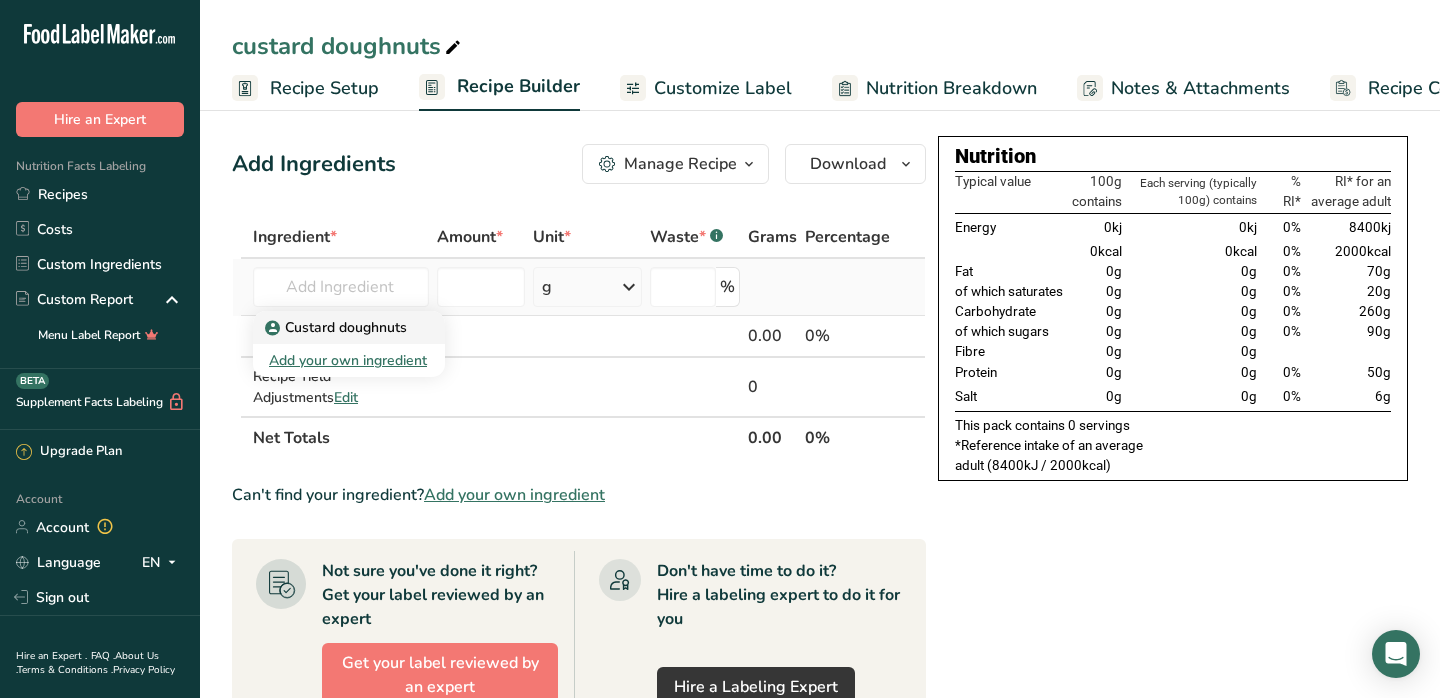 click on "Custard doughnuts" at bounding box center (338, 327) 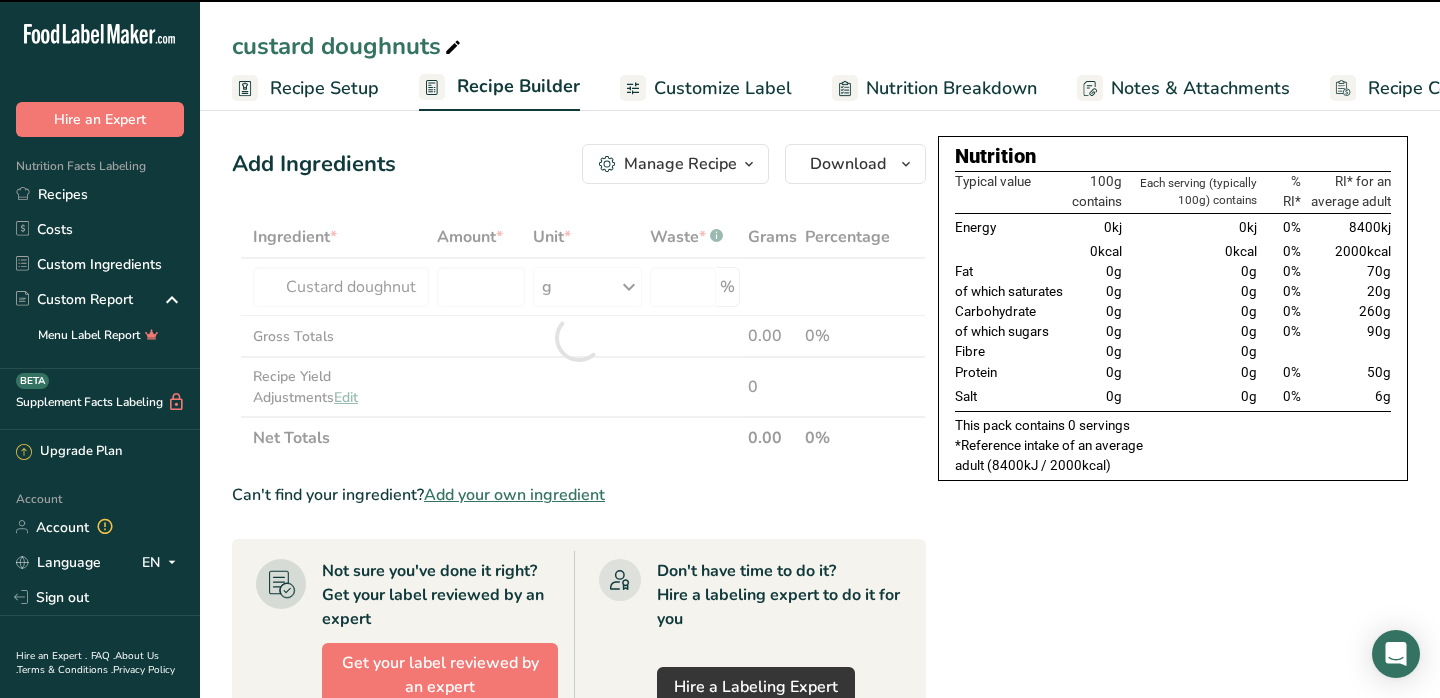 type on "0" 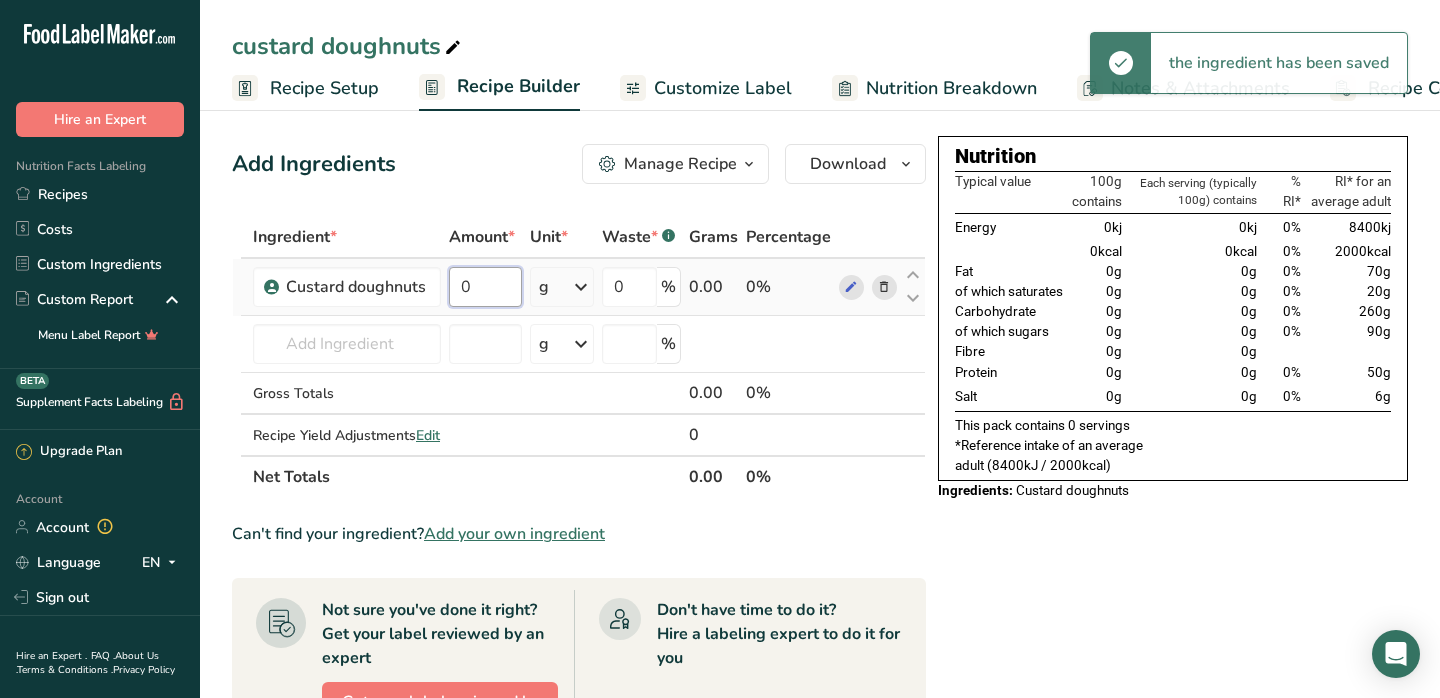 click on "0" at bounding box center [485, 287] 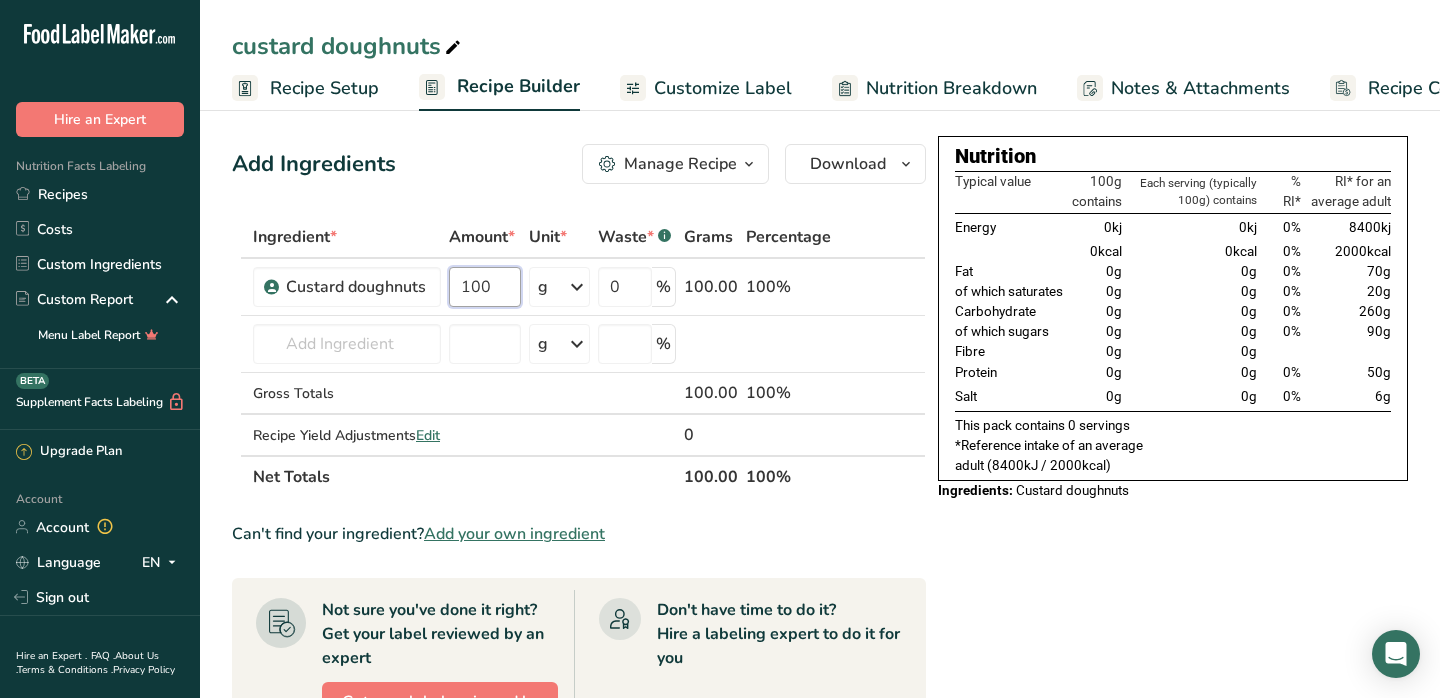 type on "100" 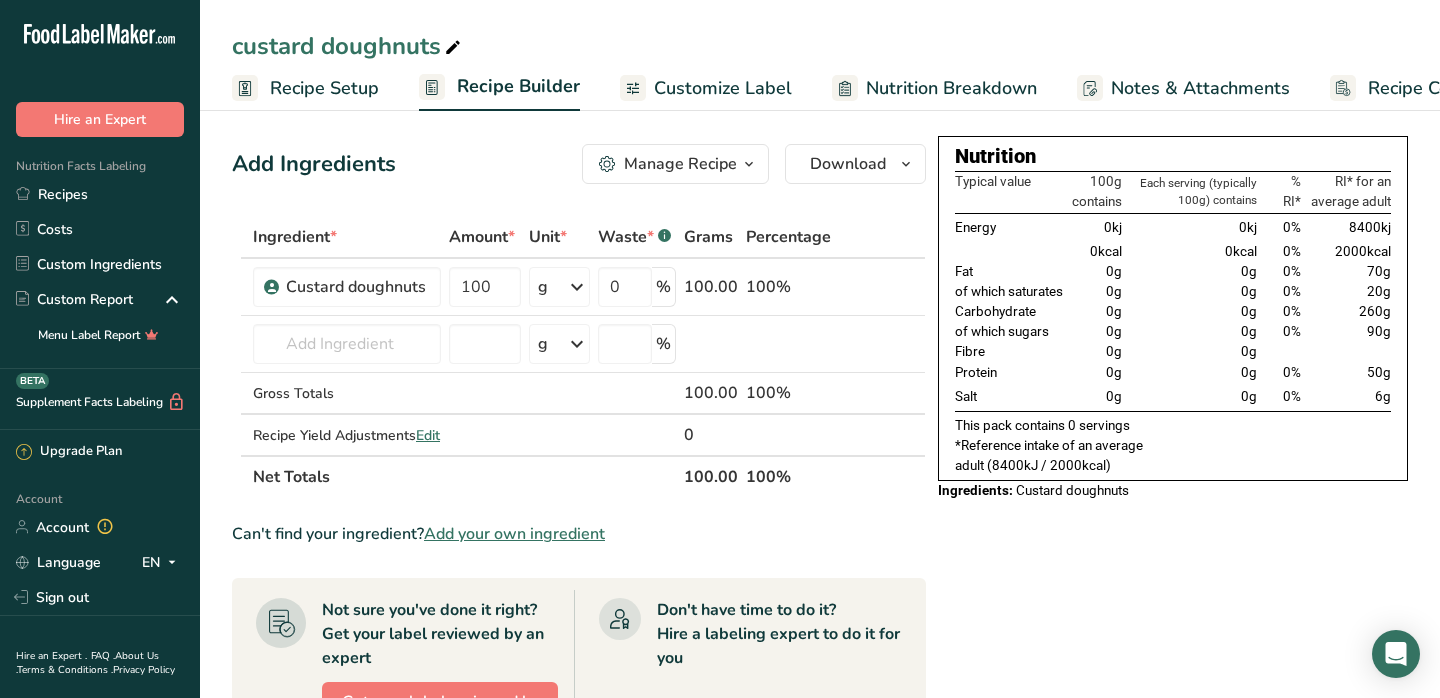 click on "Add Ingredients
Manage Recipe         Delete Recipe           Duplicate Recipe             Scale Recipe             Save as Sub-Recipe   .a-a{fill:#347362;}.b-a{fill:#fff;}                               Nutrition Breakdown                 Recipe Card
NEW
Amino Acids Pattern Report             Activity History
Download
Choose your preferred label style
Standard FDA label
Standard FDA label
The most common format for nutrition facts labels in compliance with the FDA's typeface, style and requirements
Tabular FDA label
A label format compliant with the FDA regulations presented in a tabular (horizontal) display.
Linear FDA label
A simple linear display for small sized packages.
Simplified FDA label" at bounding box center [820, 659] 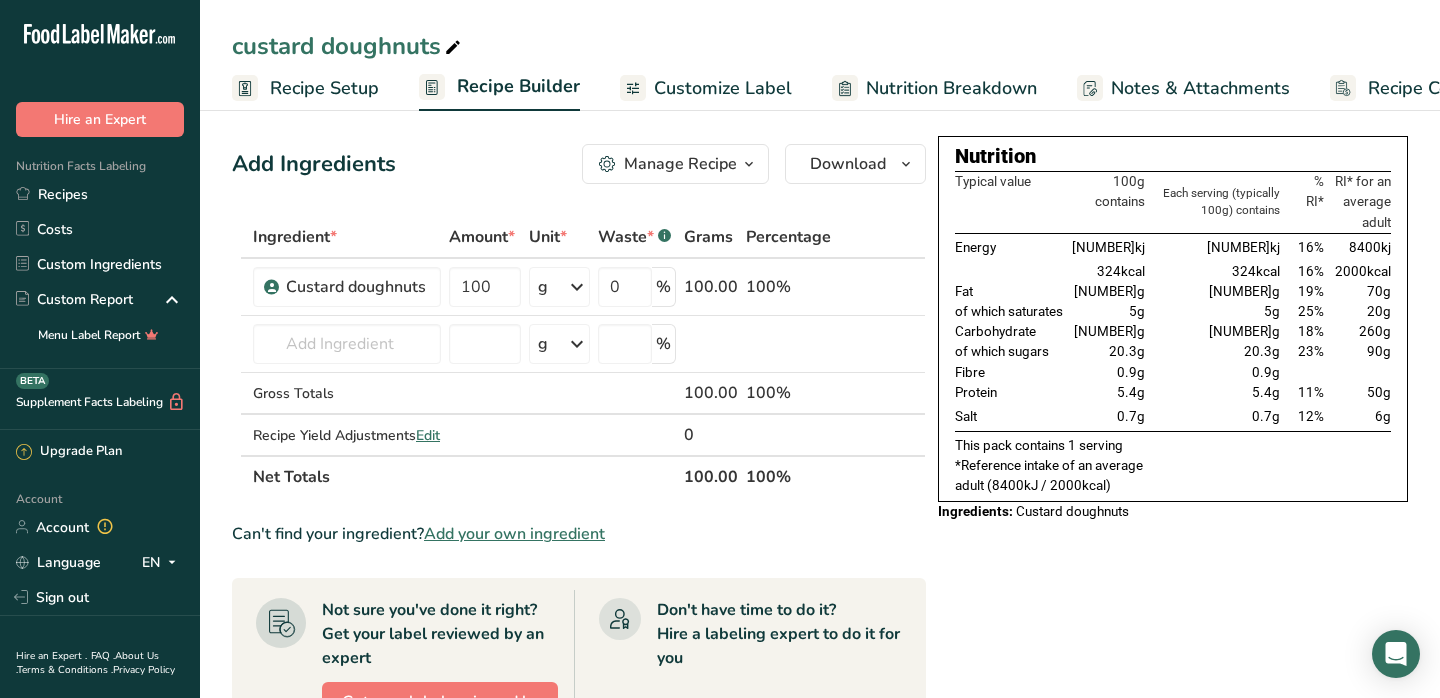 click on "Customize Label" at bounding box center (706, 88) 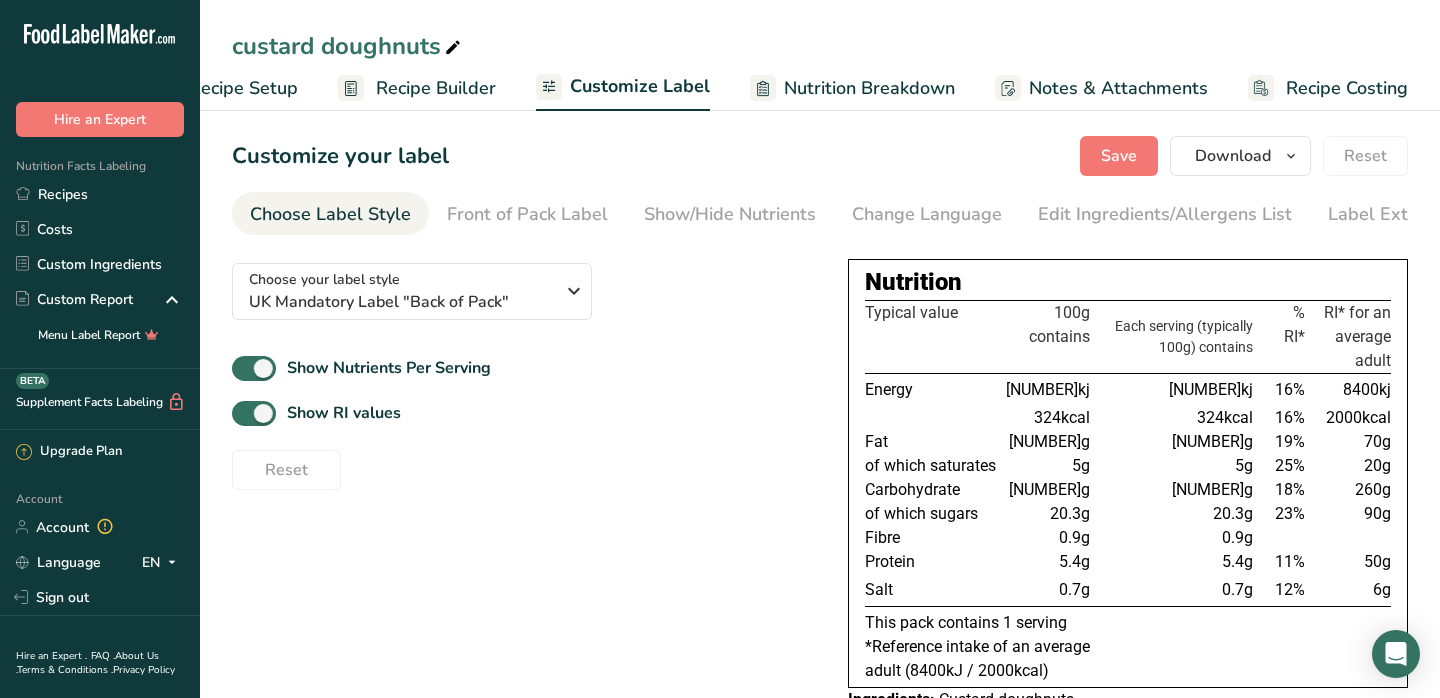 click on "Nutrition Breakdown" at bounding box center [869, 88] 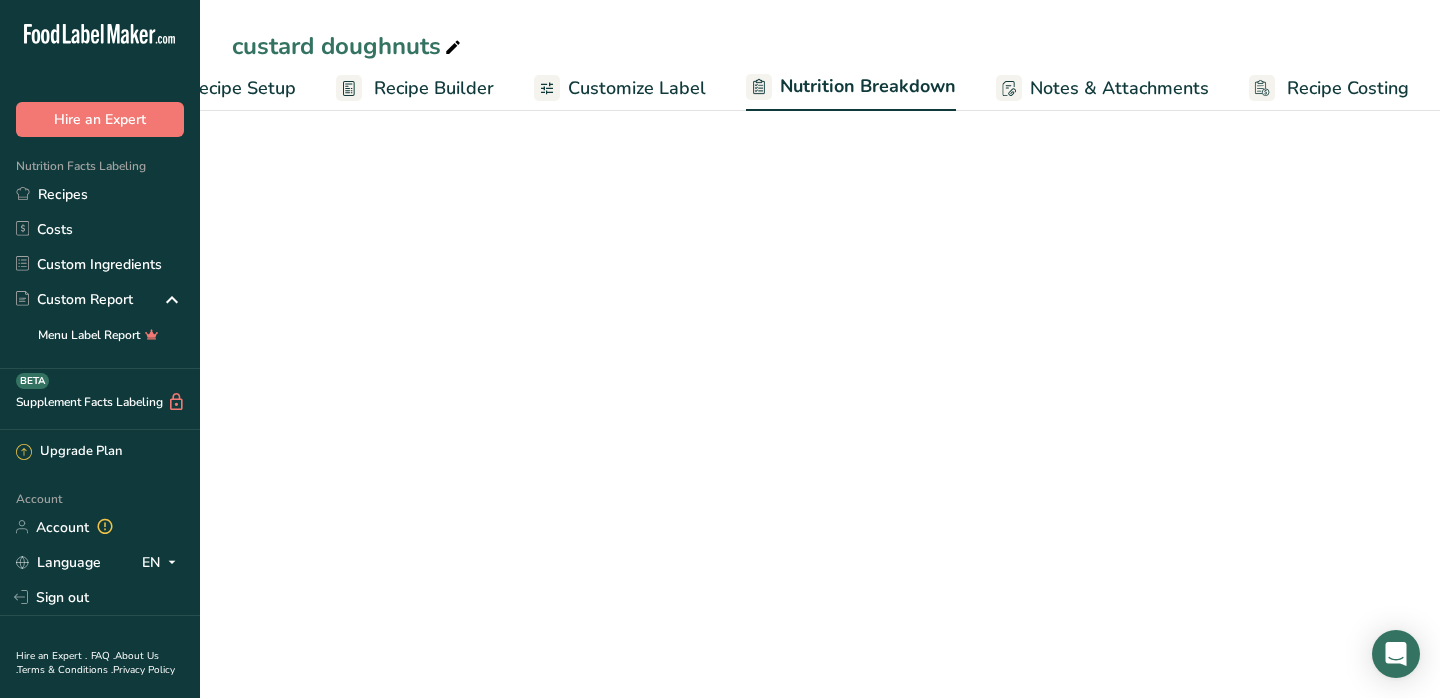 select on "Calories" 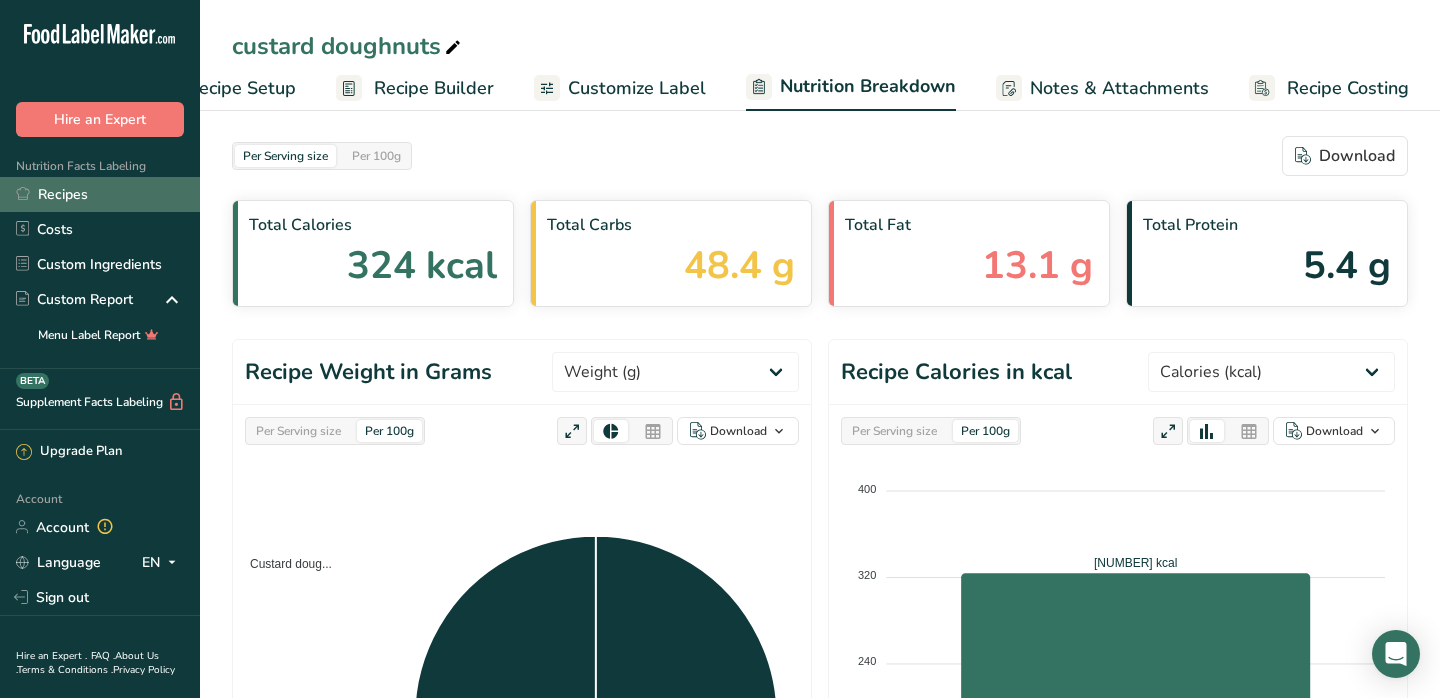 click on "Recipes" at bounding box center [100, 194] 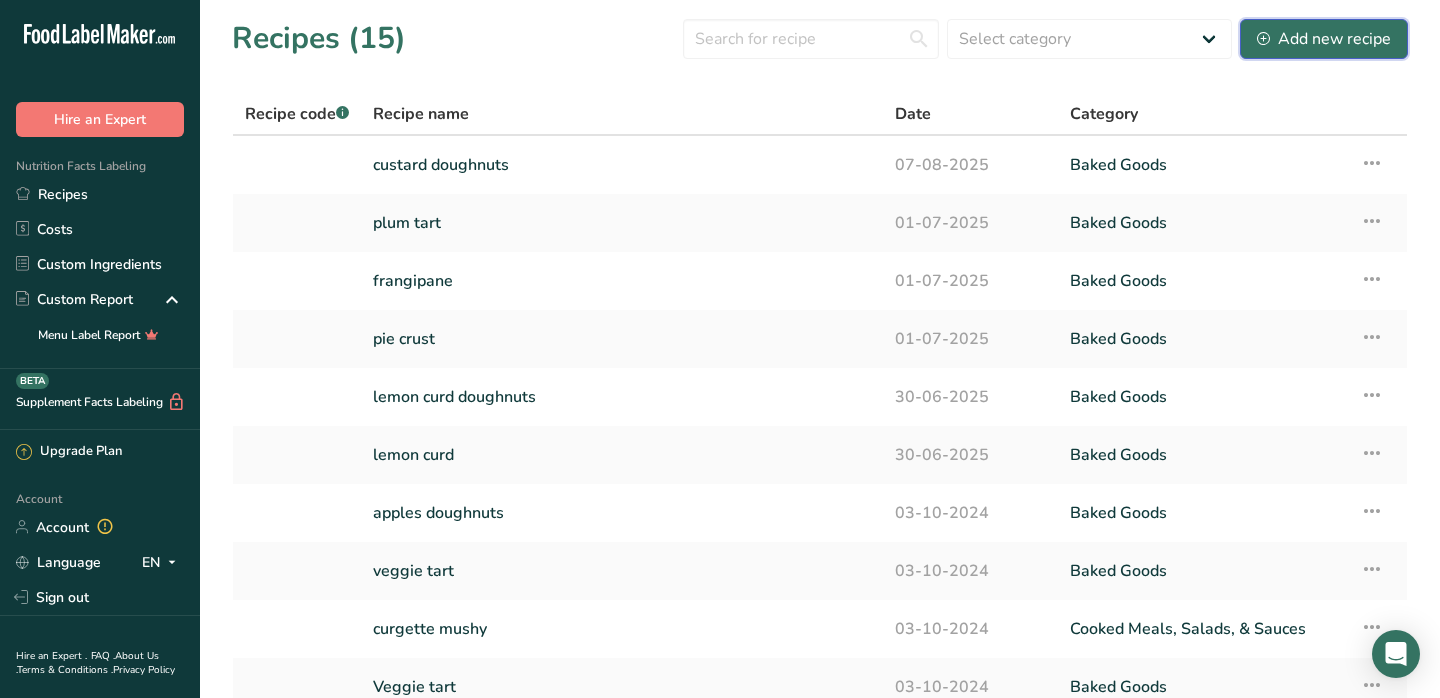 click on "Add new recipe" at bounding box center [1324, 39] 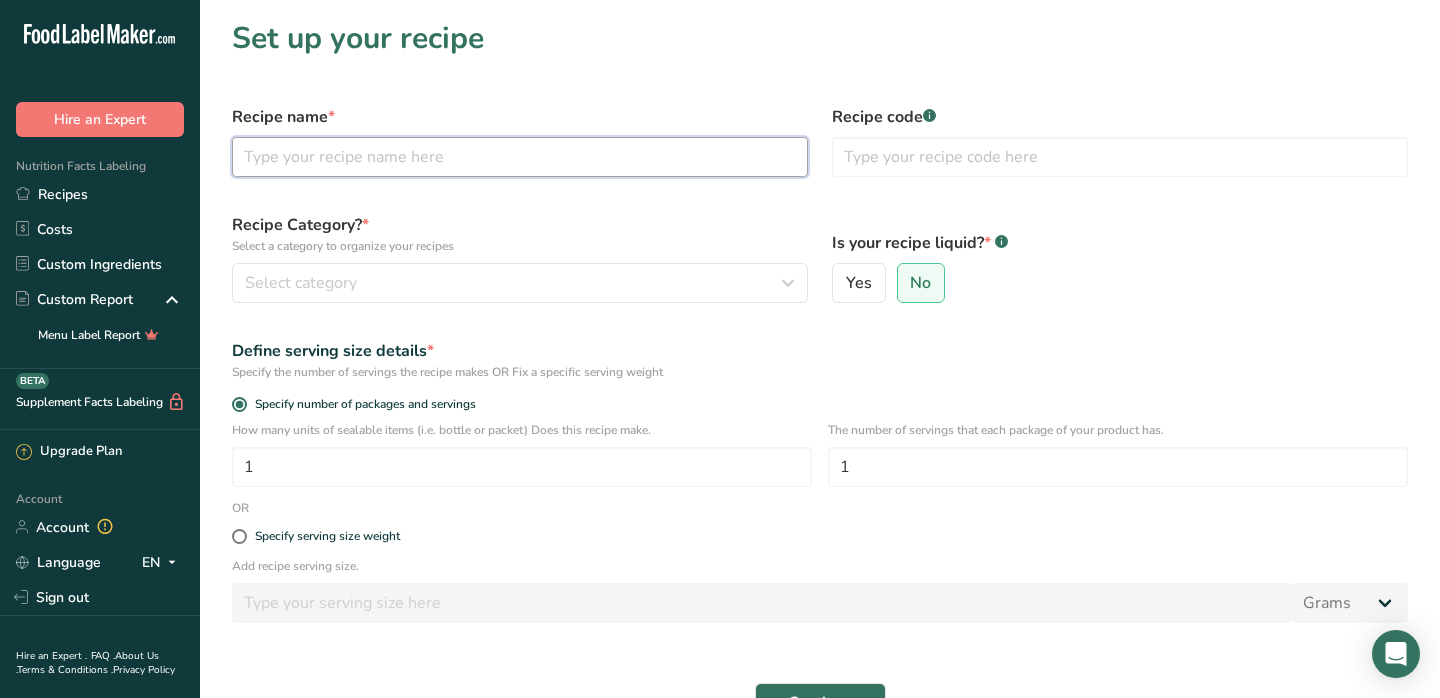 click at bounding box center [520, 157] 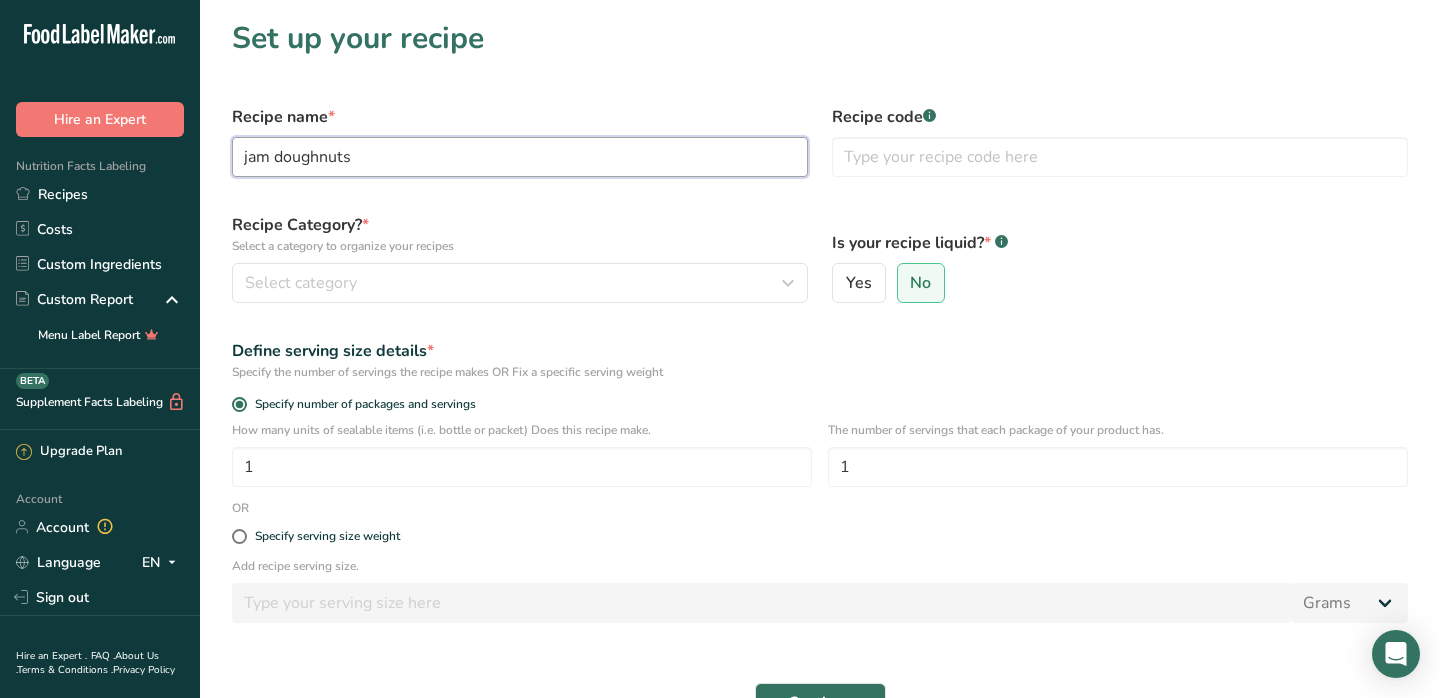 type on "jam doughnuts" 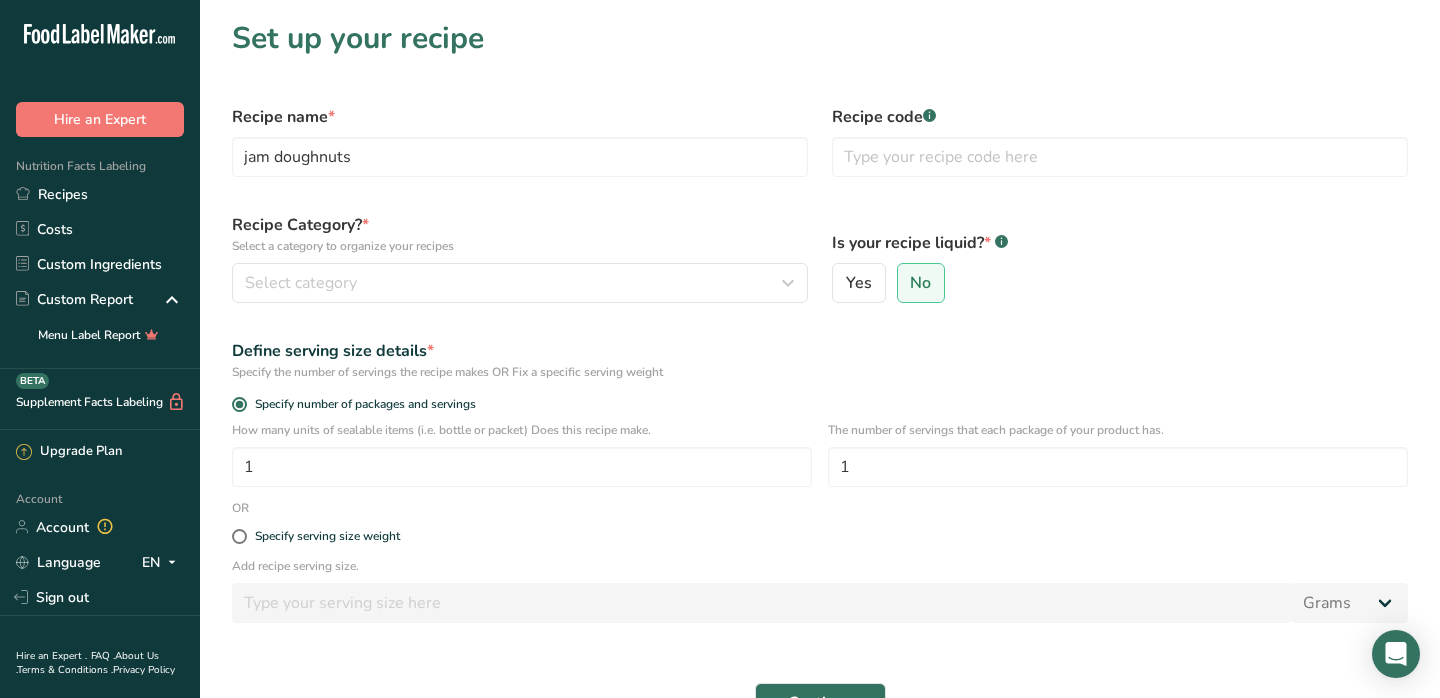 click on "Recipe Category? *
Select a category to organize your recipes" at bounding box center [520, 234] 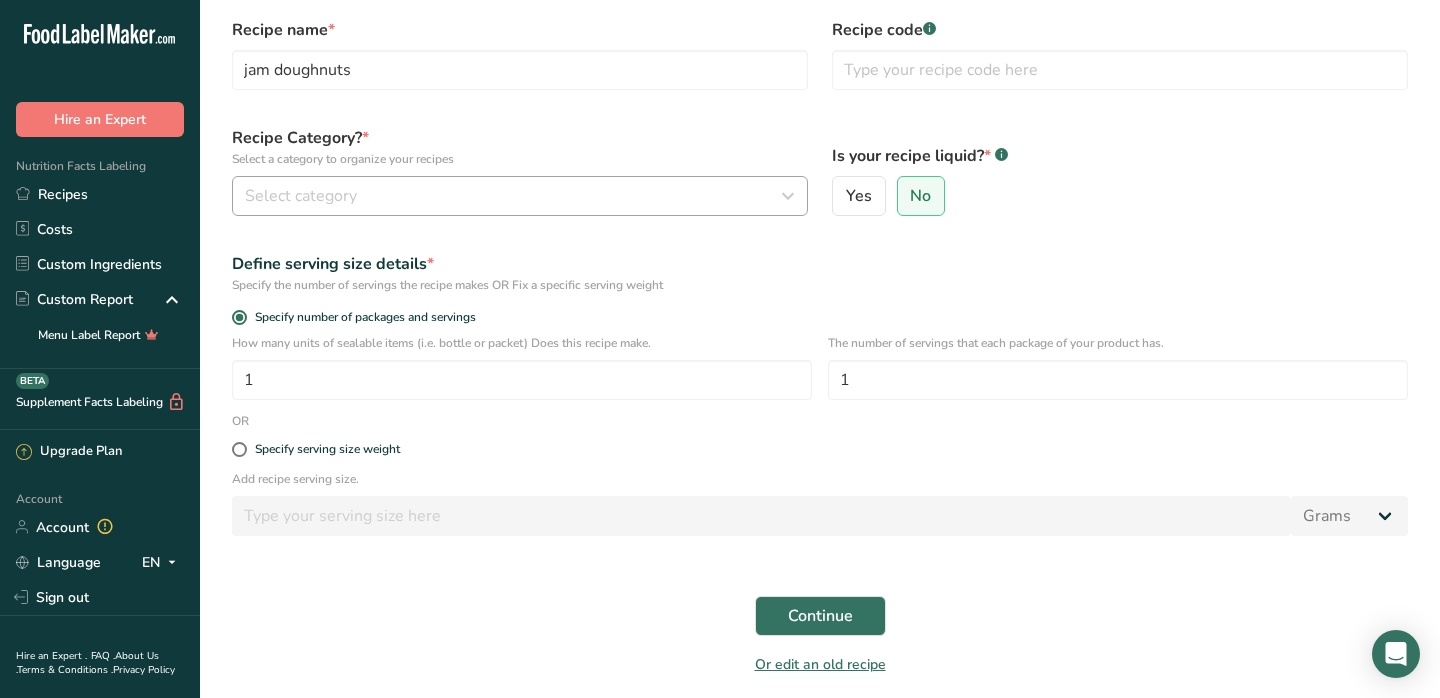 scroll, scrollTop: 93, scrollLeft: 0, axis: vertical 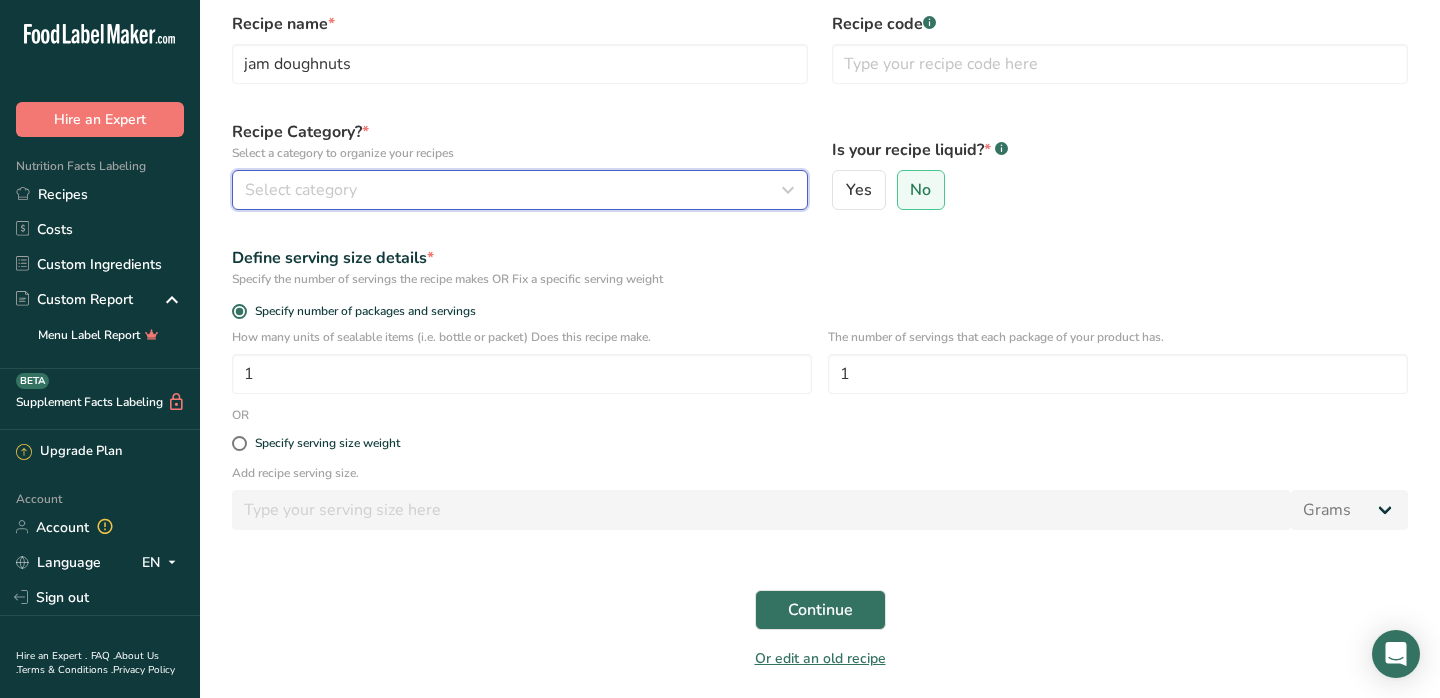 click on "Select category" at bounding box center [514, 190] 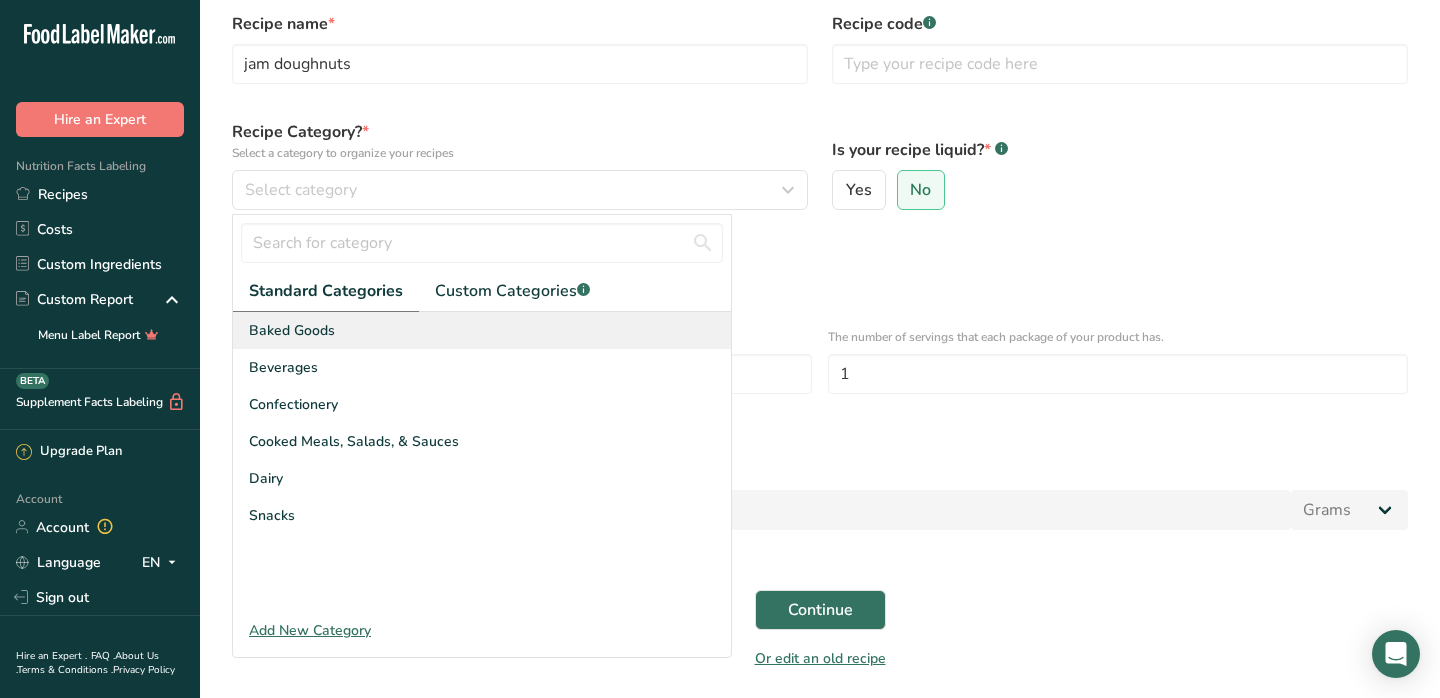 click on "Baked Goods" at bounding box center [482, 330] 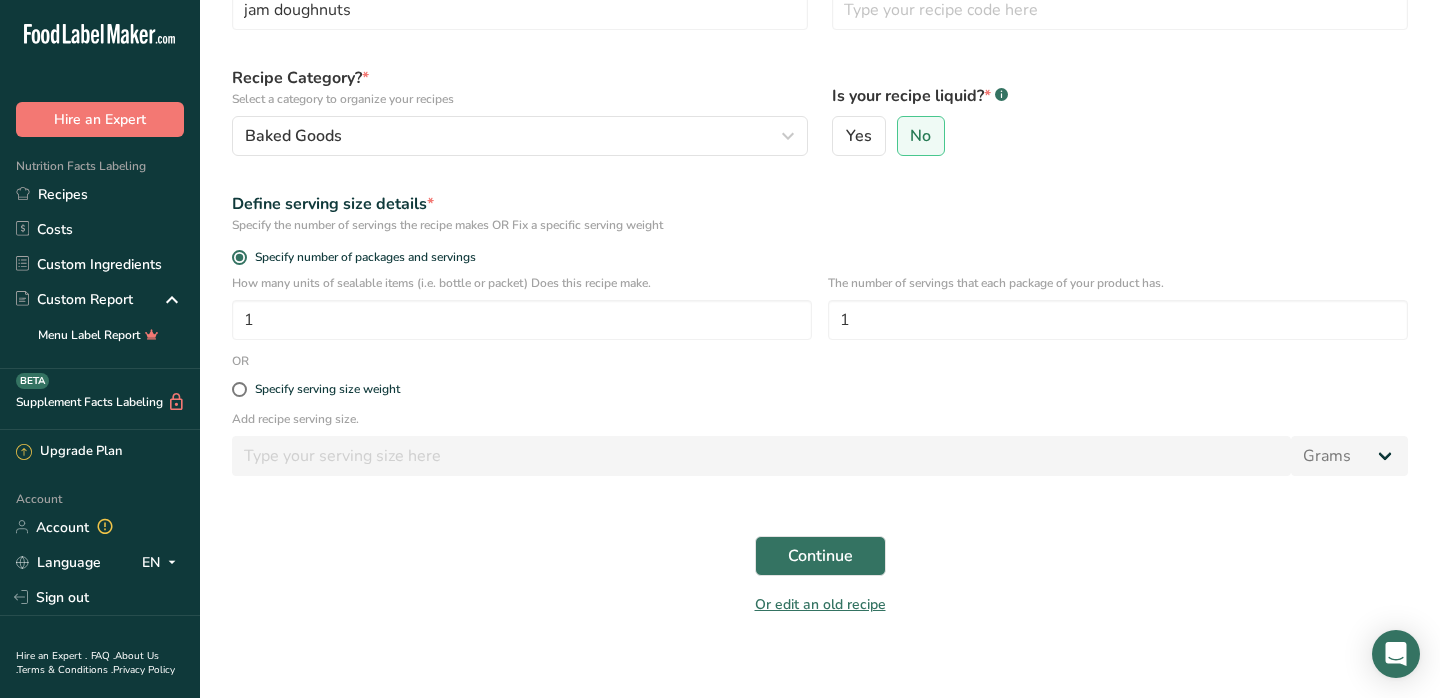 scroll, scrollTop: 161, scrollLeft: 0, axis: vertical 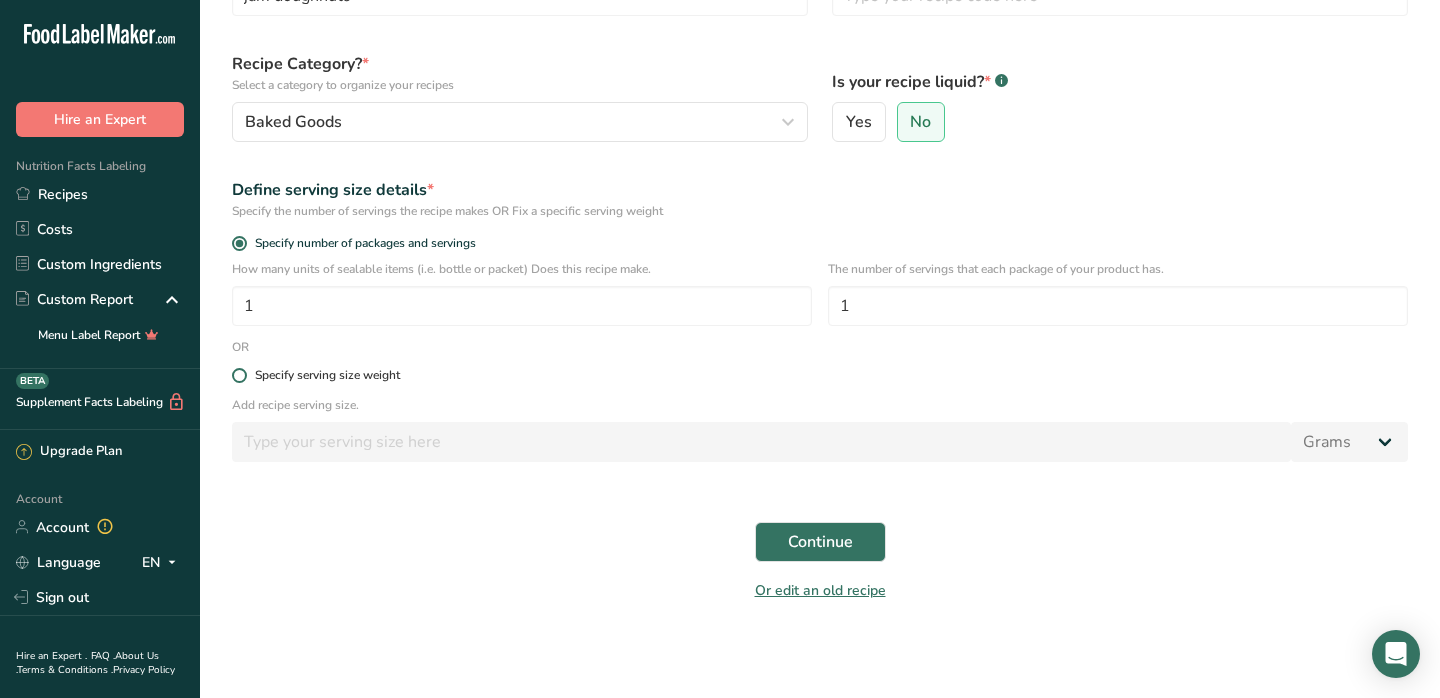 click on "Specify serving size weight" at bounding box center (327, 375) 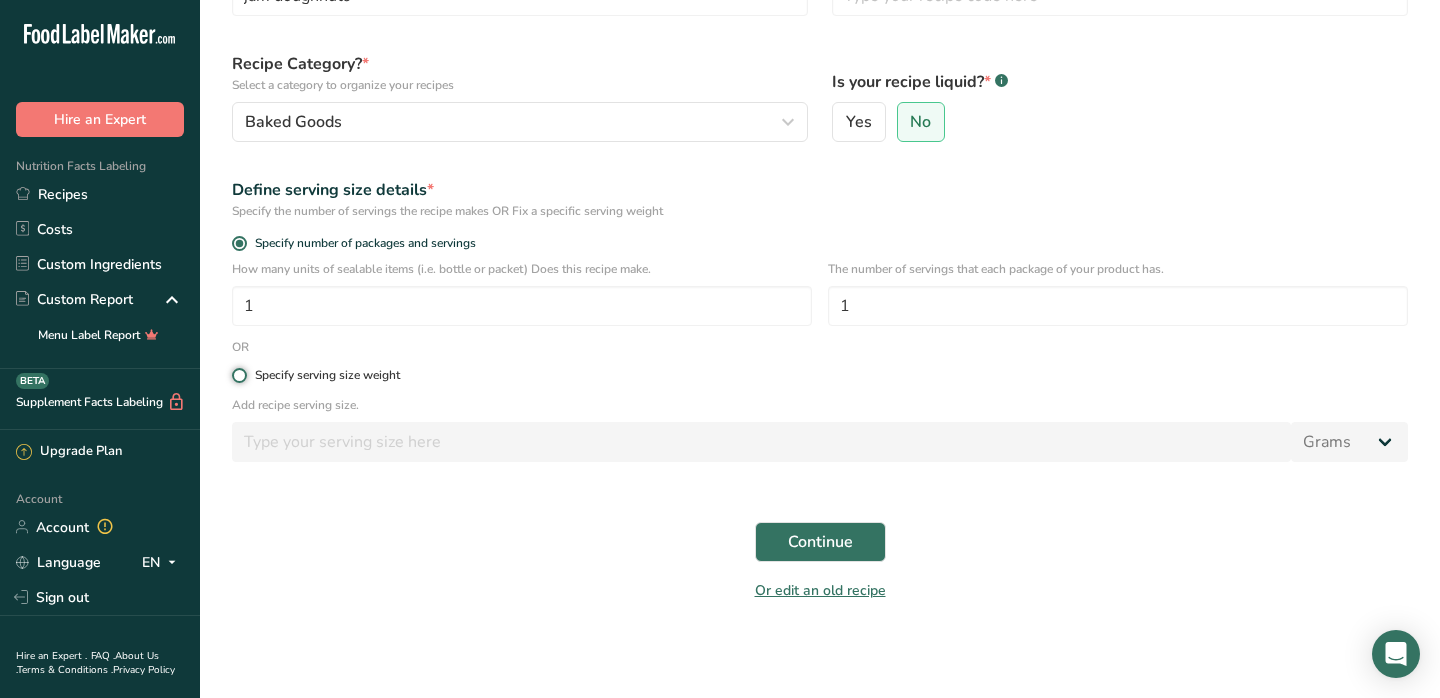 radio on "true" 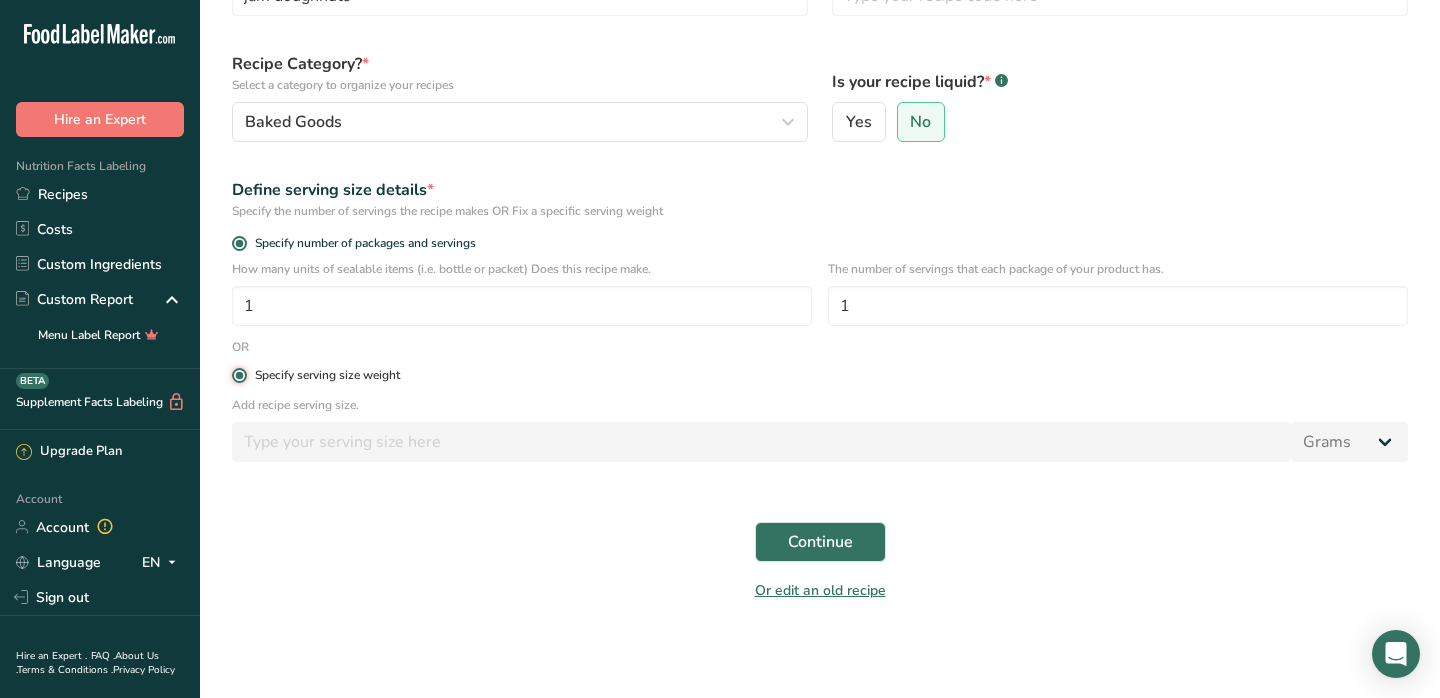 radio on "false" 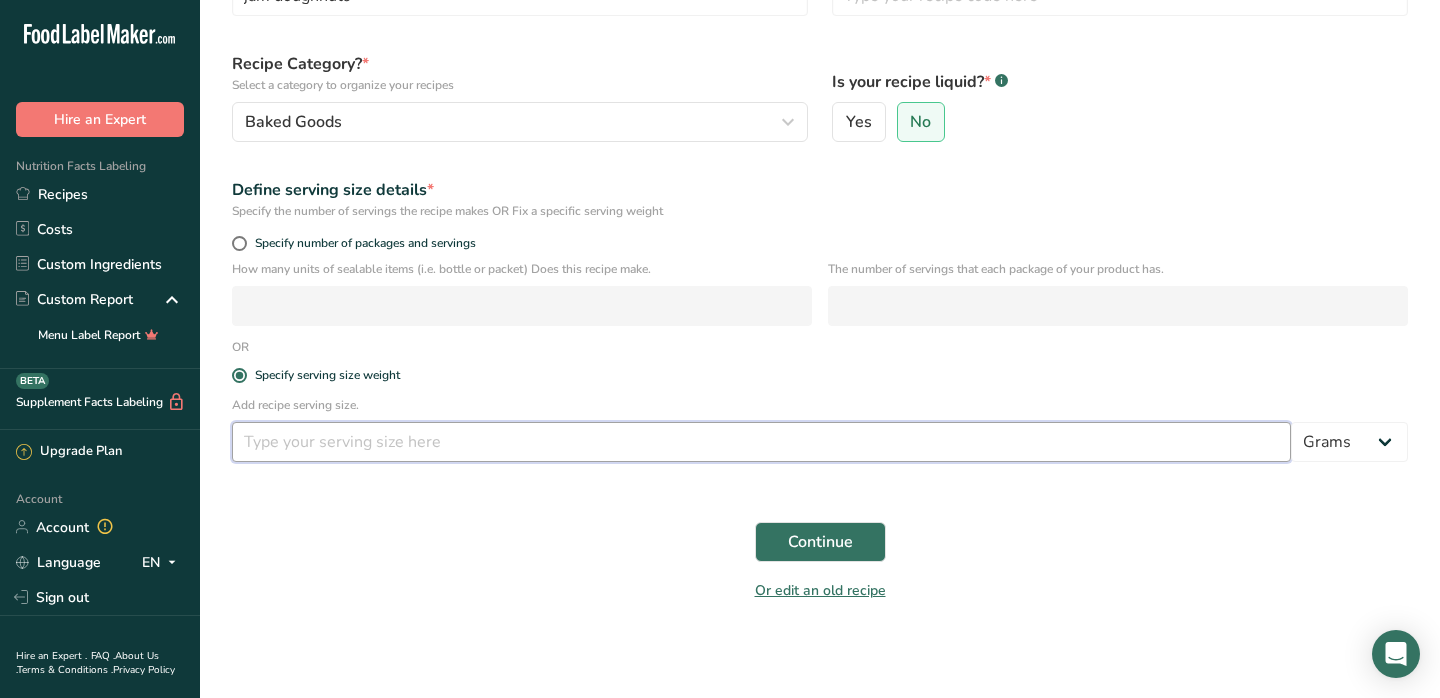 click at bounding box center [761, 442] 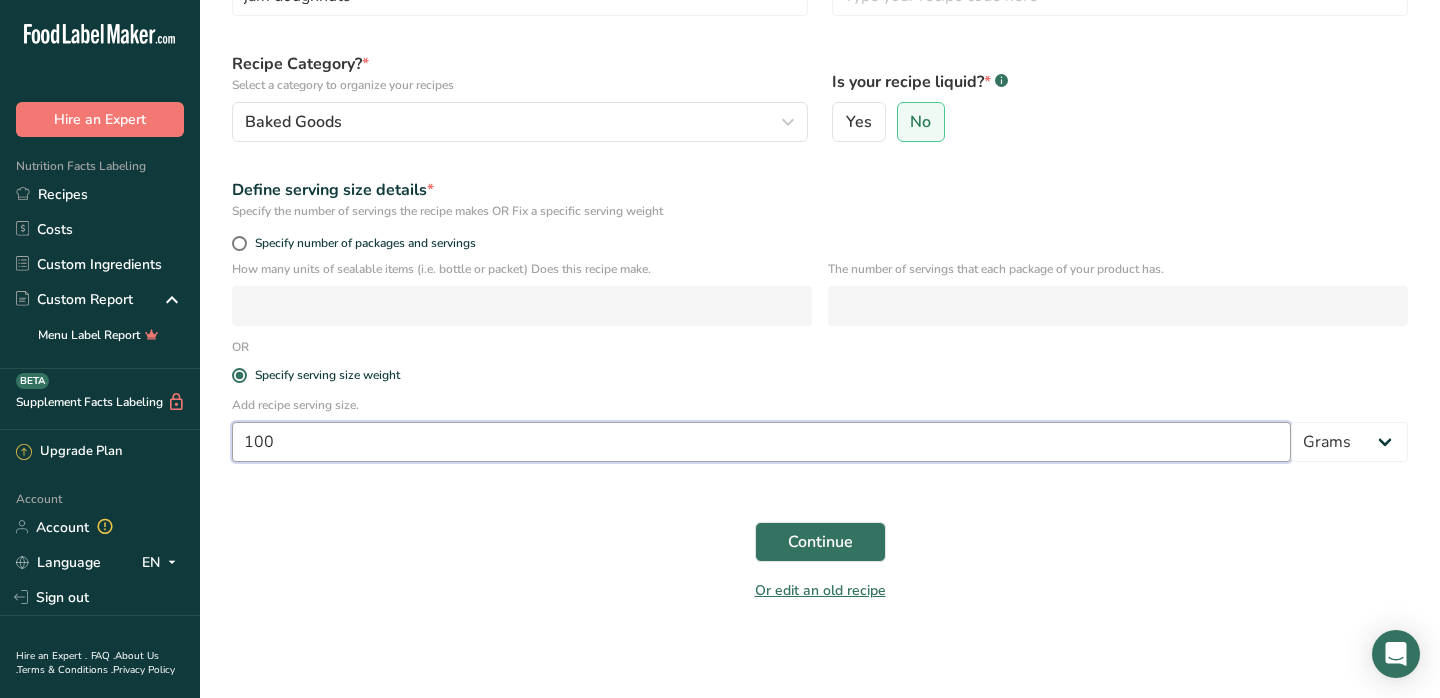 type on "100" 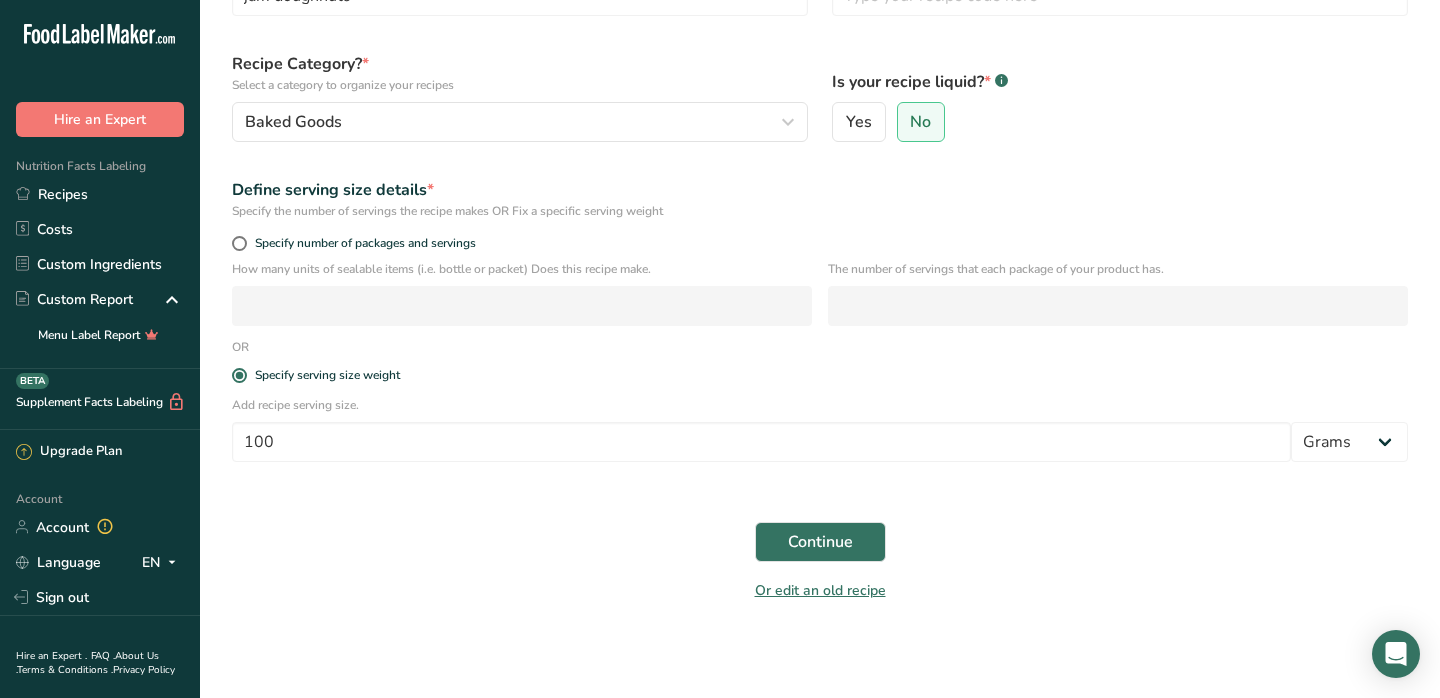 click on "Continue" at bounding box center [820, 542] 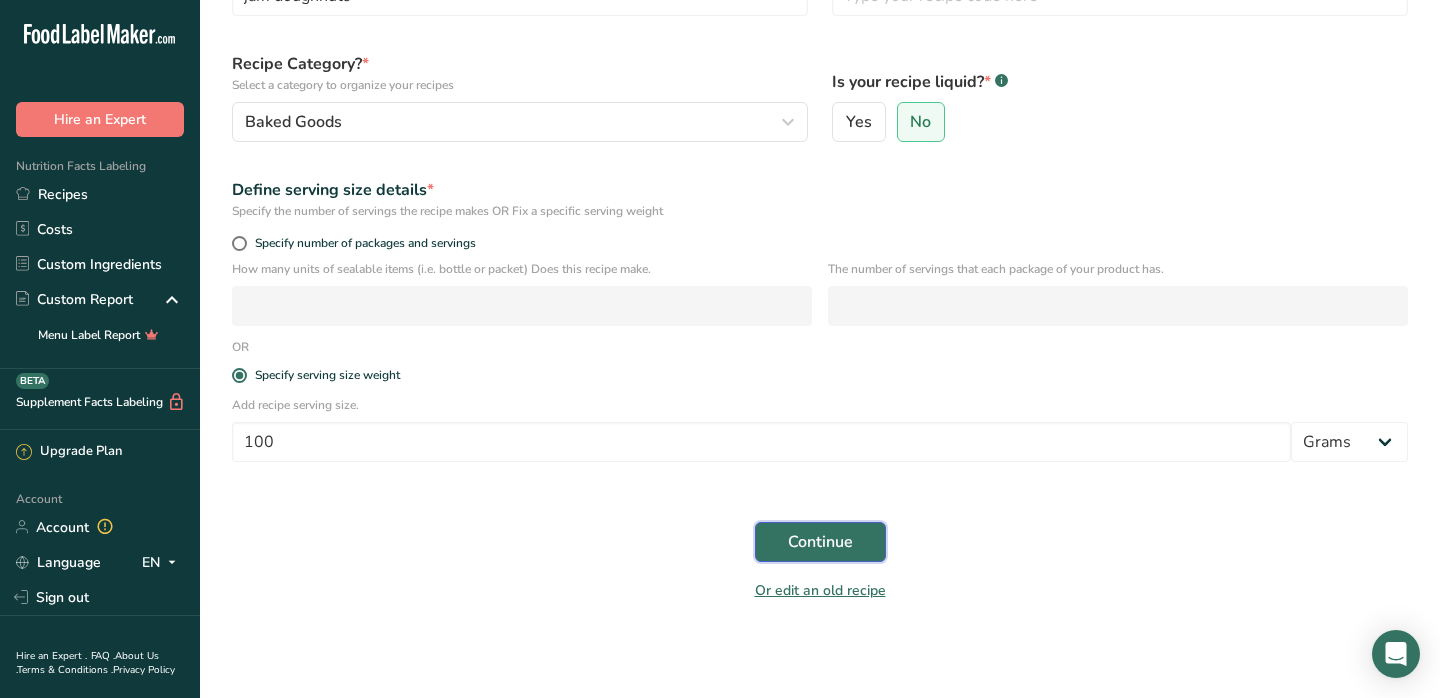 click on "Continue" at bounding box center [820, 542] 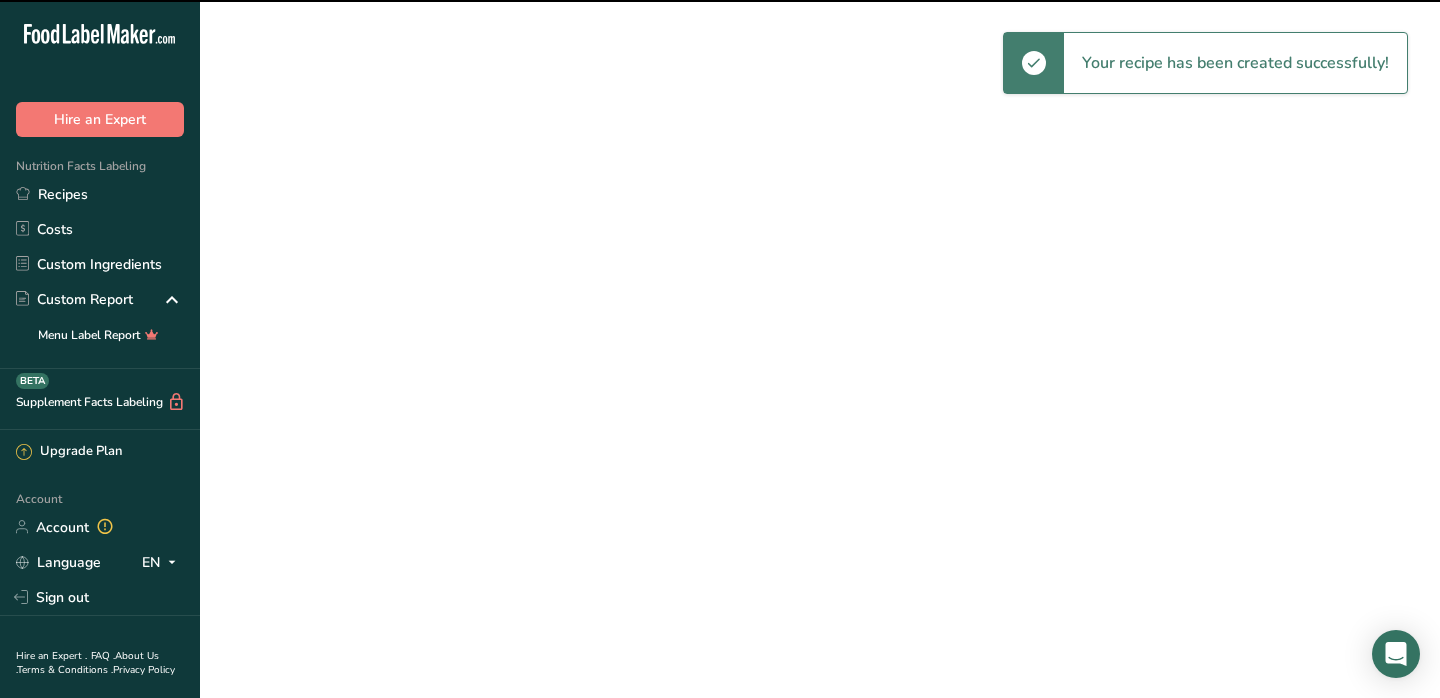 scroll, scrollTop: 0, scrollLeft: 0, axis: both 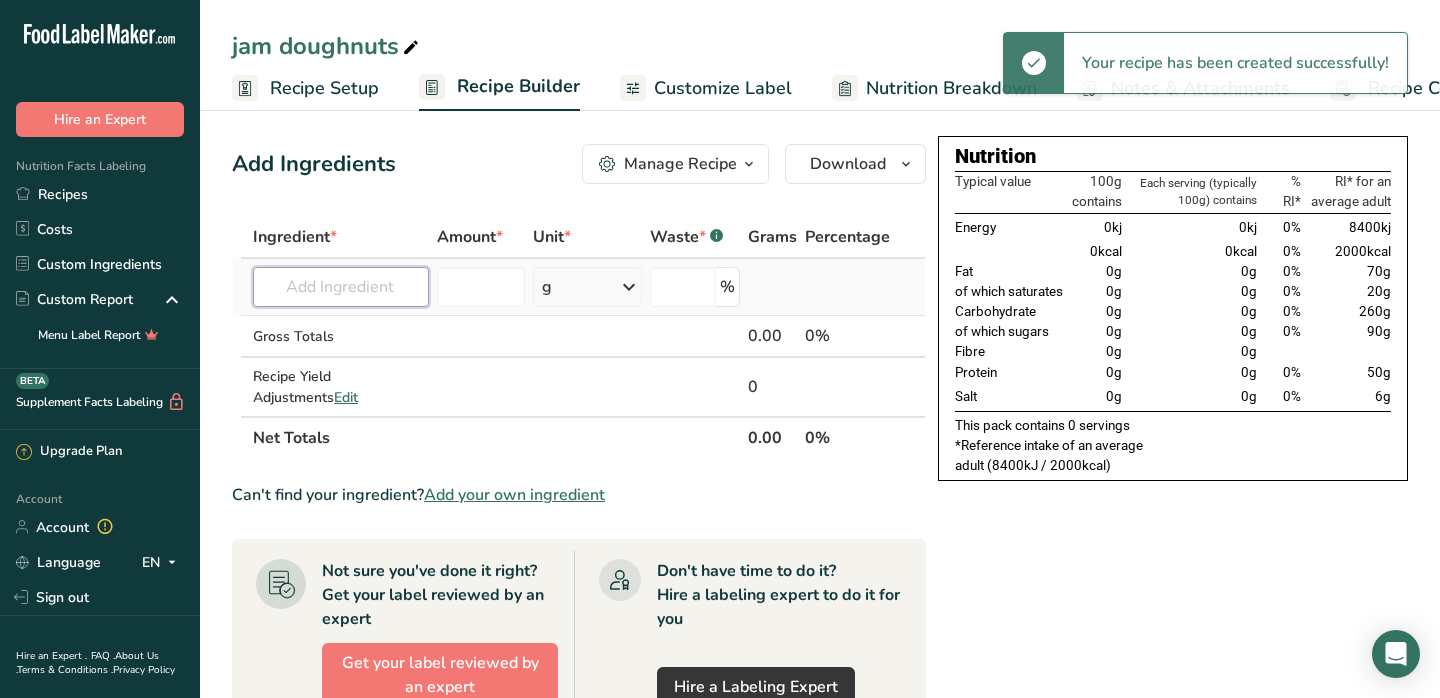 click at bounding box center [341, 287] 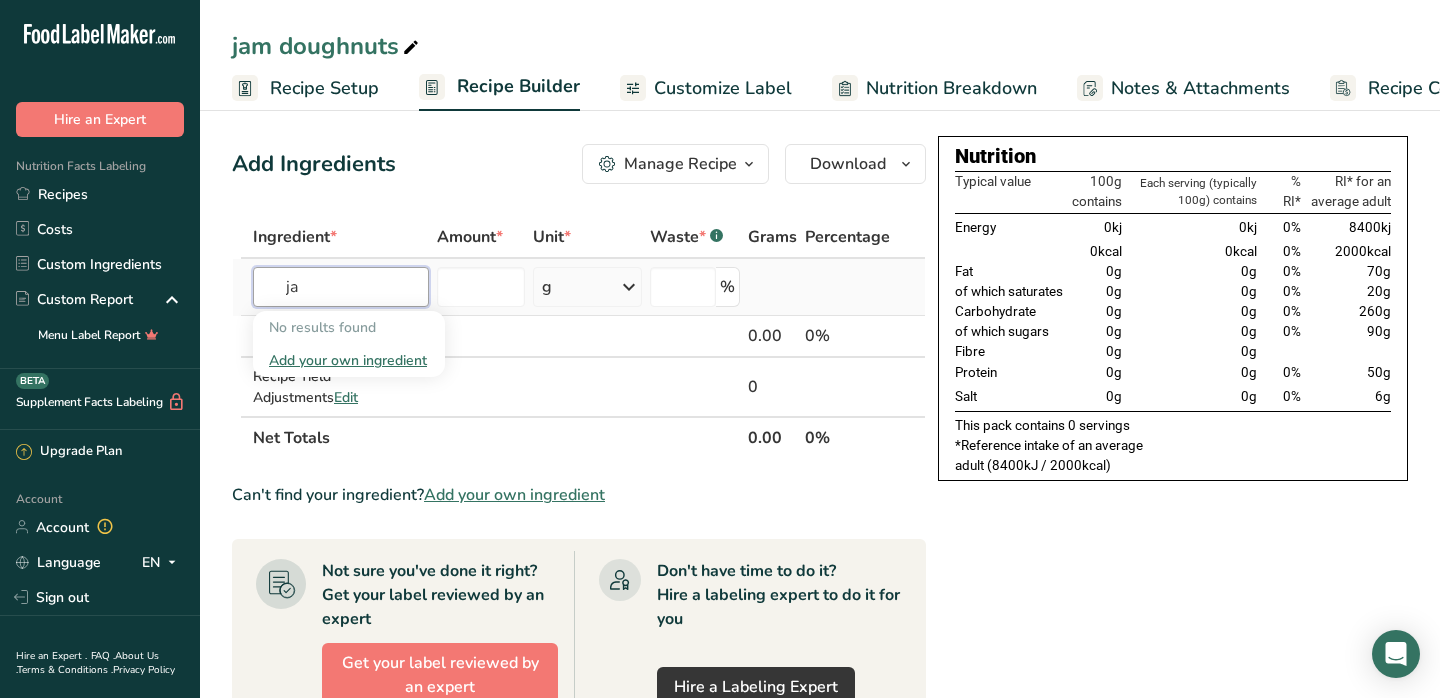 type on "j" 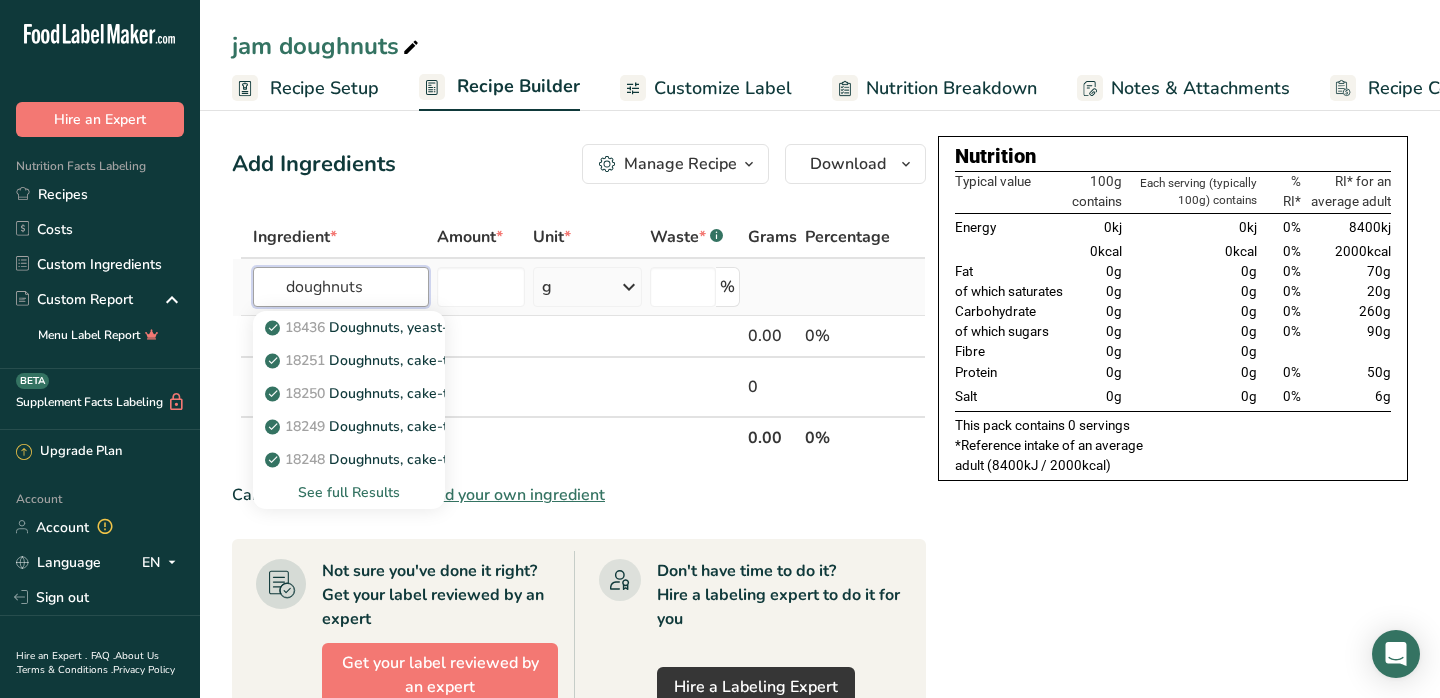 type on "doughnuts" 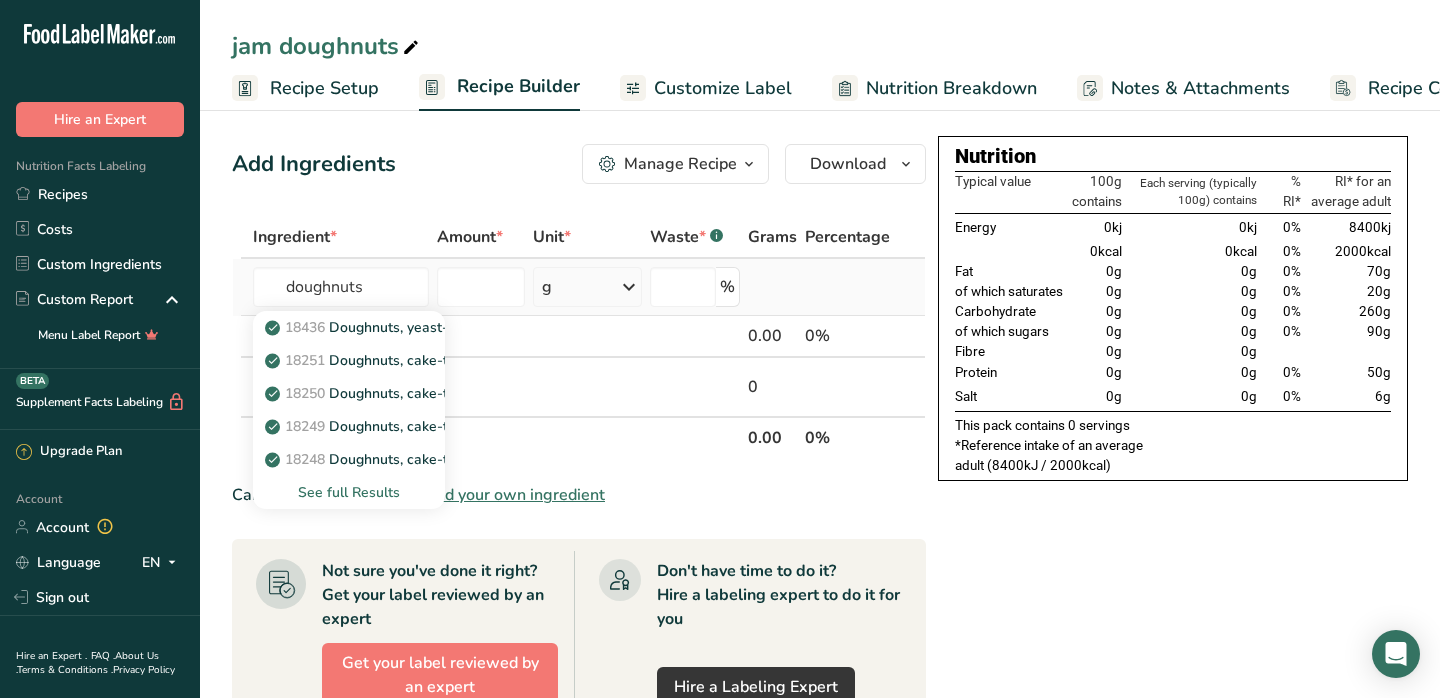 type 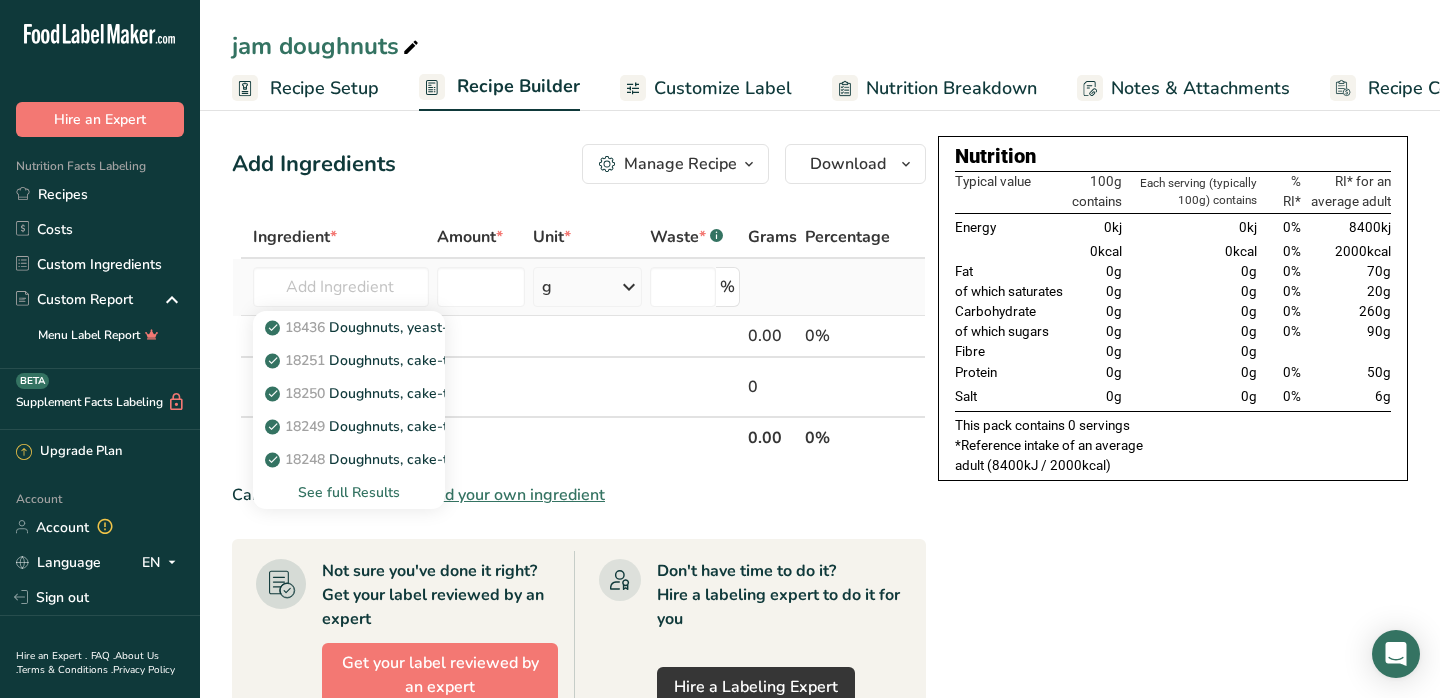 click on "See full Results" at bounding box center [349, 492] 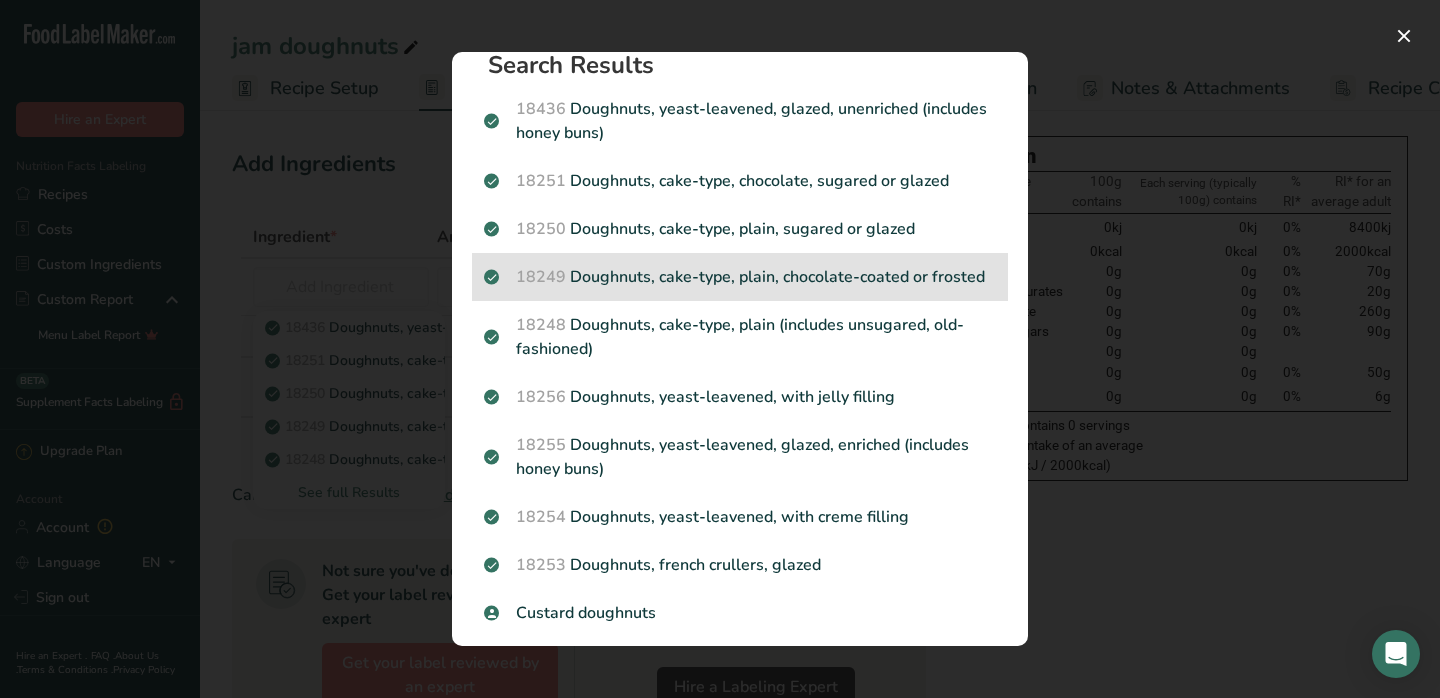 scroll, scrollTop: 38, scrollLeft: 0, axis: vertical 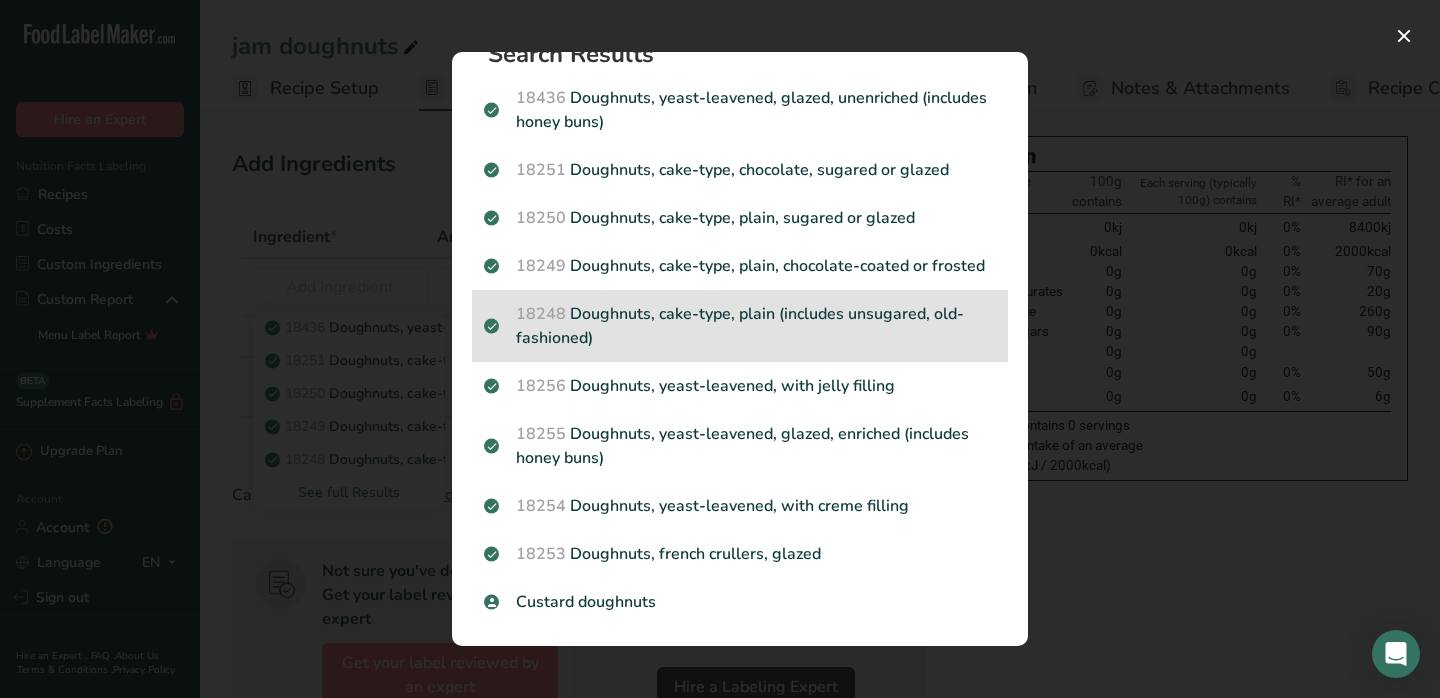 click on "[NUMBER]
Doughnuts, cake-type, plain (includes unsugared, old-fashioned)" at bounding box center (740, 326) 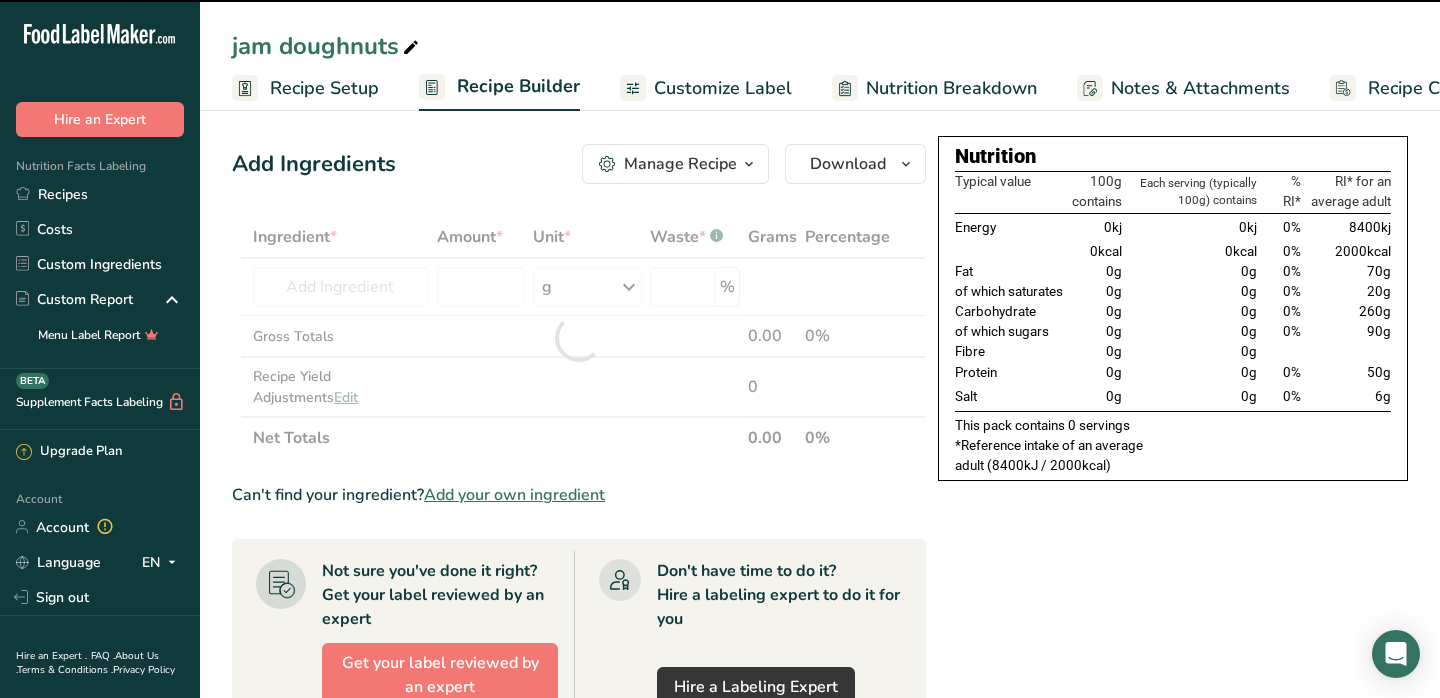 type on "0" 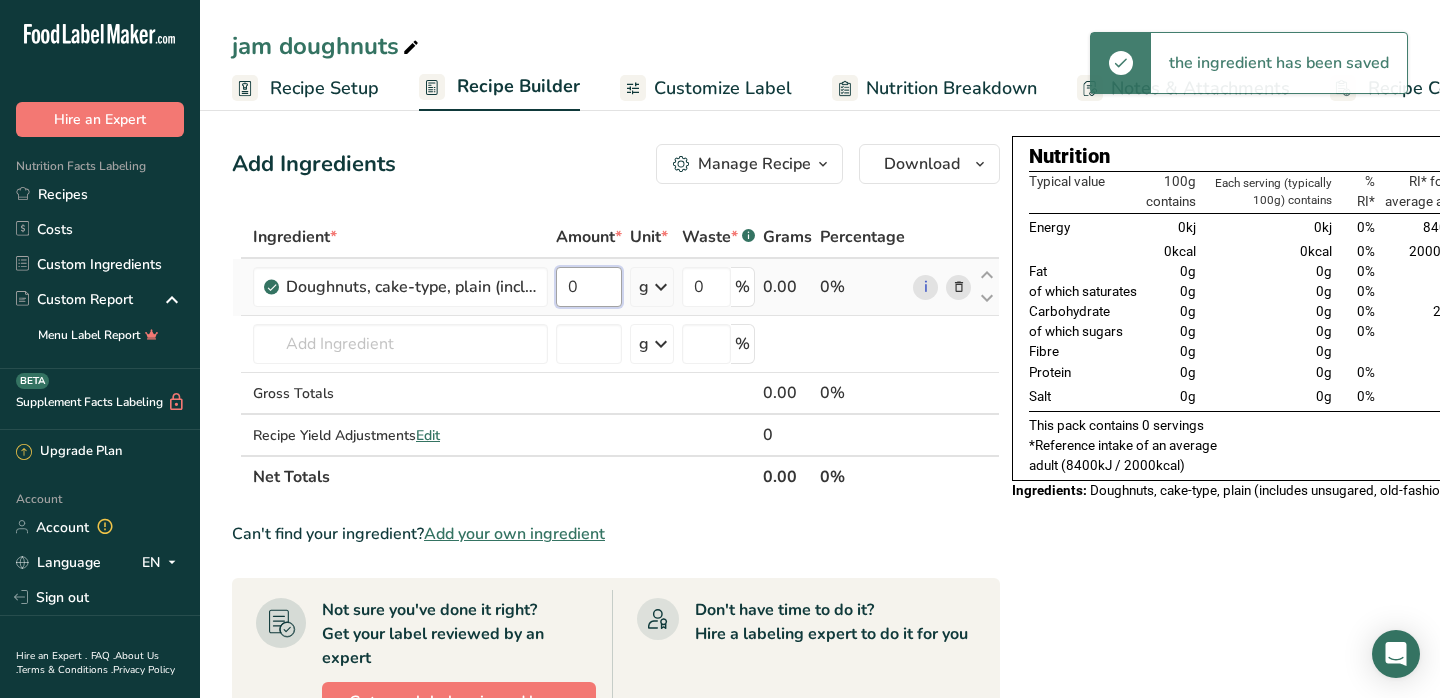 click on "0" at bounding box center [589, 287] 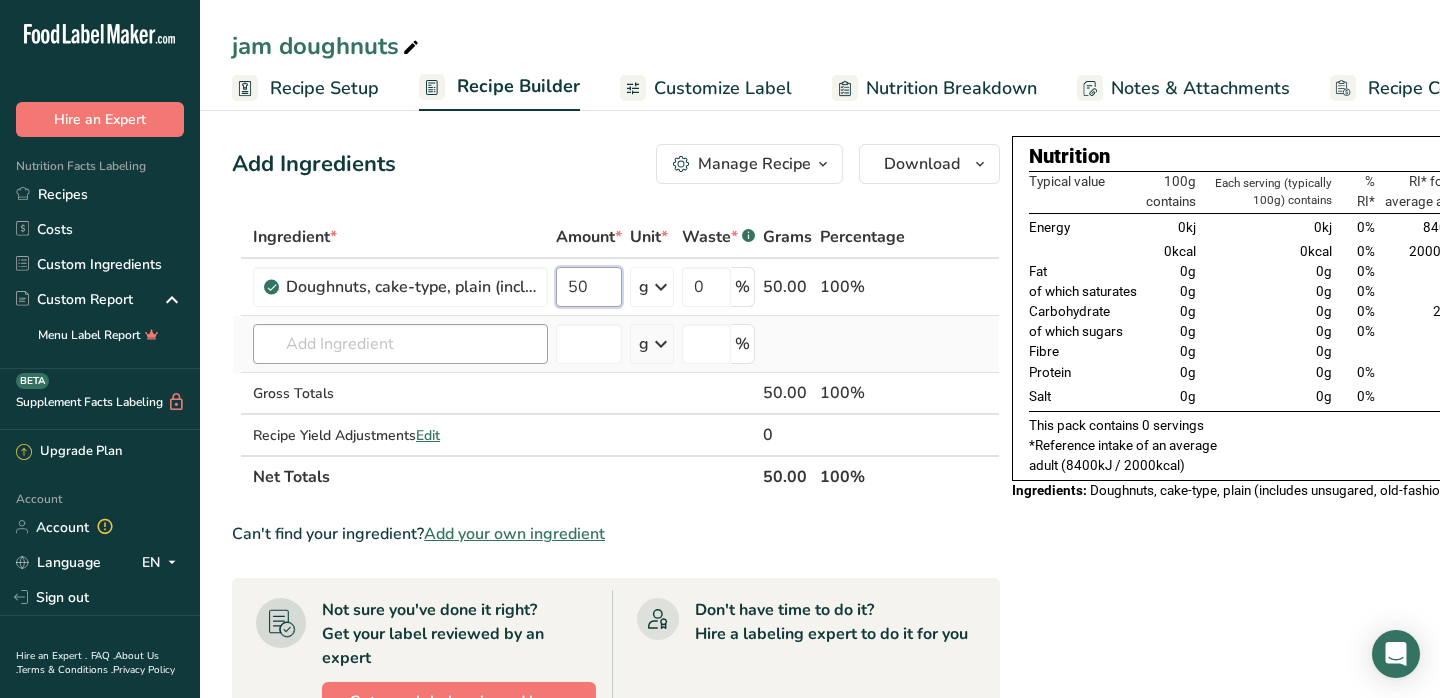 type on "50" 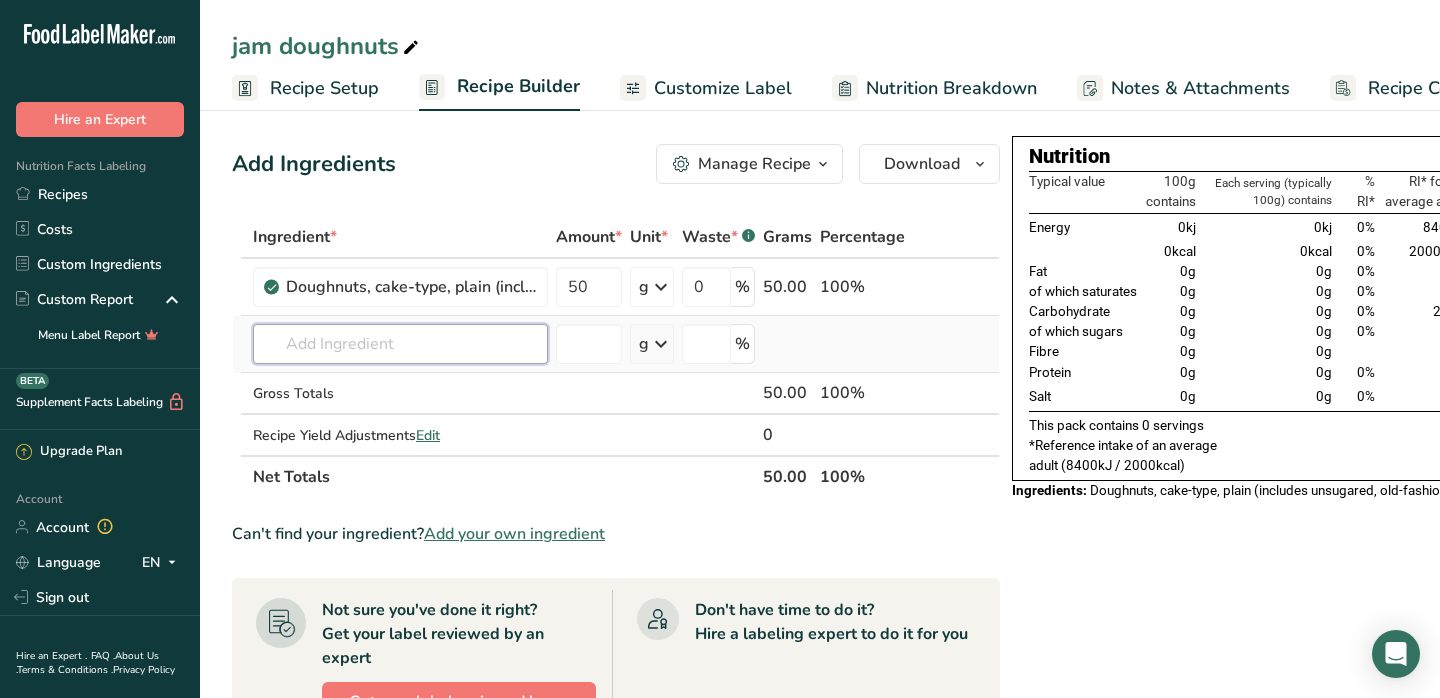 click on "Ingredient *
Amount *
Unit *
Waste *   .a-a{fill:#347362;}.b-a{fill:#fff;}          Grams
Percentage
Doughnuts, cake-type, plain (includes unsugared, old-fashioned)
[NUMBER]
g
Portions
1 donut
1 oz
1 doughnut stick
See more
Weight Units
g
kg
mg
See more
Volume Units
l
Volume units require a density conversion. If you know your ingredient's density enter it below. Otherwise, click on "RIA" our AI Regulatory bot - she will be able to help you
lb/ft3
g/cm3
Confirm
mL
lb/ft3
g/cm3" at bounding box center (616, 357) 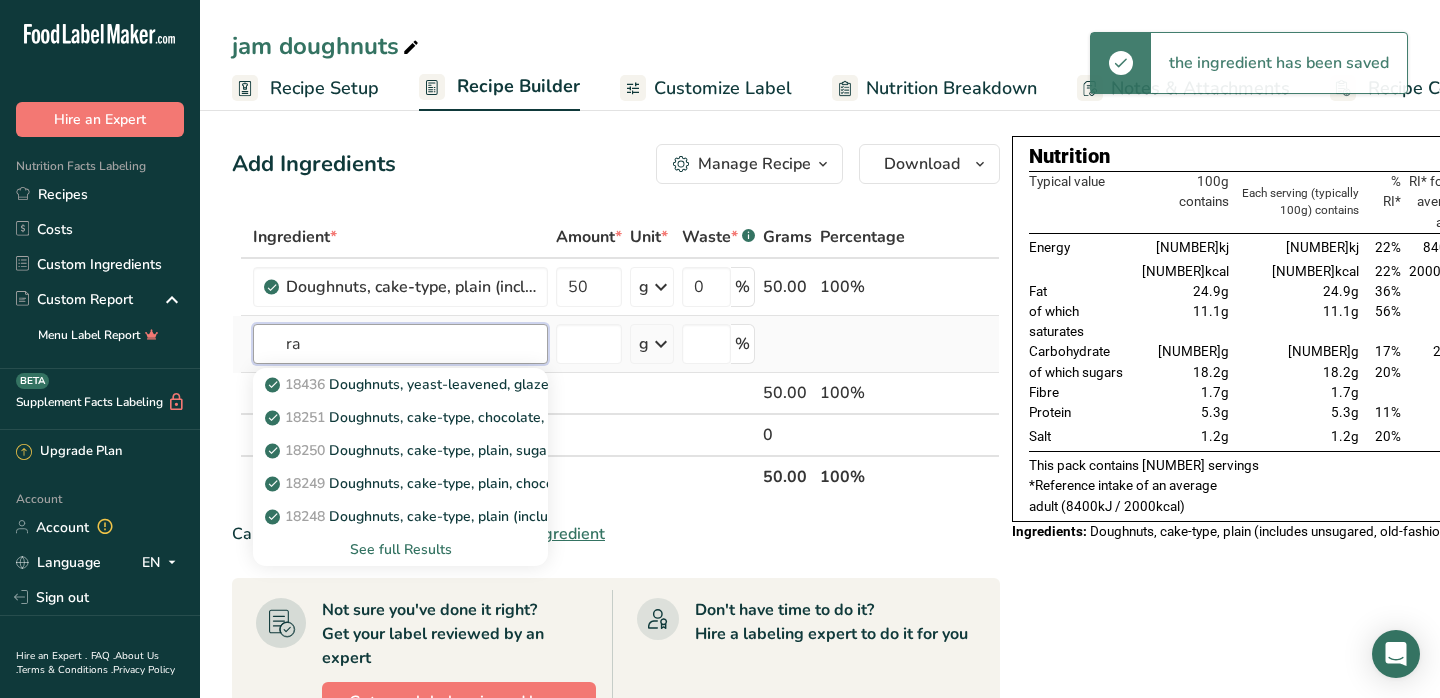 type on "r" 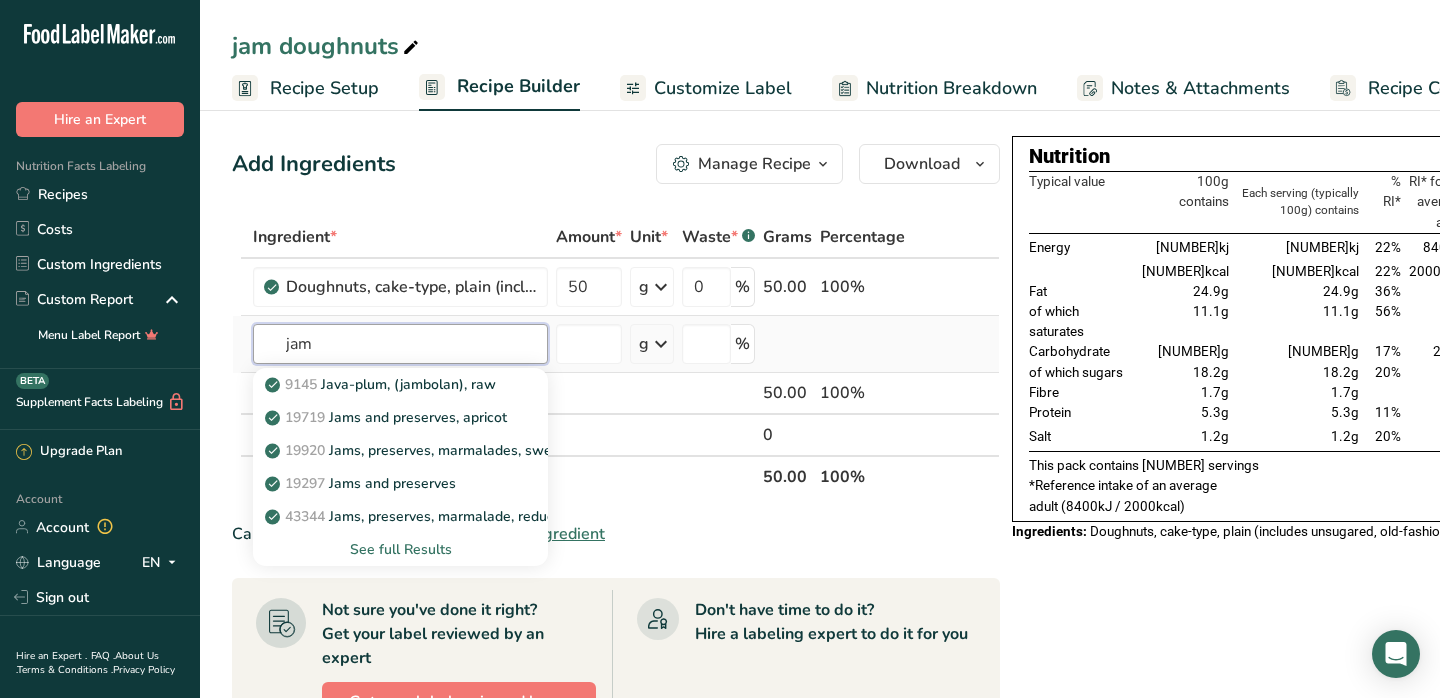 type on "jam" 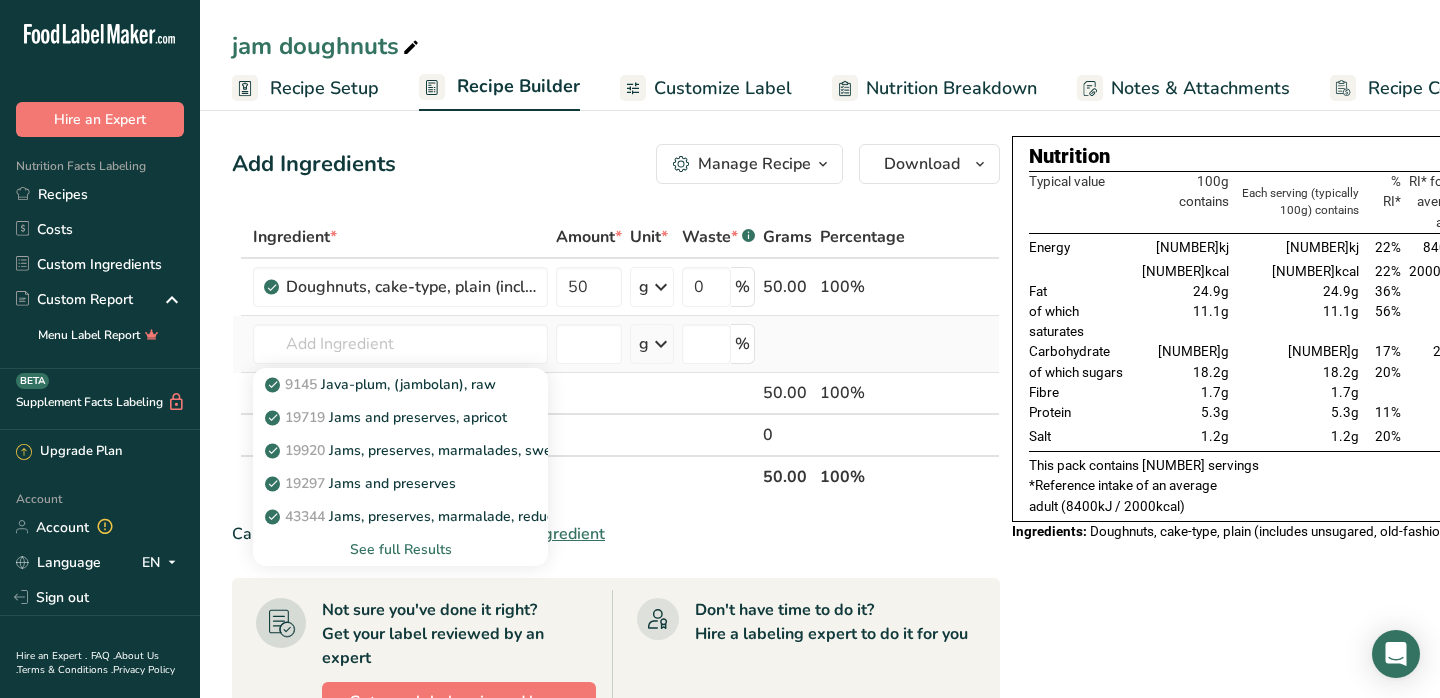 click on "See full Results" at bounding box center (400, 549) 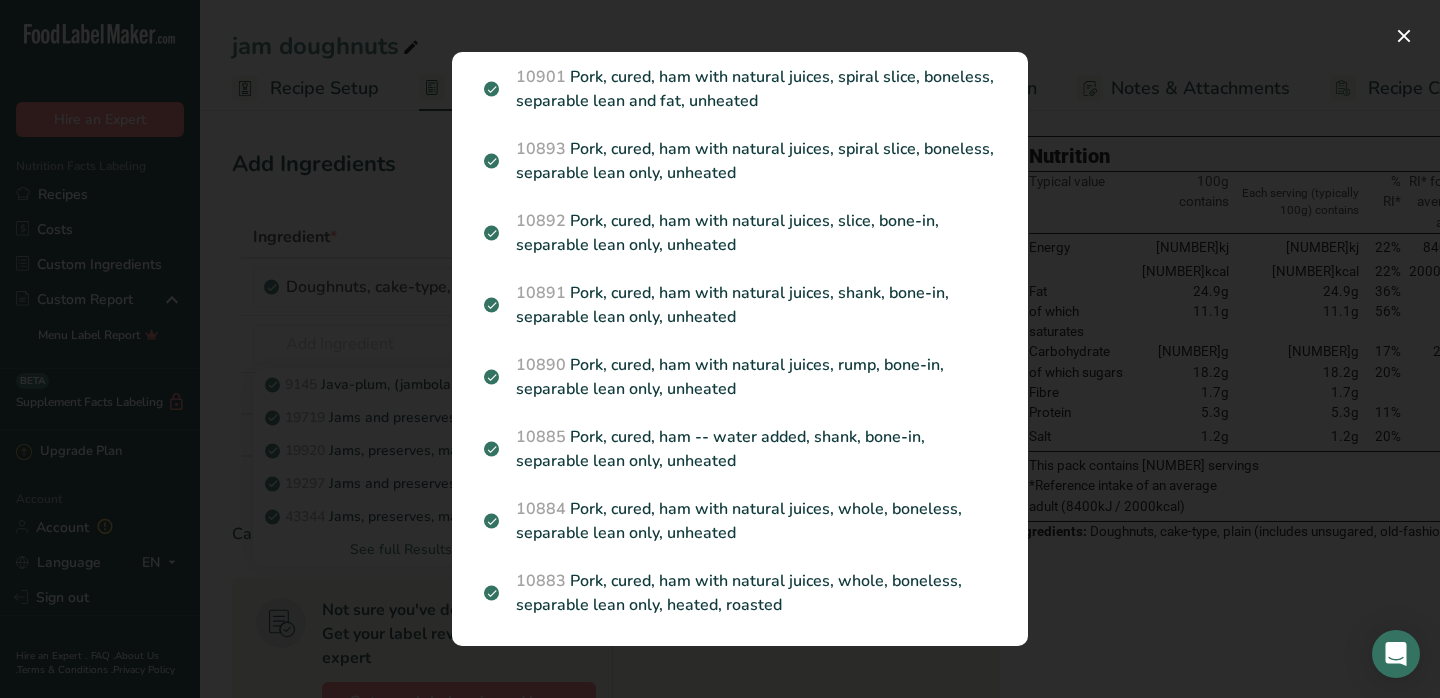 scroll, scrollTop: 2058, scrollLeft: 0, axis: vertical 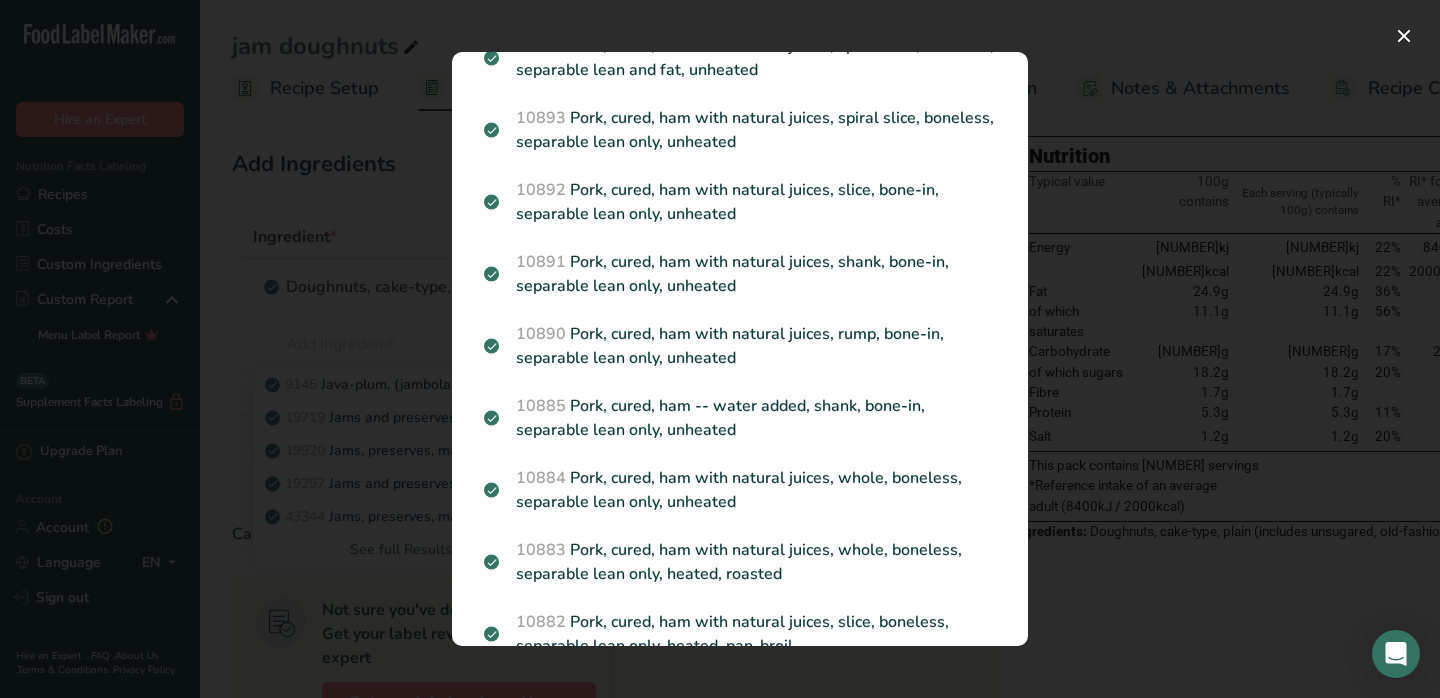 click at bounding box center [720, 349] 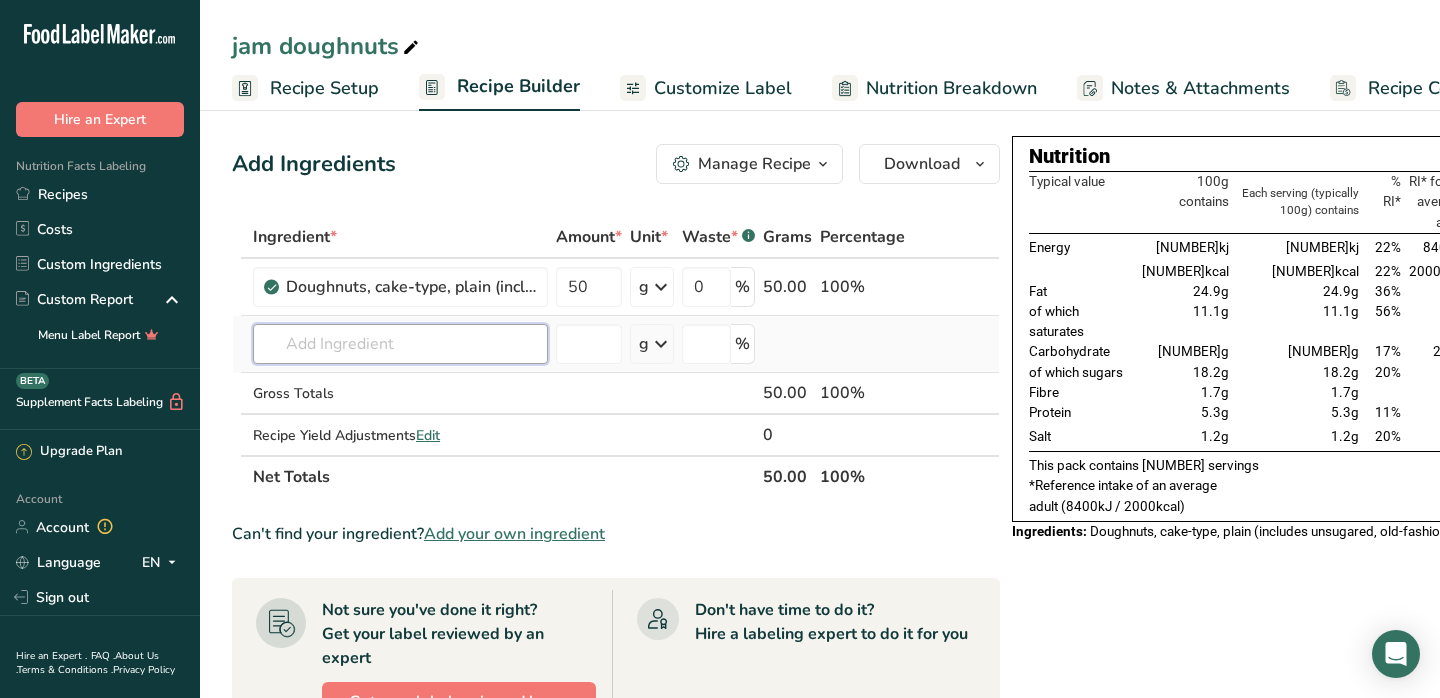 click at bounding box center (400, 344) 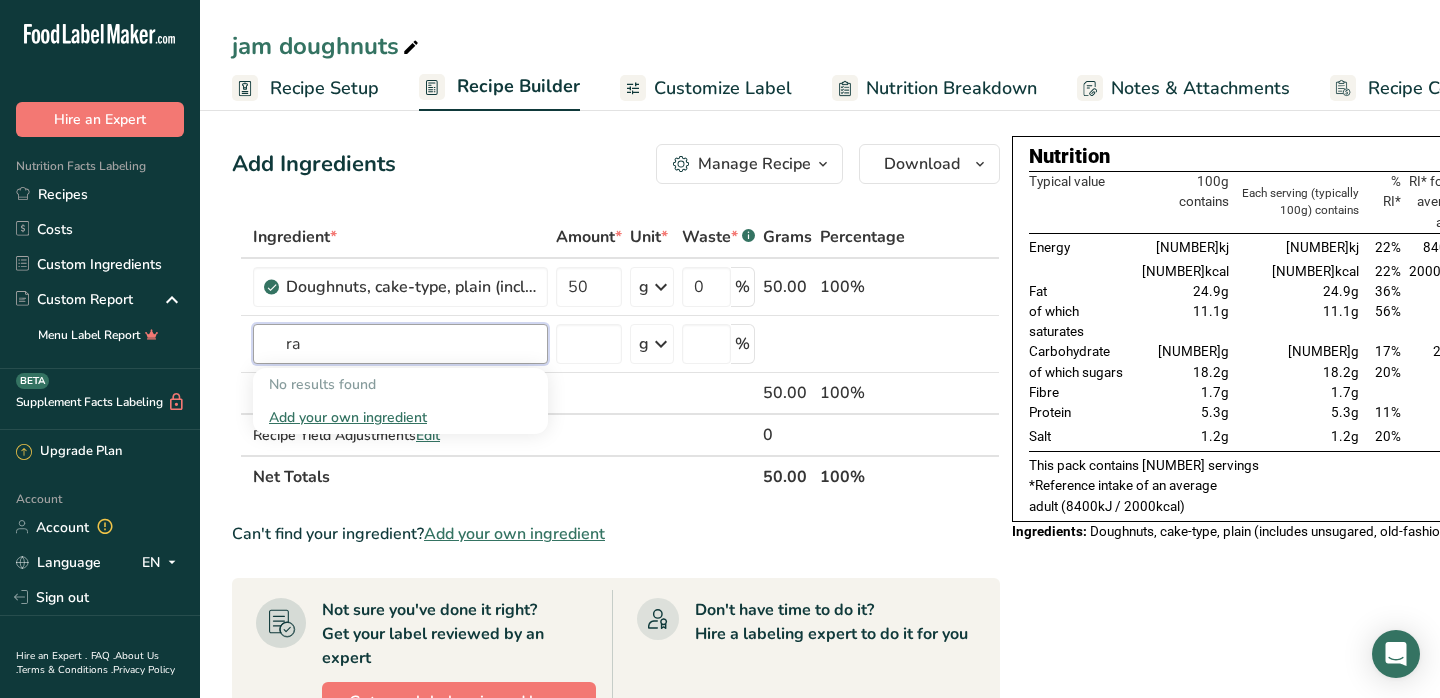 type on "r" 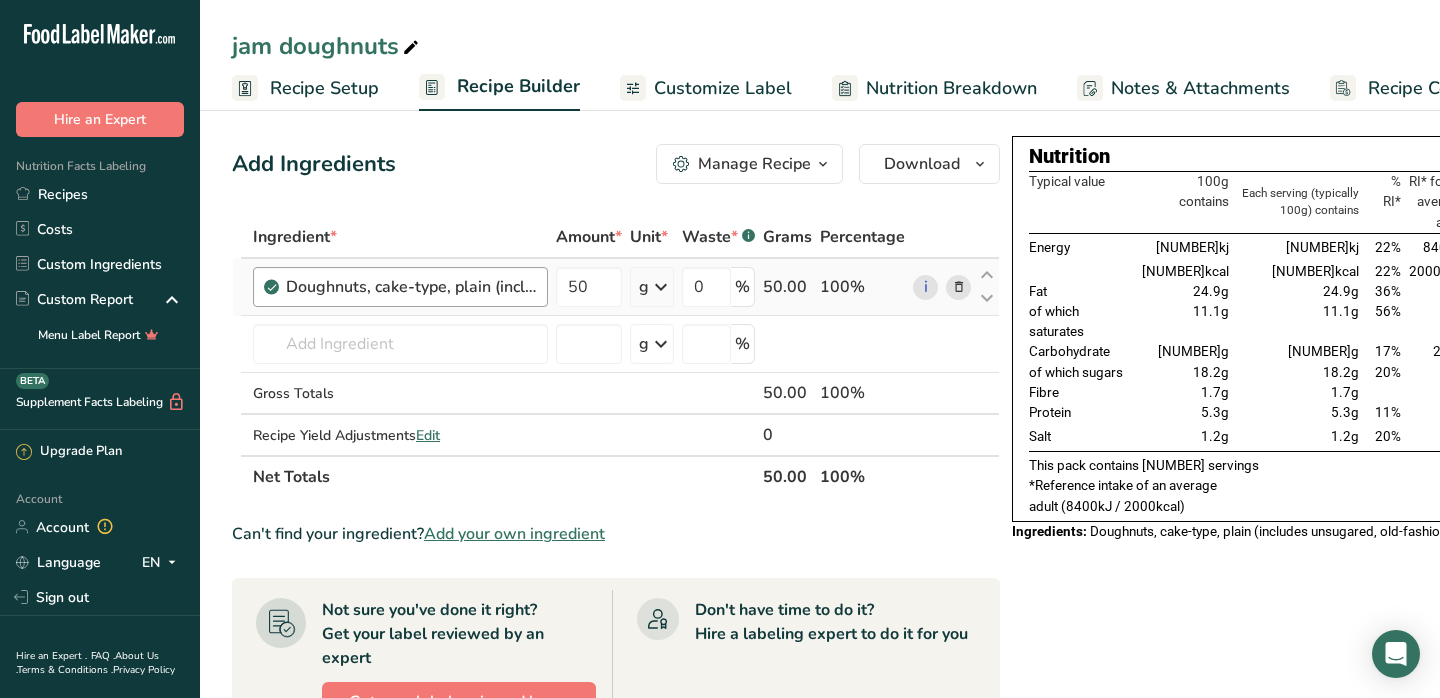 click on "Doughnuts, cake-type, plain (includes unsugared, old-fashioned)" at bounding box center [411, 287] 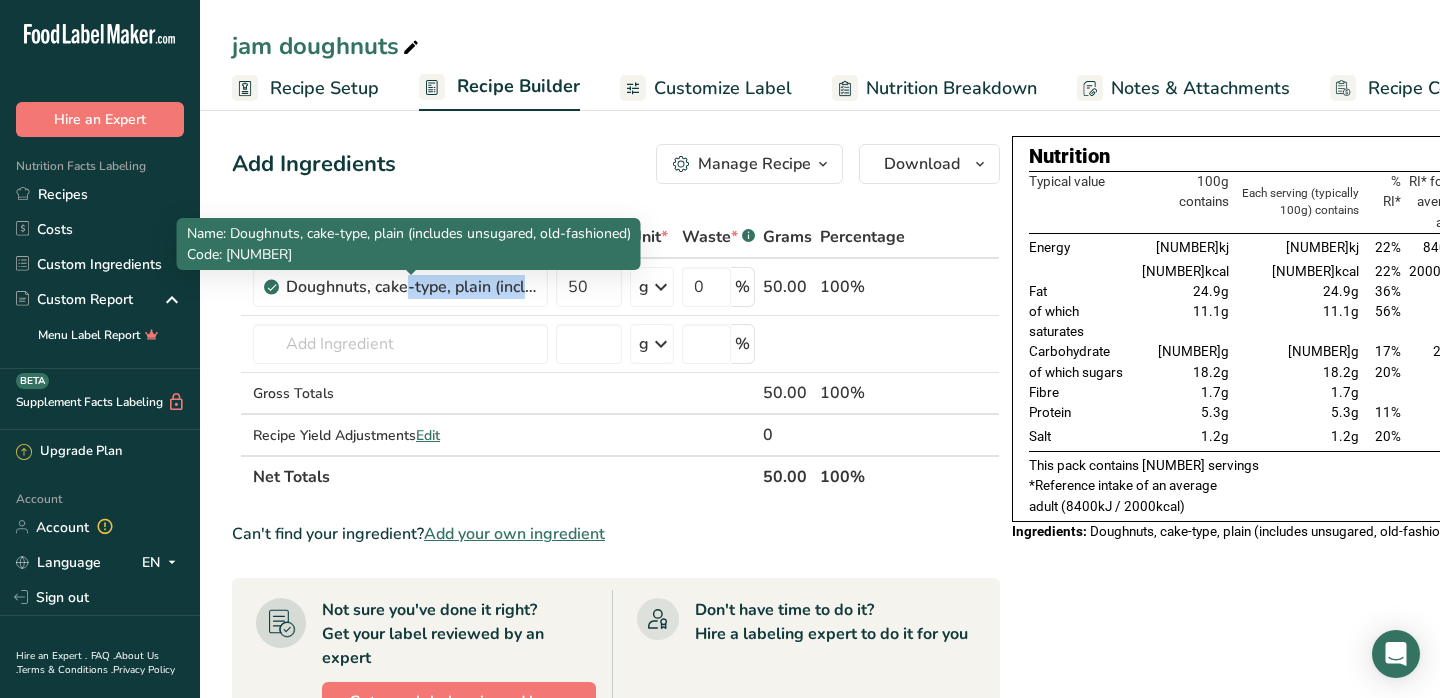 drag, startPoint x: 521, startPoint y: 289, endPoint x: 285, endPoint y: 264, distance: 237.32047 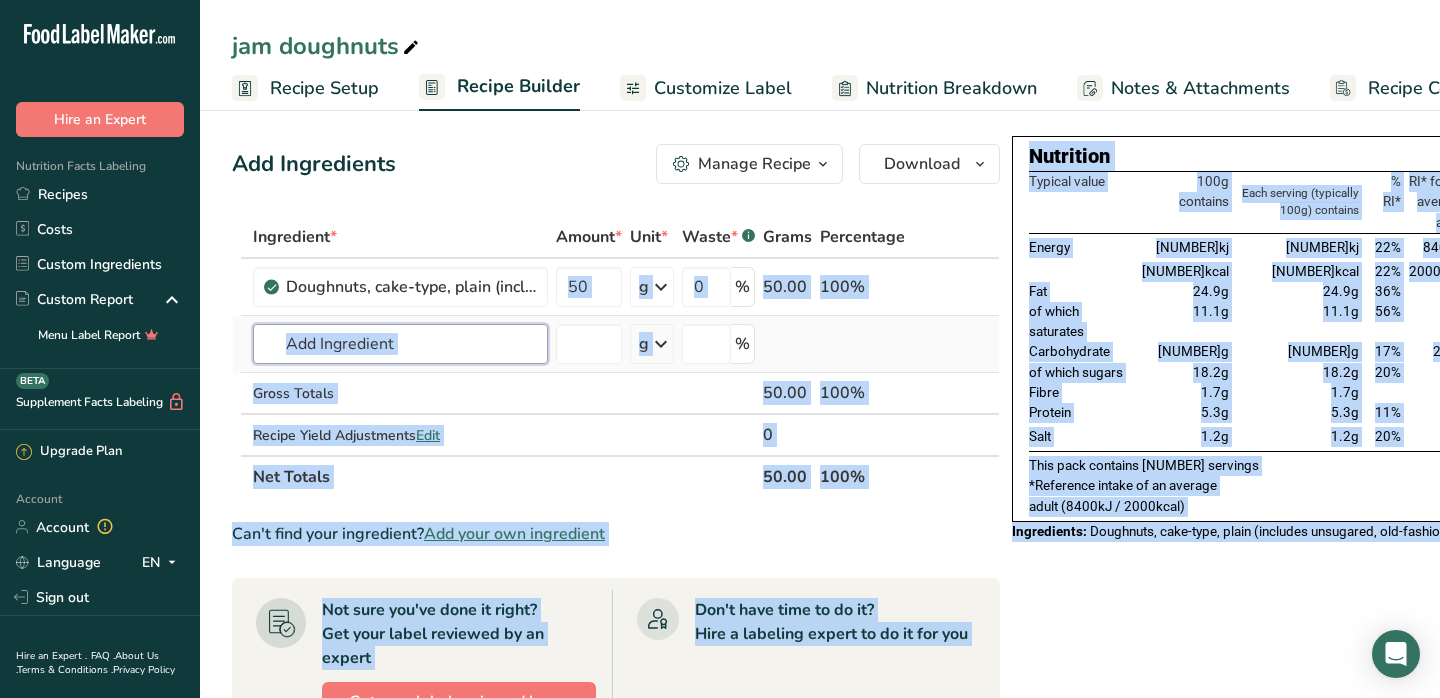 click at bounding box center (400, 344) 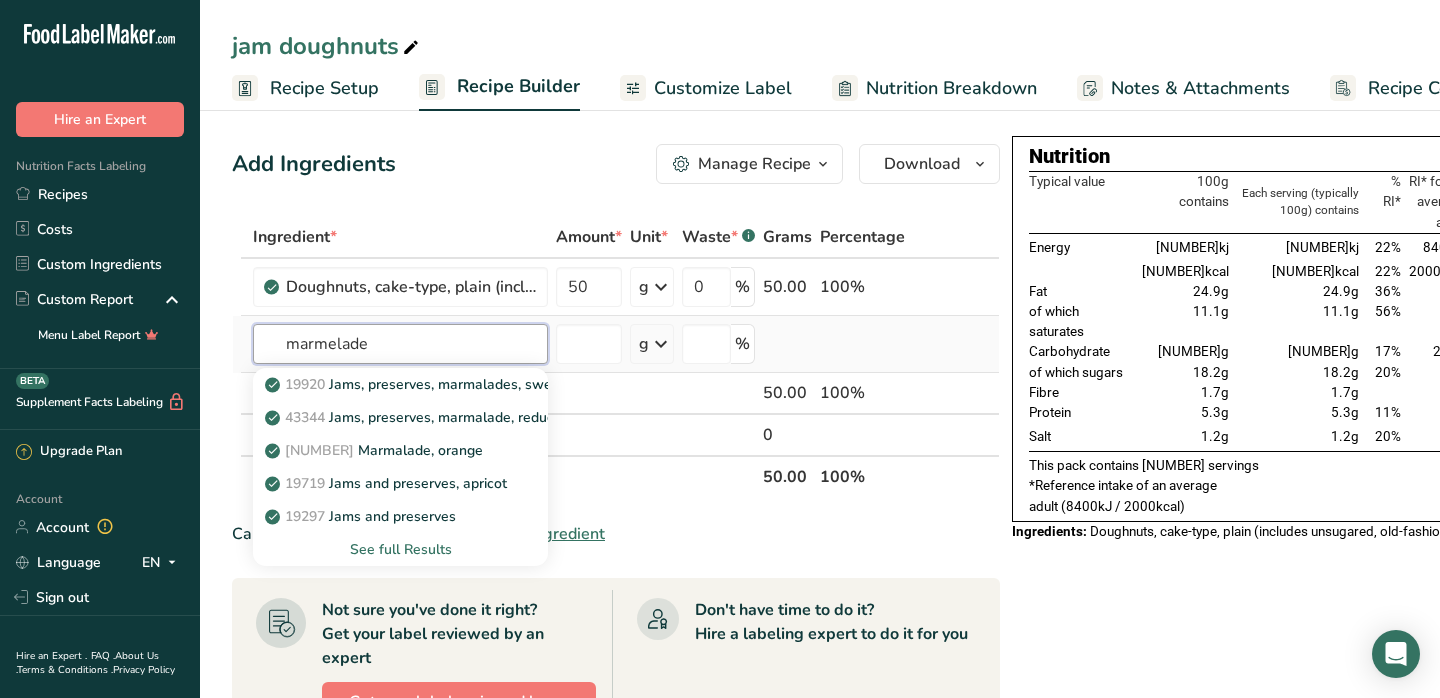 type on "marmelade" 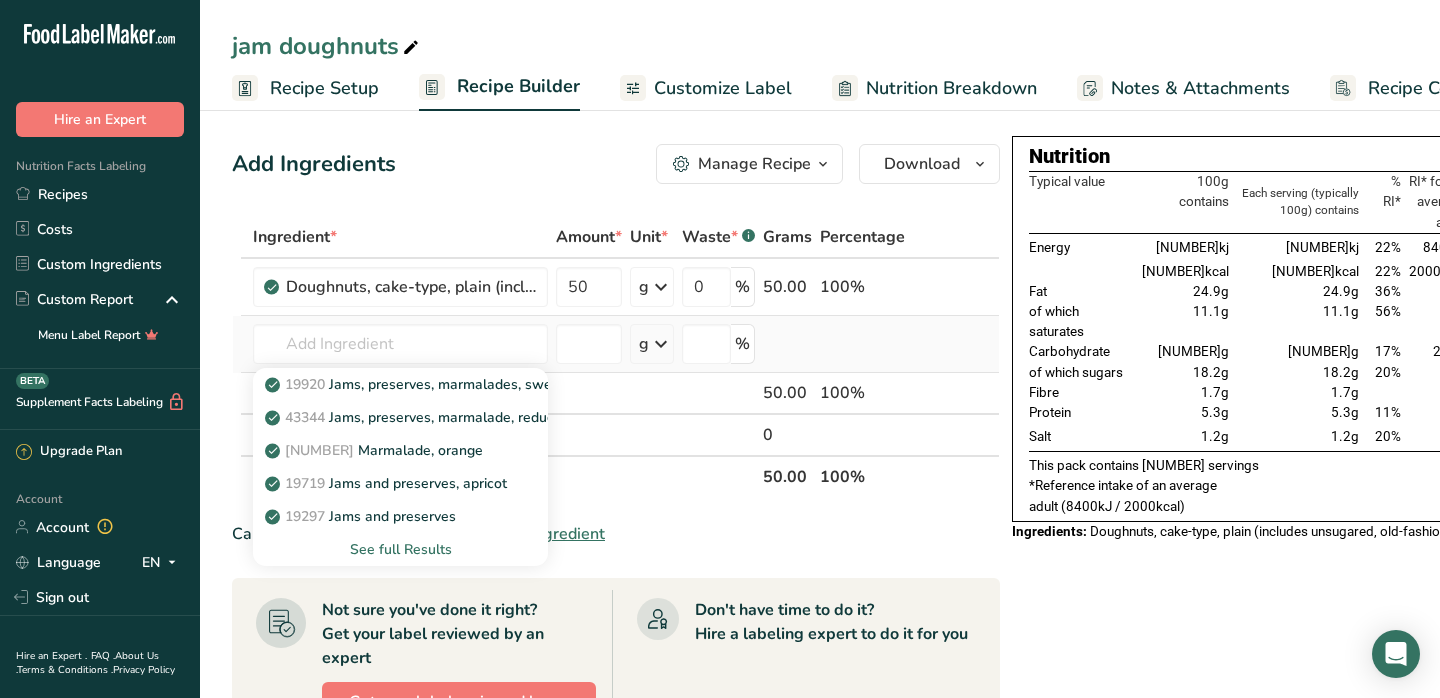click on "See full Results" at bounding box center [400, 549] 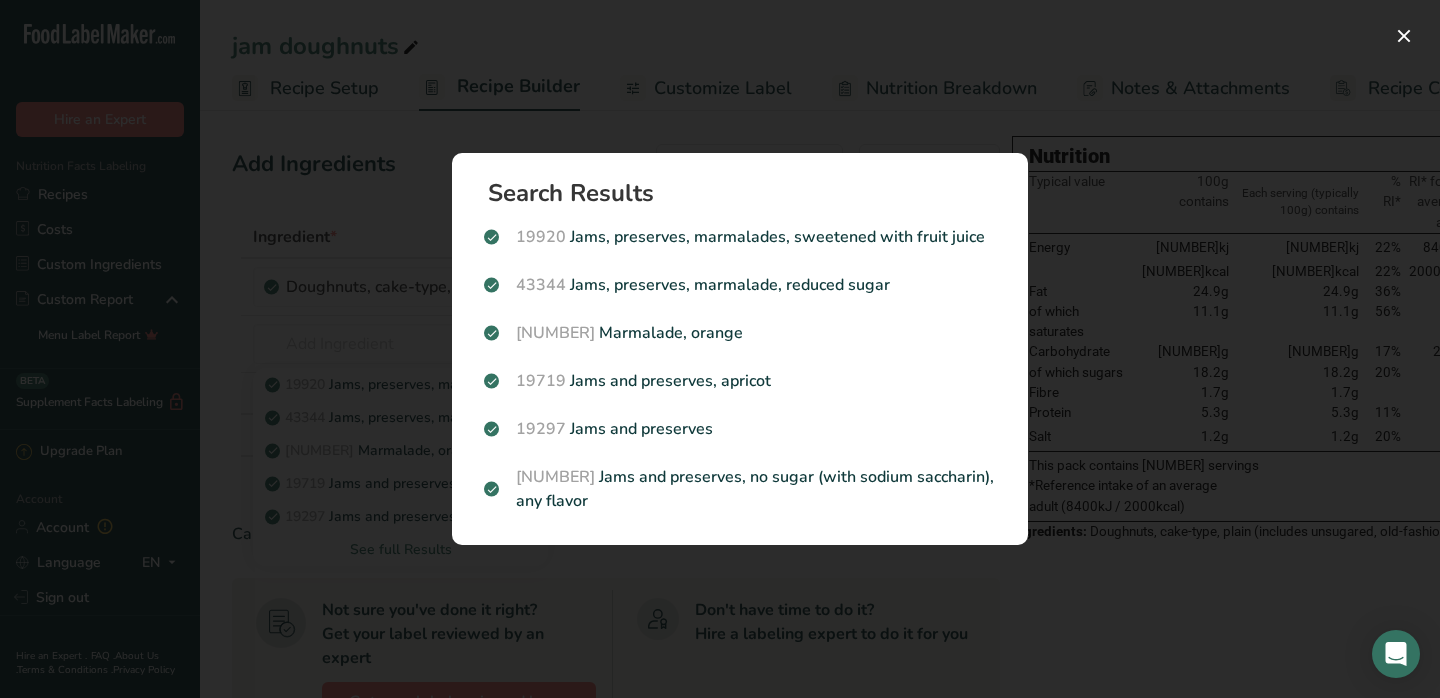 click at bounding box center [720, 349] 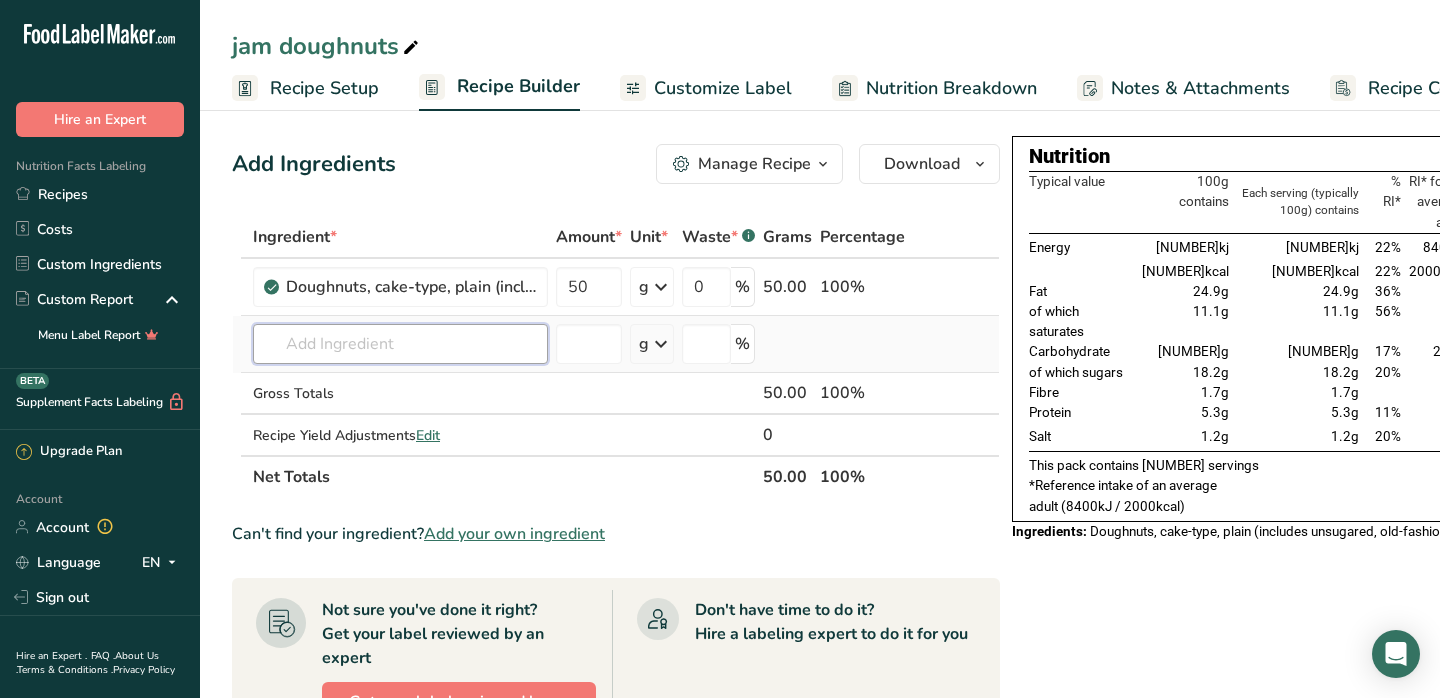 click at bounding box center (400, 344) 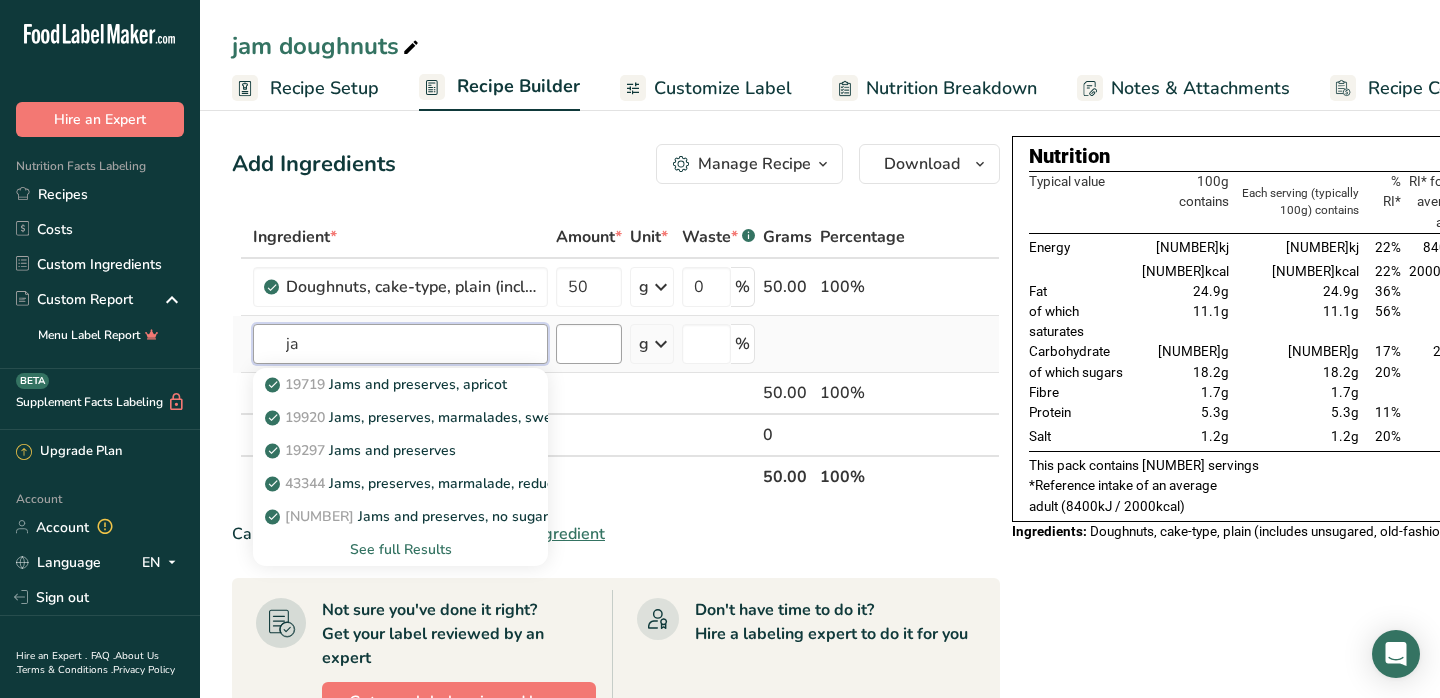 type on "j" 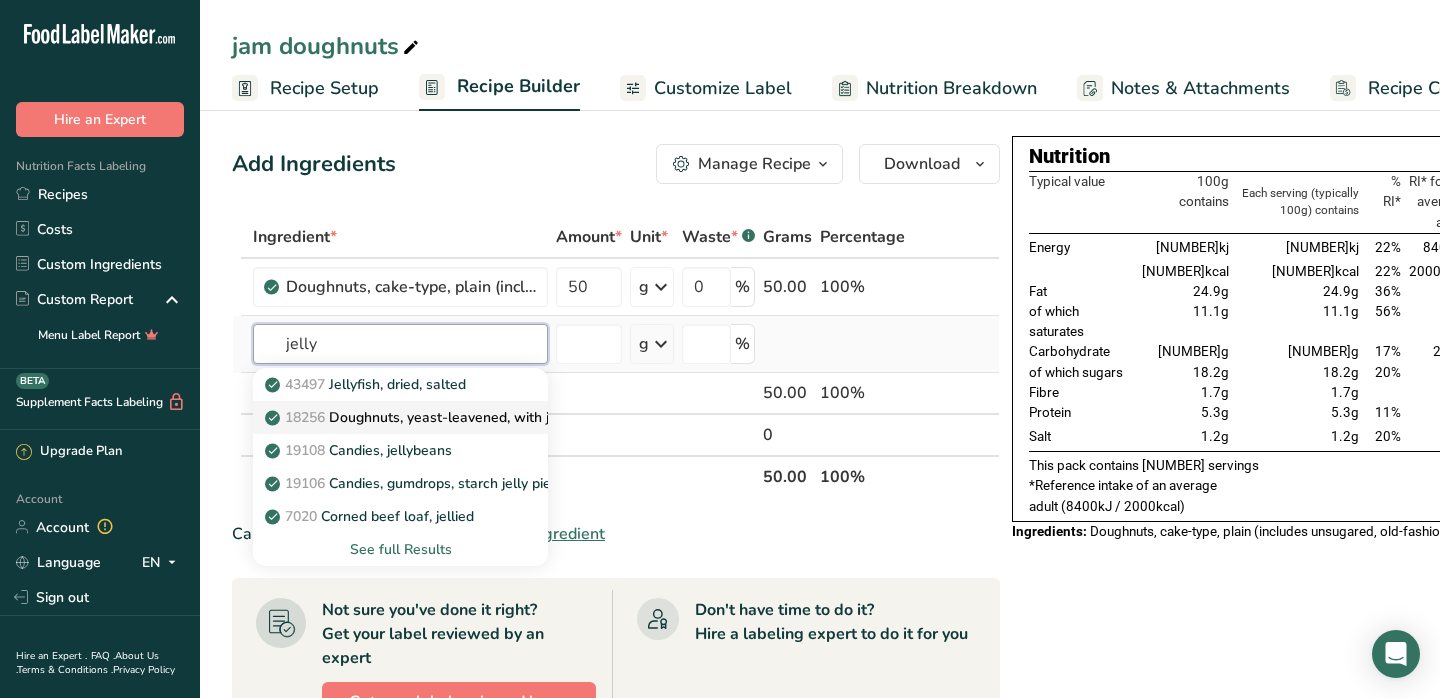 type on "jelly" 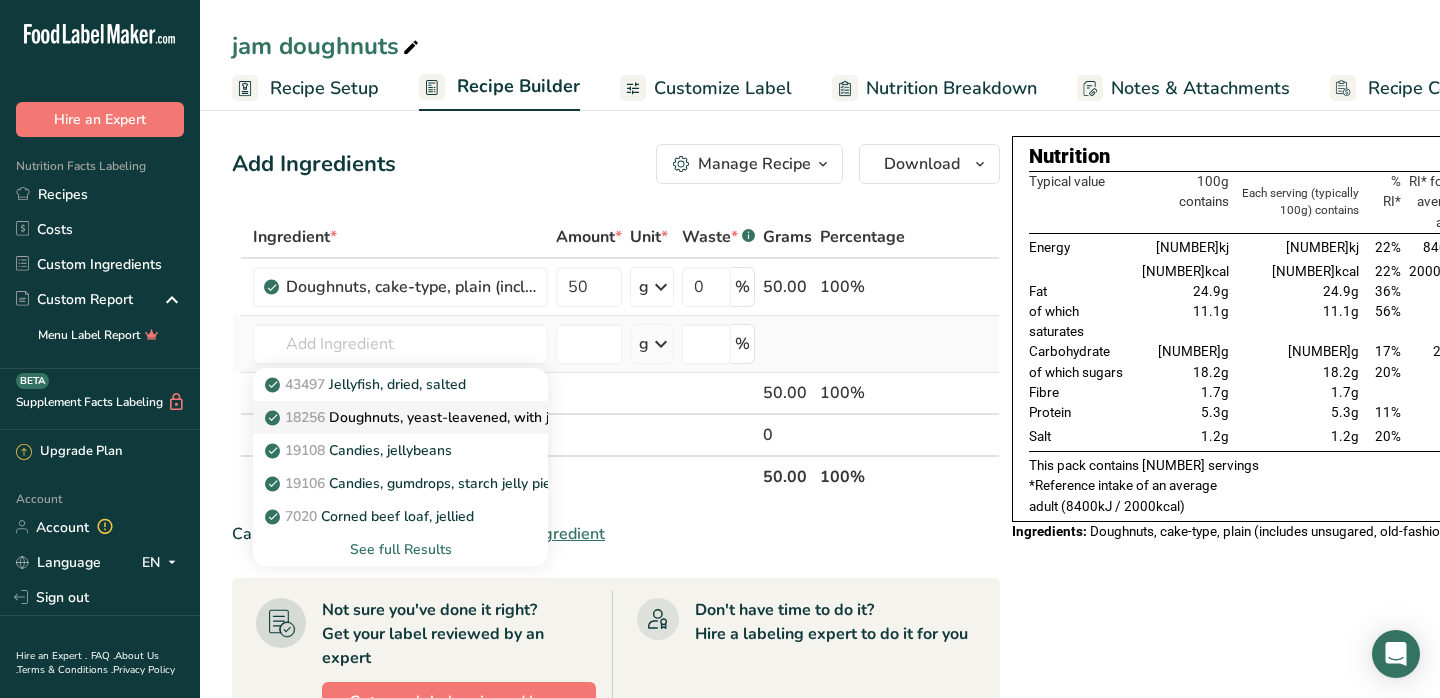 click on "[NUMBER]
Doughnuts, yeast-leavened, with jelly filling" at bounding box center [400, 417] 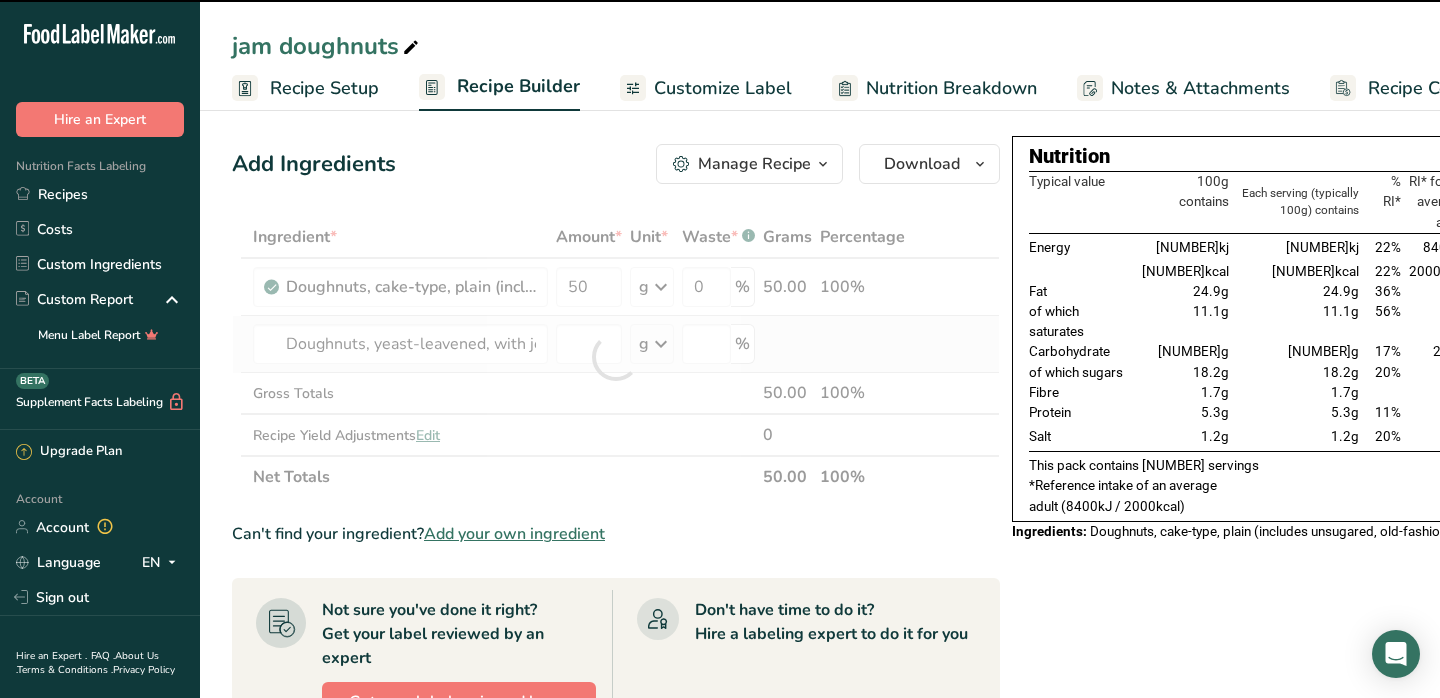 type on "0" 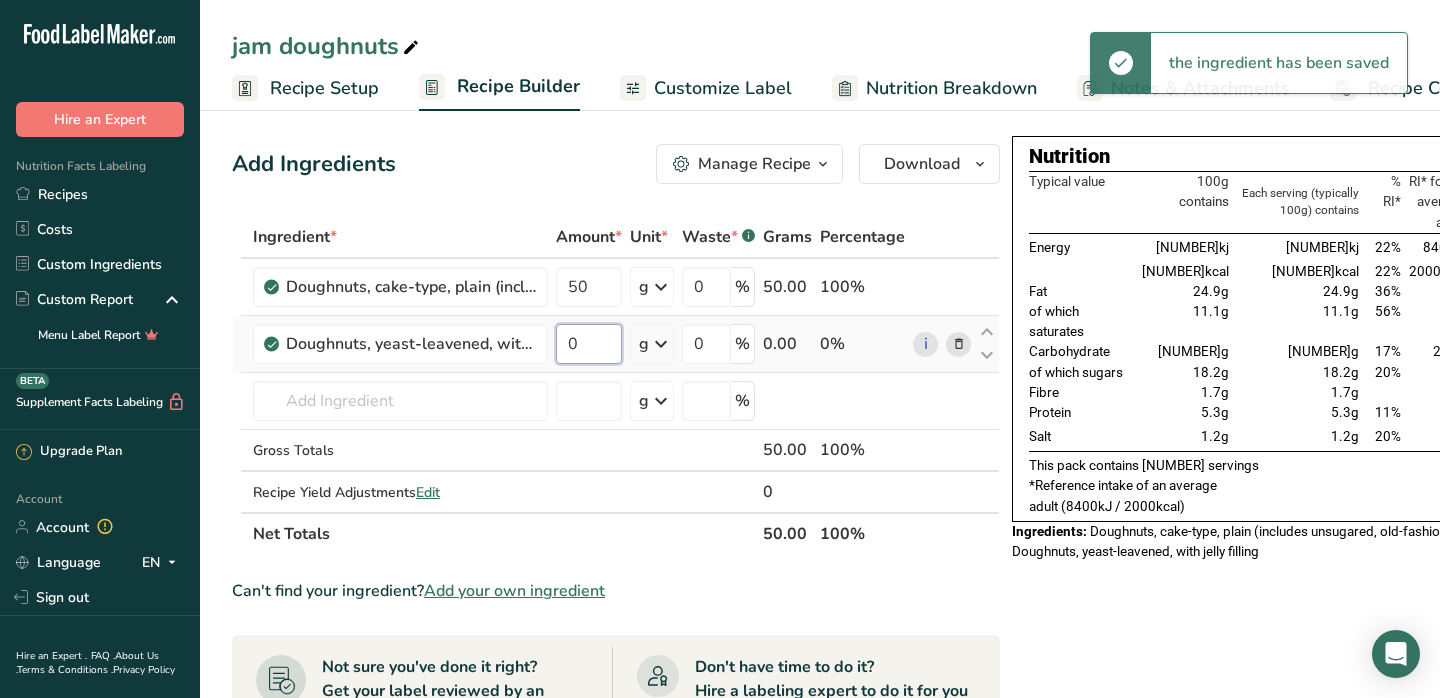 click on "0" at bounding box center [589, 344] 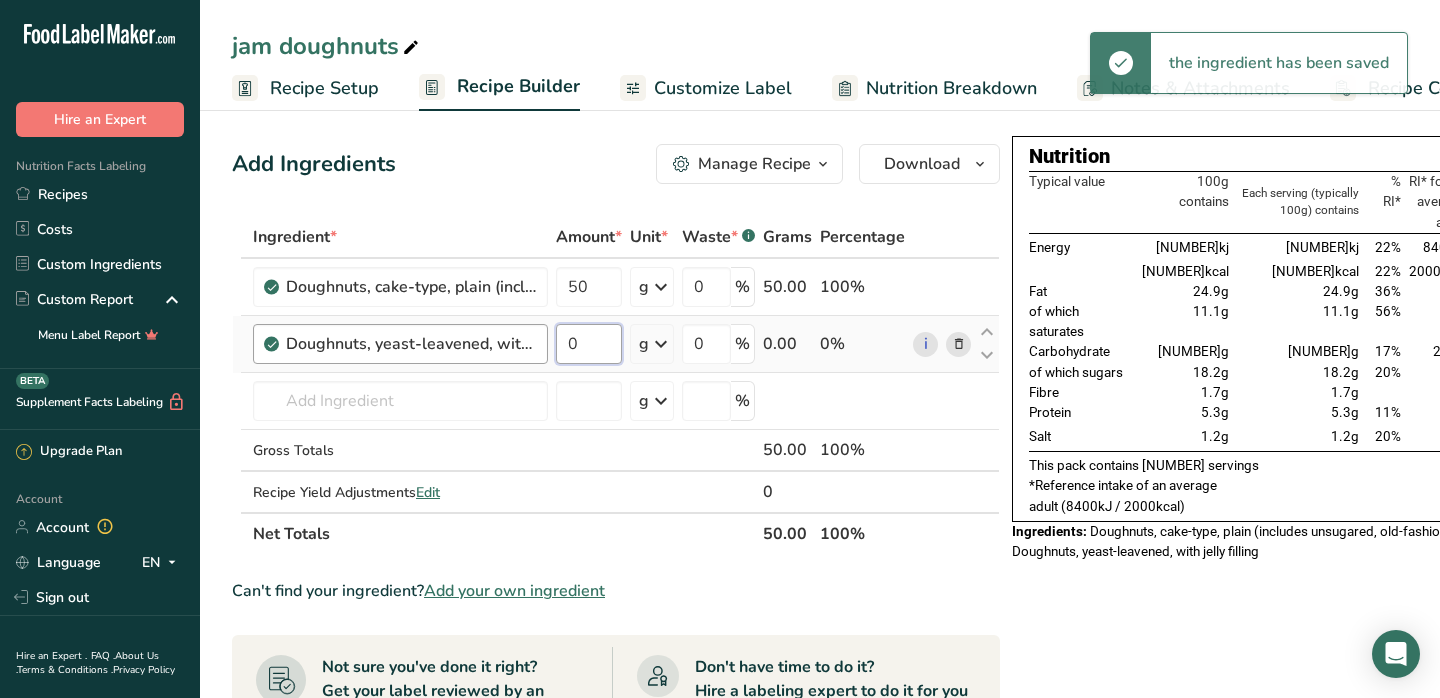 drag, startPoint x: 590, startPoint y: 351, endPoint x: 505, endPoint y: 346, distance: 85.146935 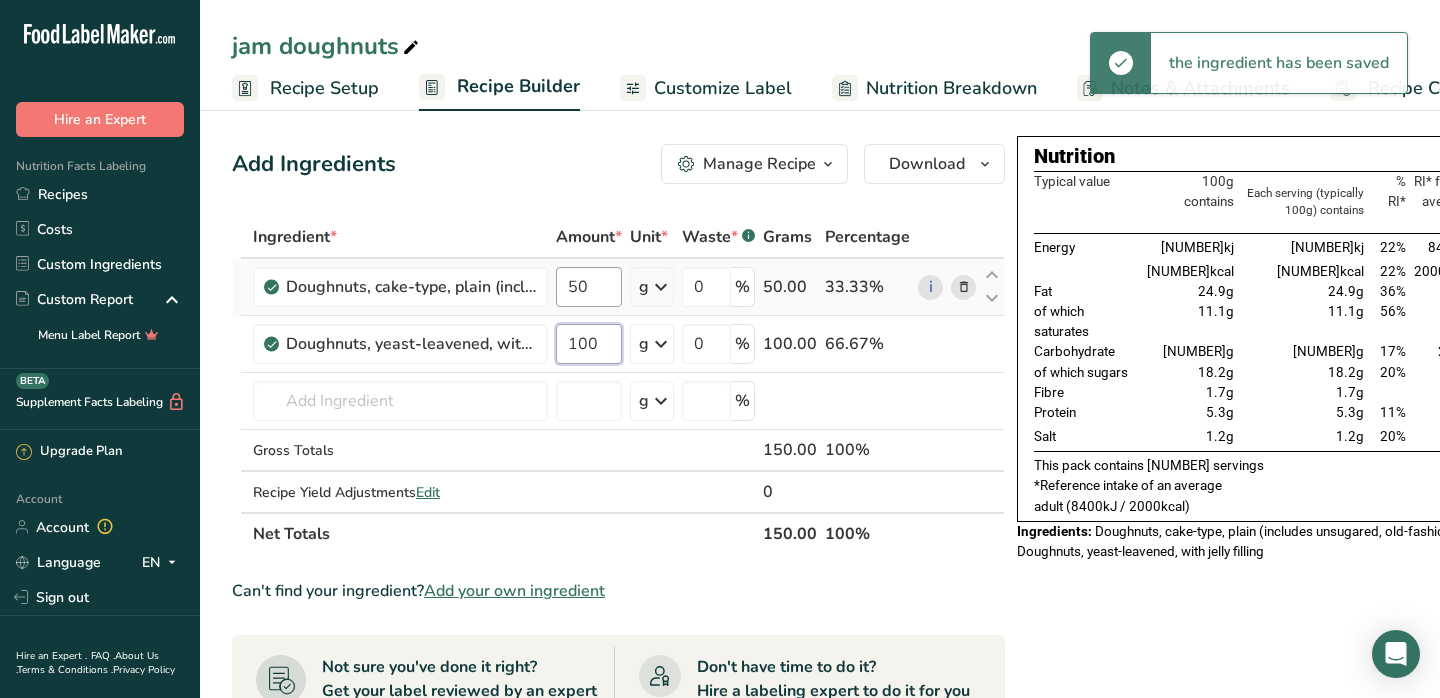 type on "100" 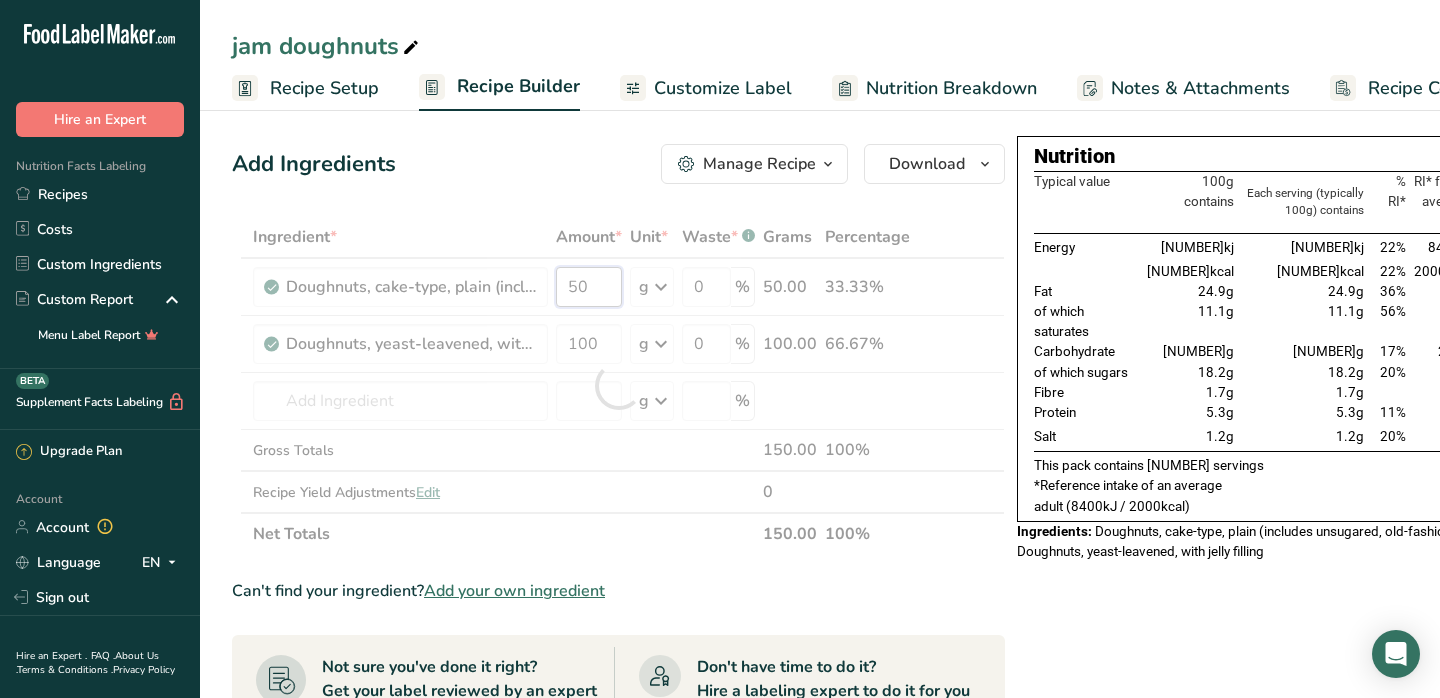 drag, startPoint x: 602, startPoint y: 290, endPoint x: 558, endPoint y: 280, distance: 45.122055 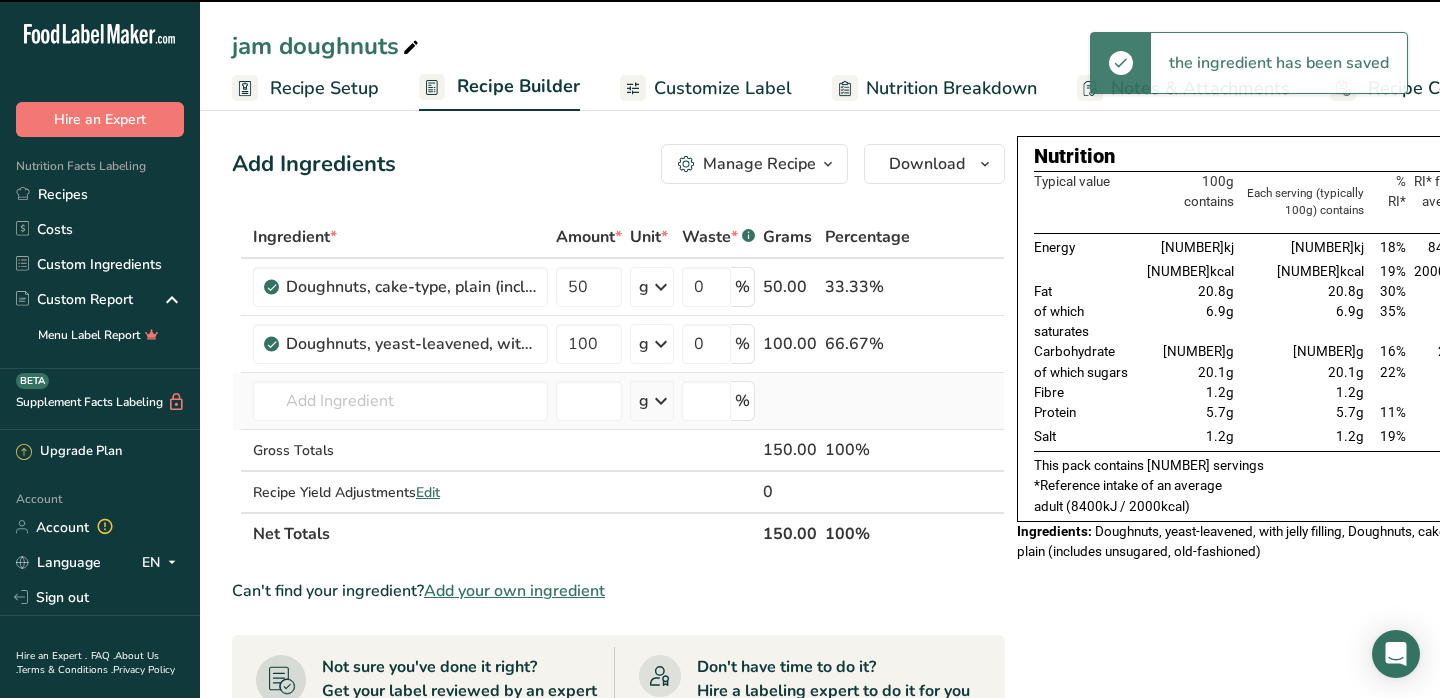 click on "Ingredient *
Amount *
Unit *
Waste *   .a-a{fill:#347362;}.b-a{fill:#fff;}          Grams
Percentage
Doughnuts, cake-type, plain (includes unsugared, old-fashioned)
[NUMBER]
g
Portions
1 donut
1 oz
1 doughnut stick
See more
Weight Units
g
kg
mg
See more
Volume Units
l
Volume units require a density conversion. If you know your ingredient's density enter it below. Otherwise, click on "RIA" our AI Regulatory bot - she will be able to help you
lb/ft3
g/cm3
Confirm
mL
lb/ft3
g/cm3" at bounding box center [618, 385] 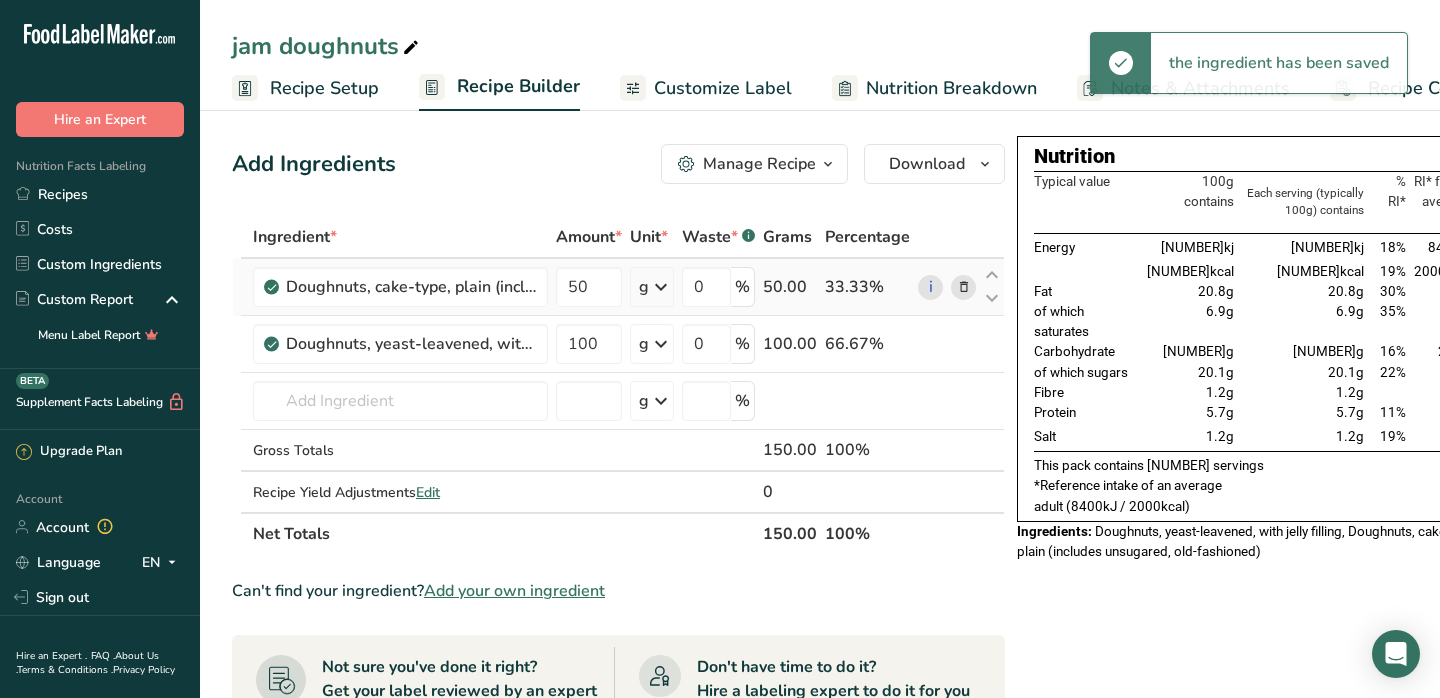 click at bounding box center (964, 287) 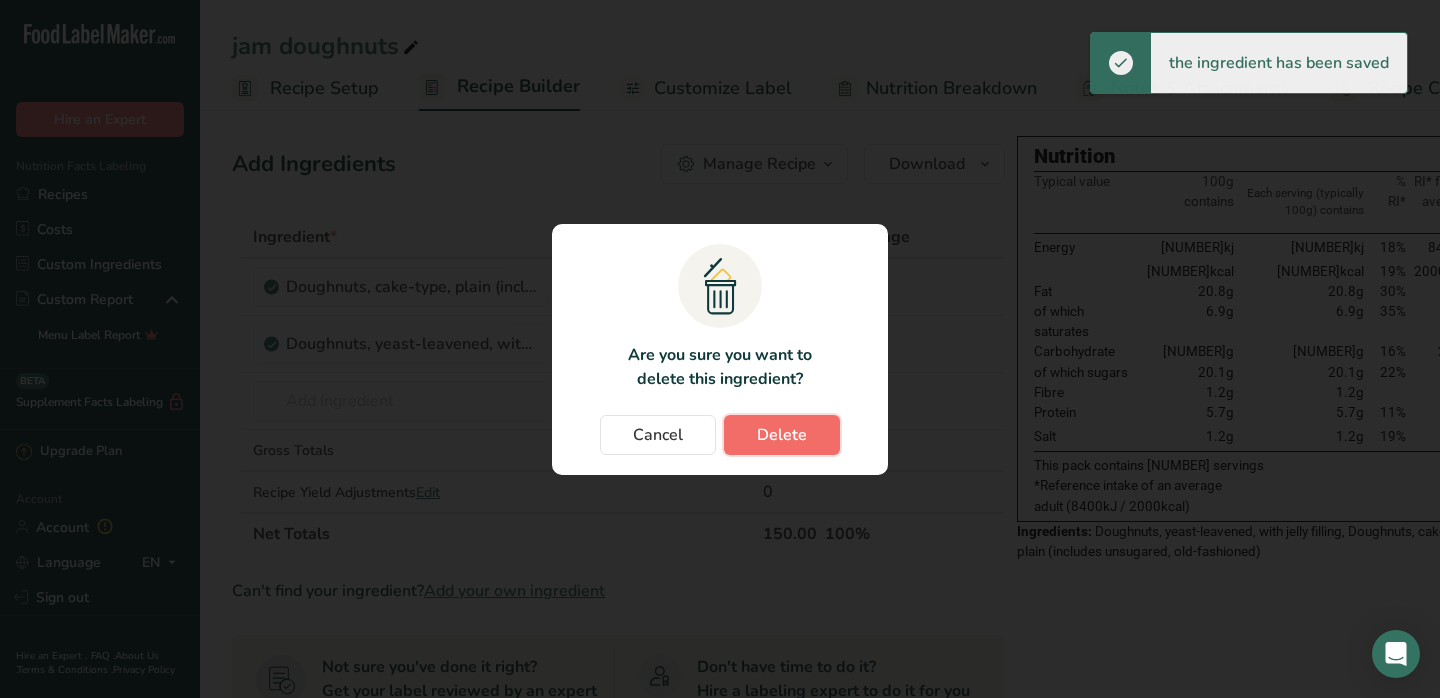 click on "Delete" at bounding box center [782, 435] 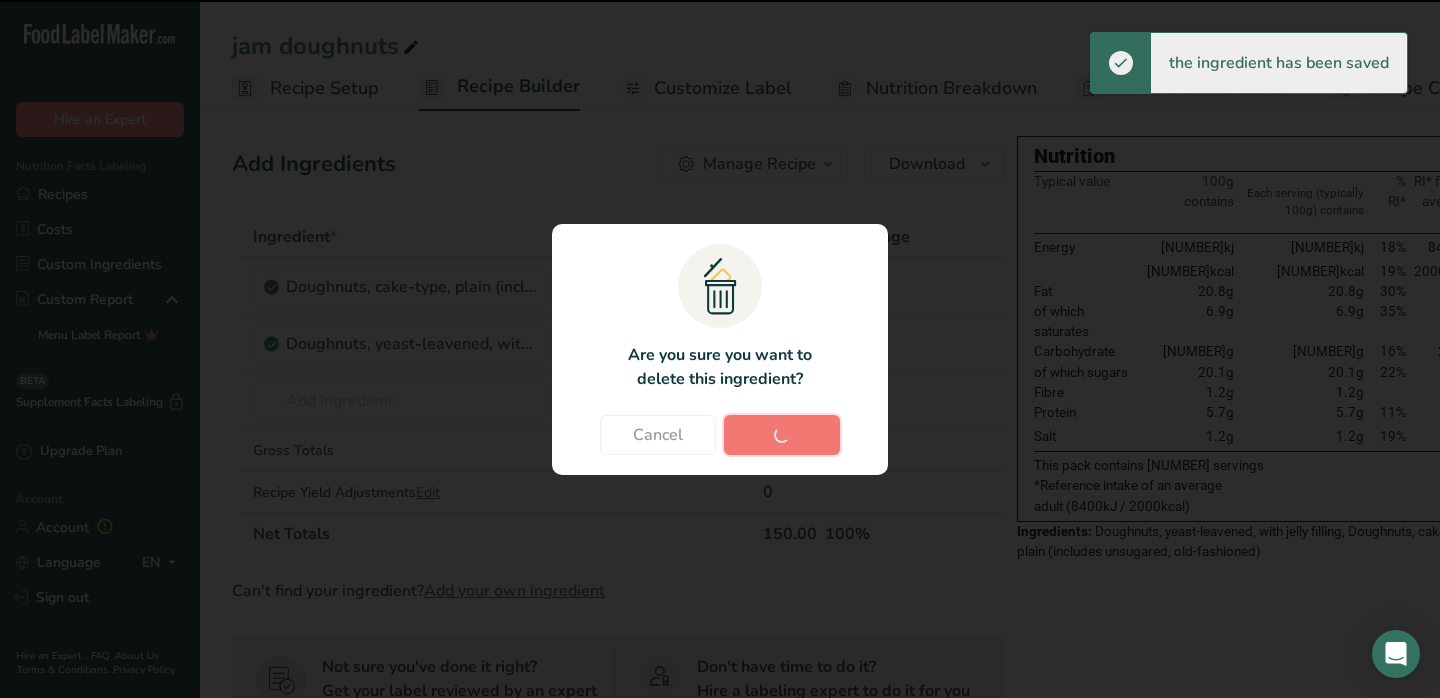 type on "100" 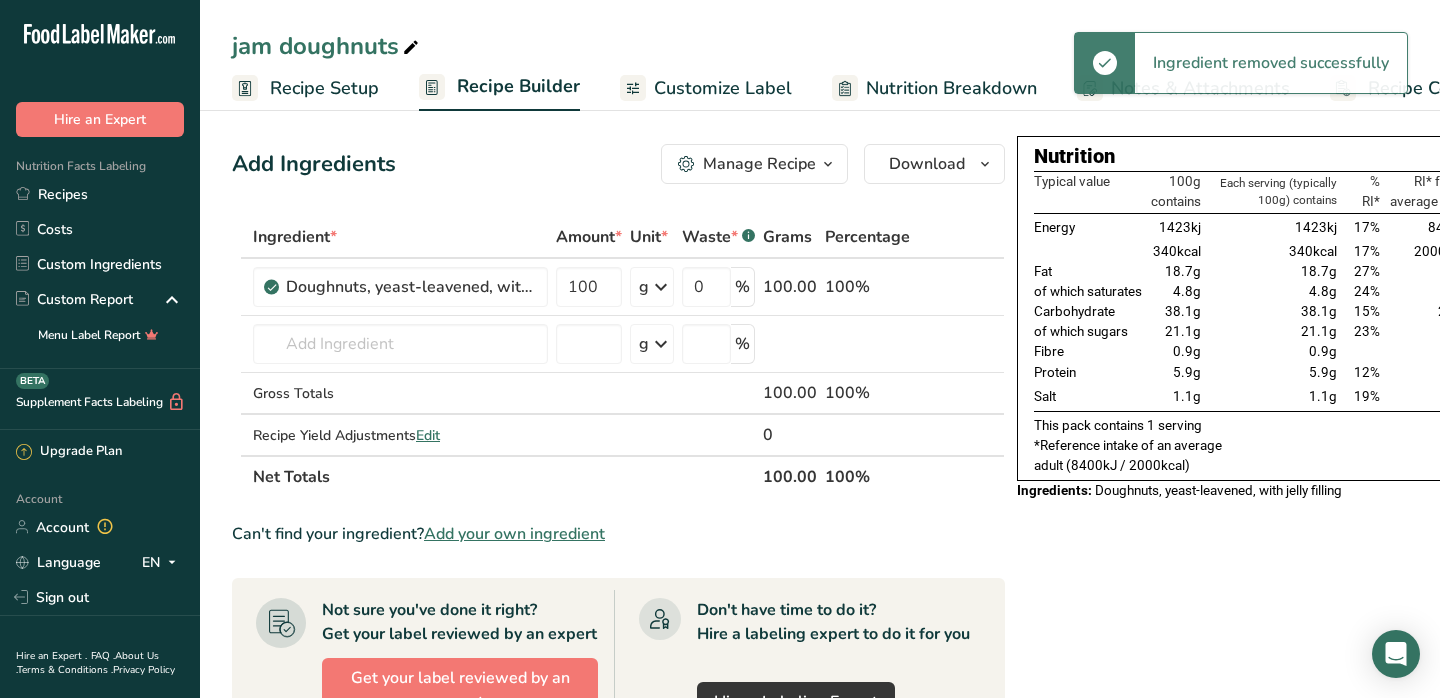 click on "Customize Label" at bounding box center [723, 88] 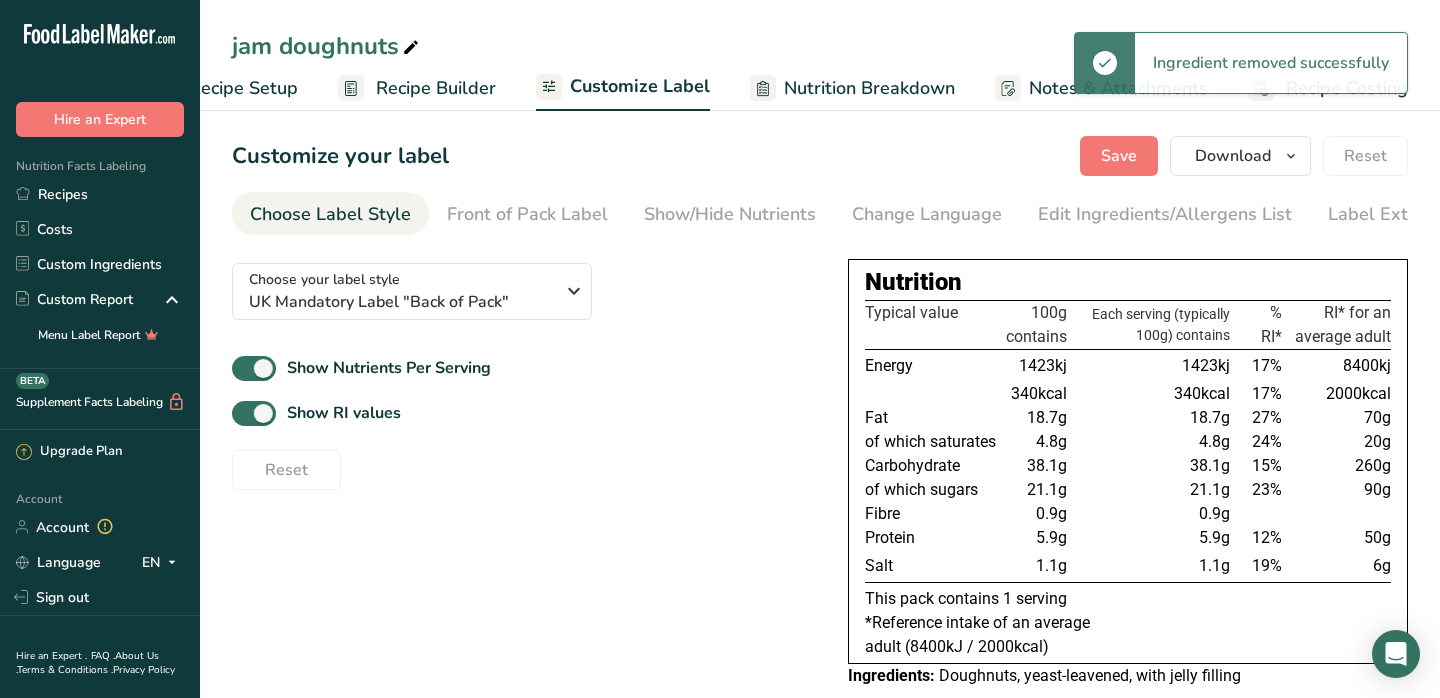 click on "Nutrition Breakdown" at bounding box center [852, 88] 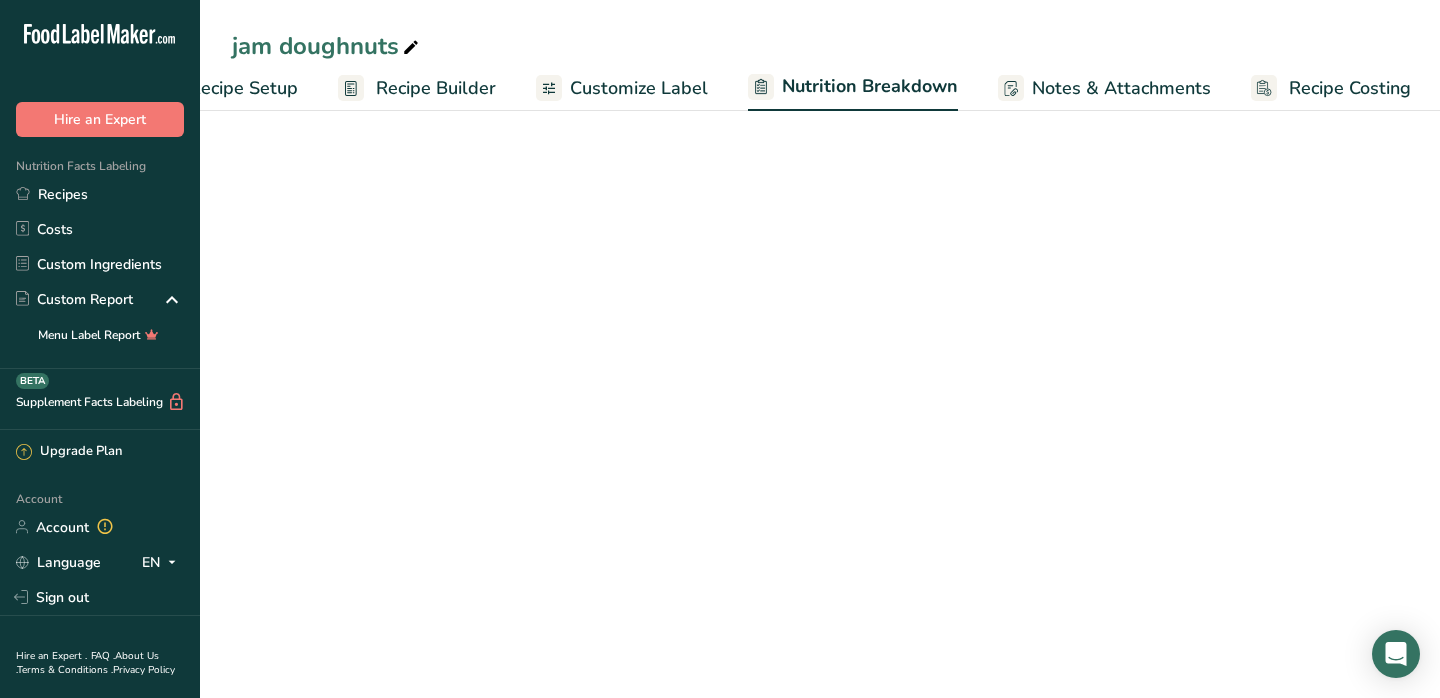 scroll, scrollTop: 0, scrollLeft: 83, axis: horizontal 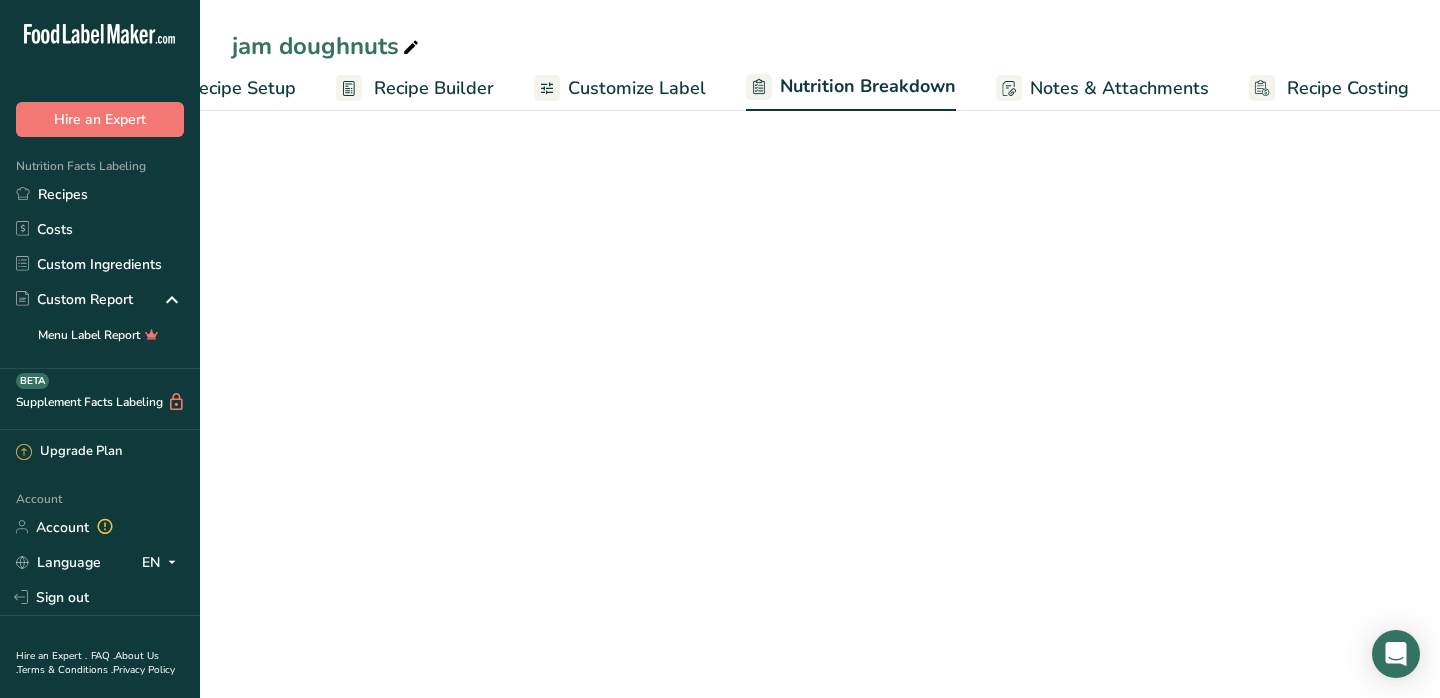 select on "Calories" 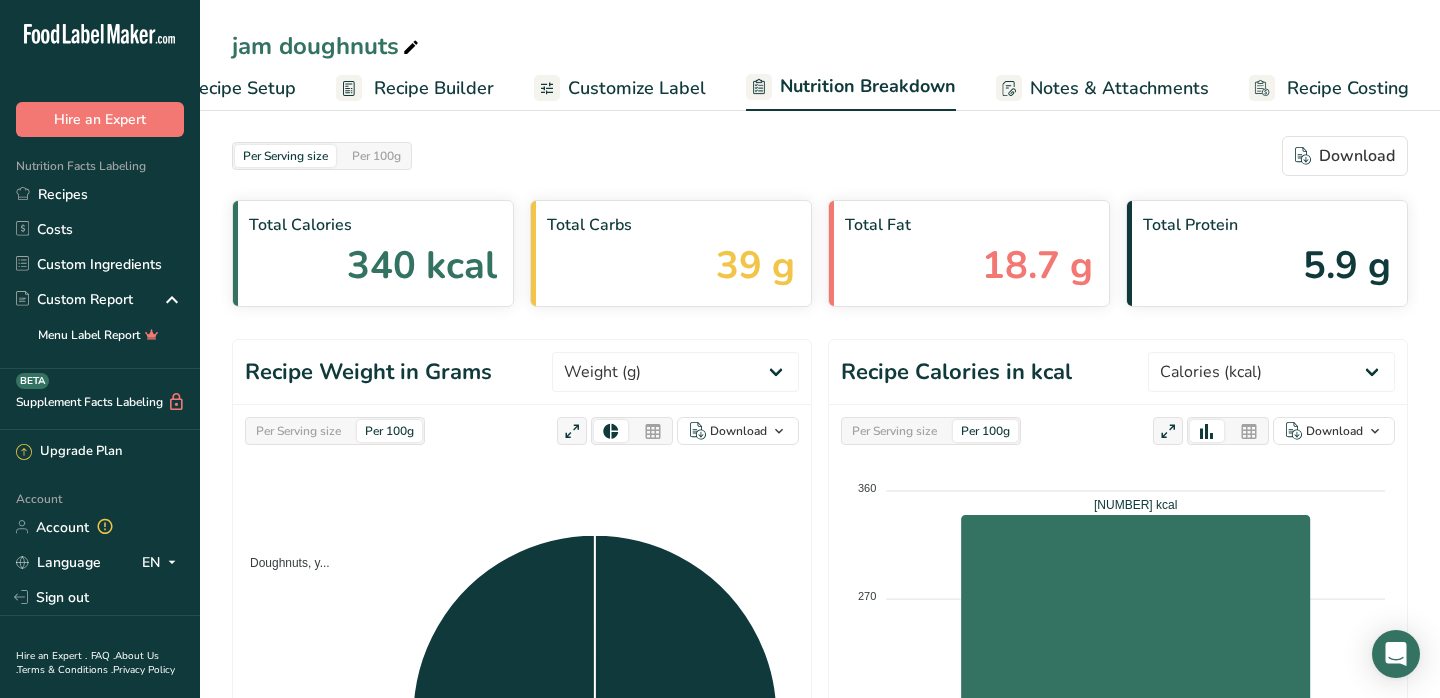 click on "Customize Label" at bounding box center [637, 88] 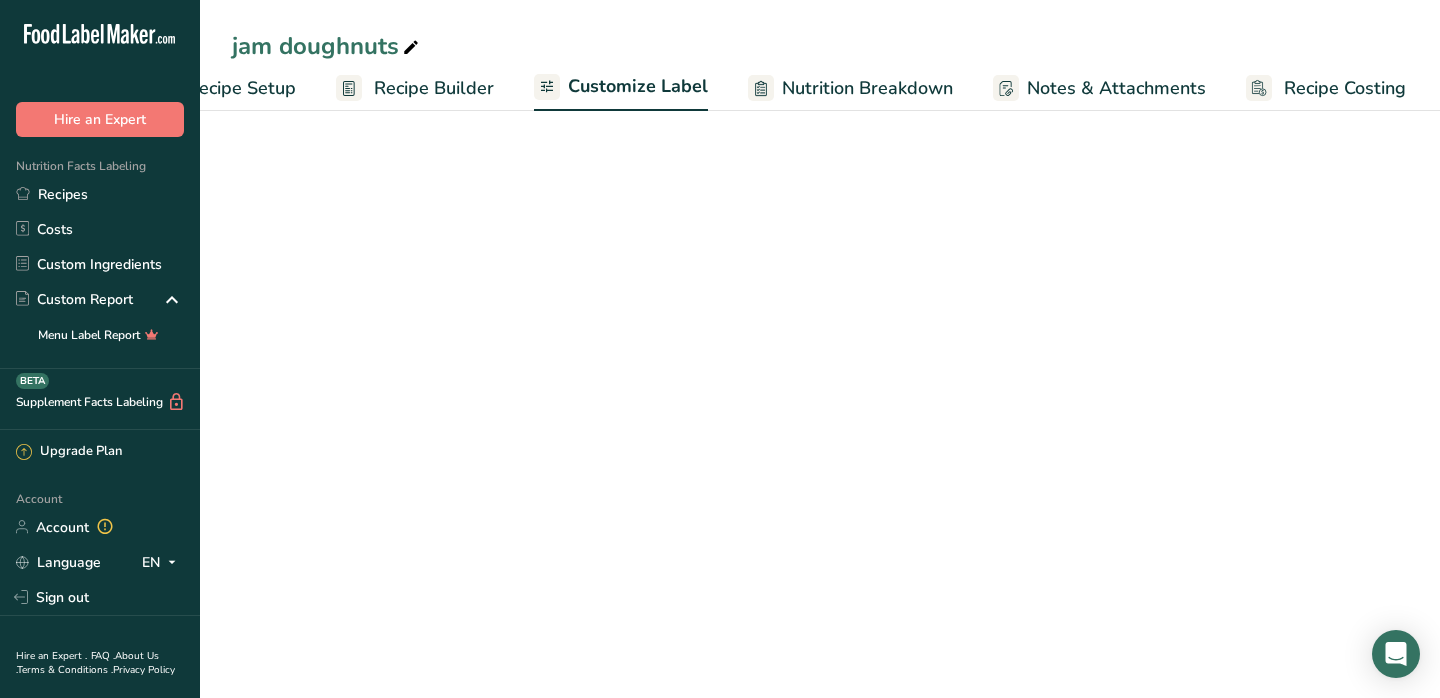 scroll, scrollTop: 0, scrollLeft: 81, axis: horizontal 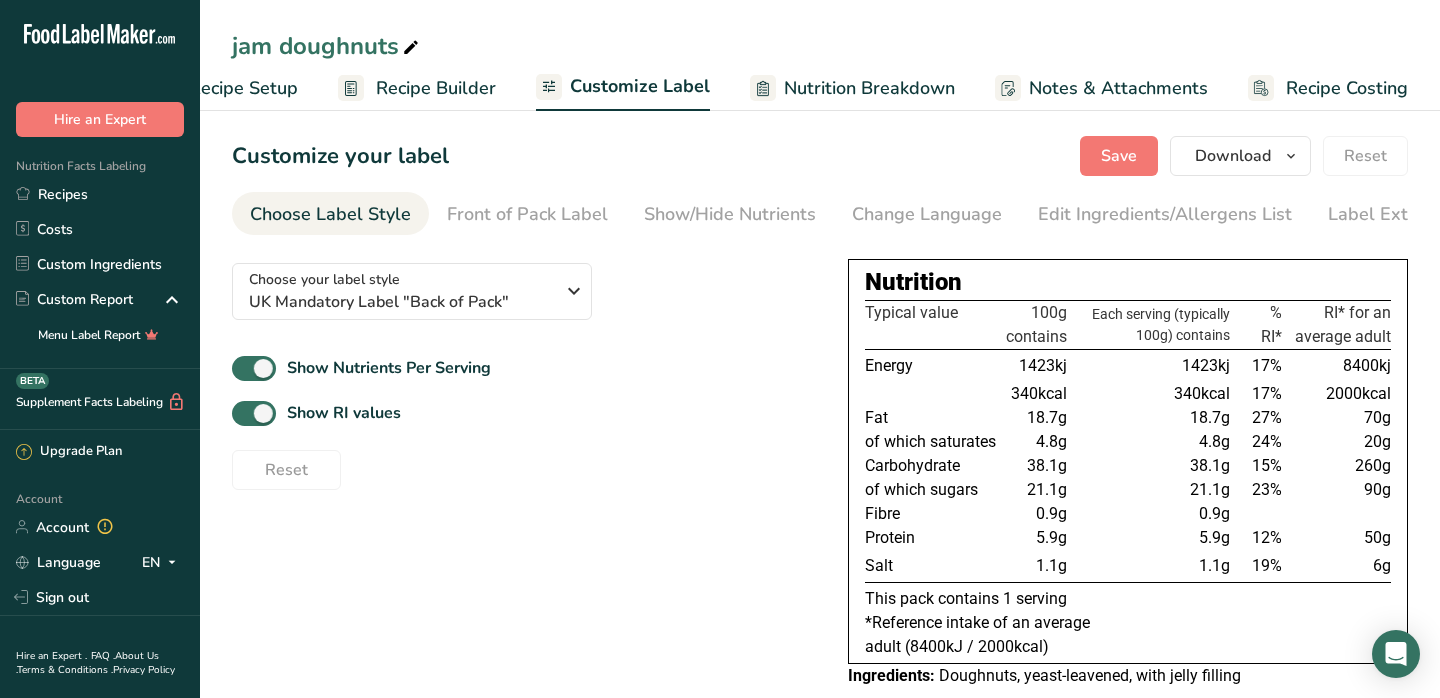 click on "Recipe Setup" at bounding box center [243, 88] 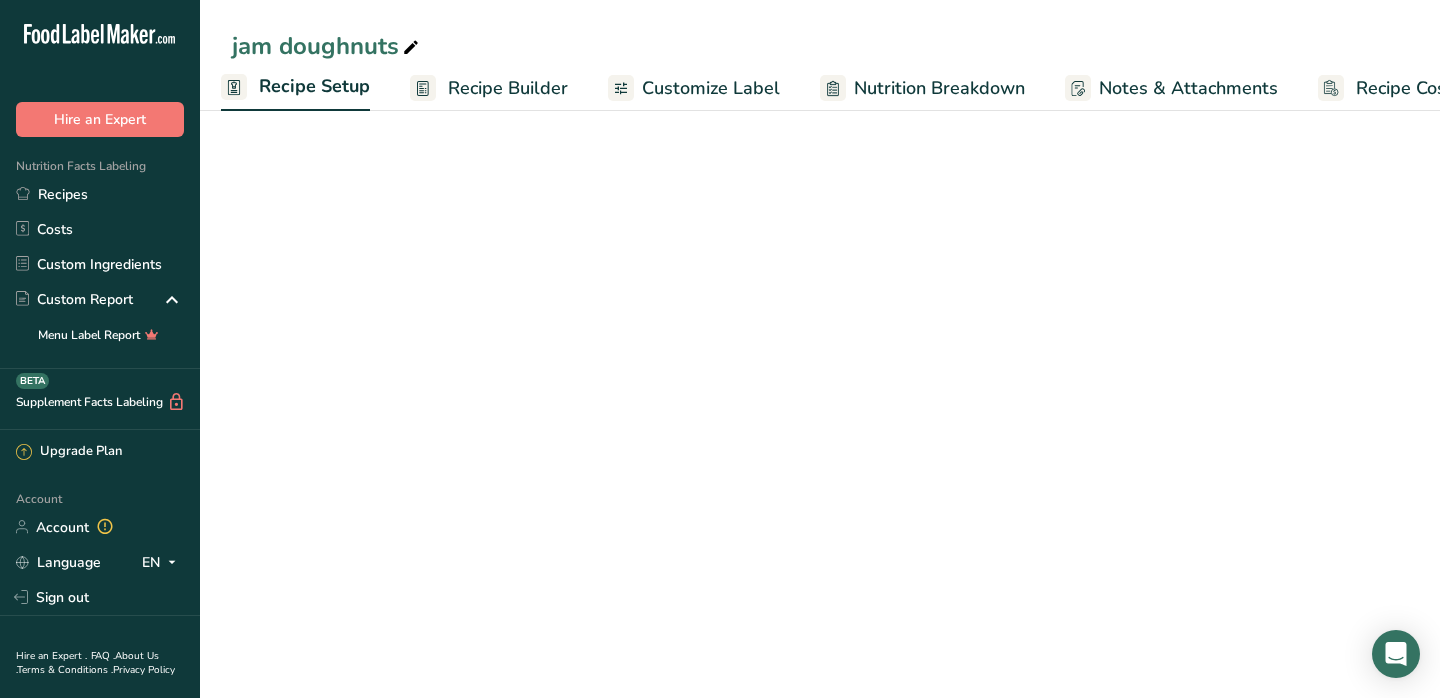 scroll, scrollTop: 0, scrollLeft: 7, axis: horizontal 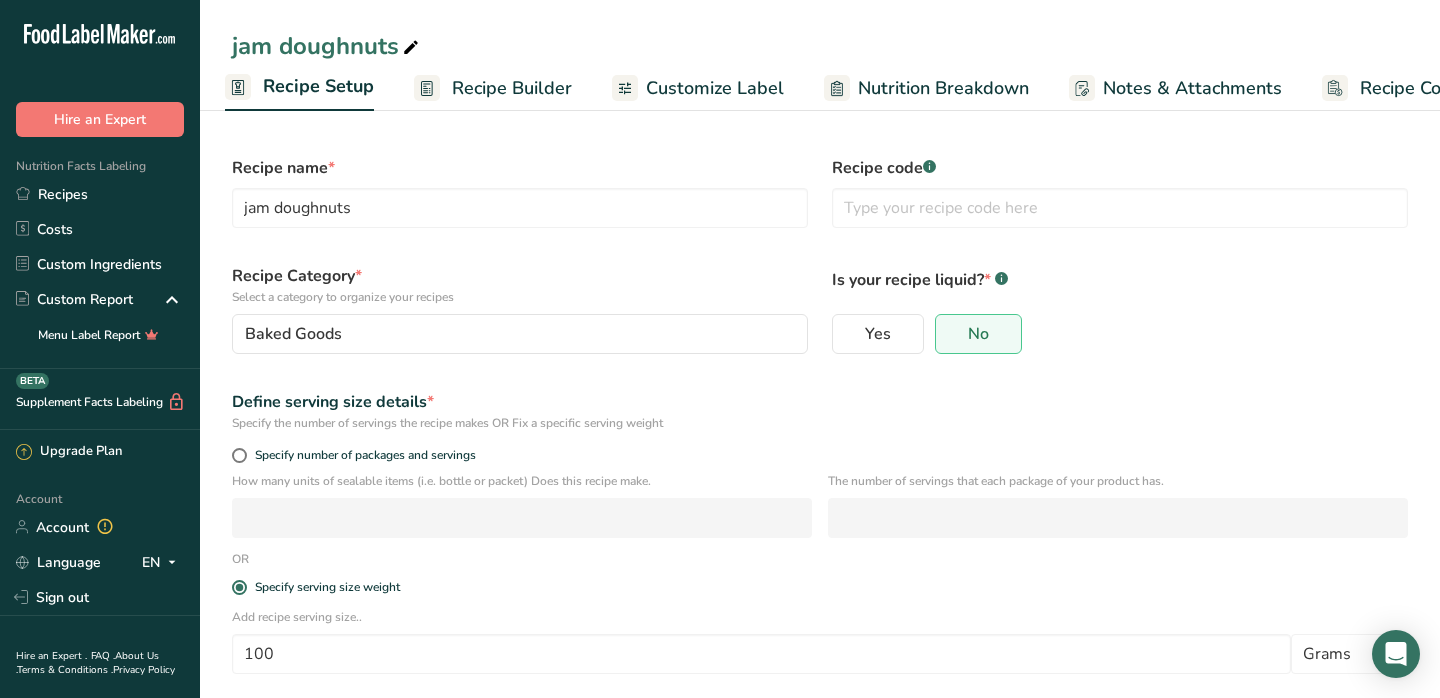 click on "Recipe Builder" at bounding box center (512, 88) 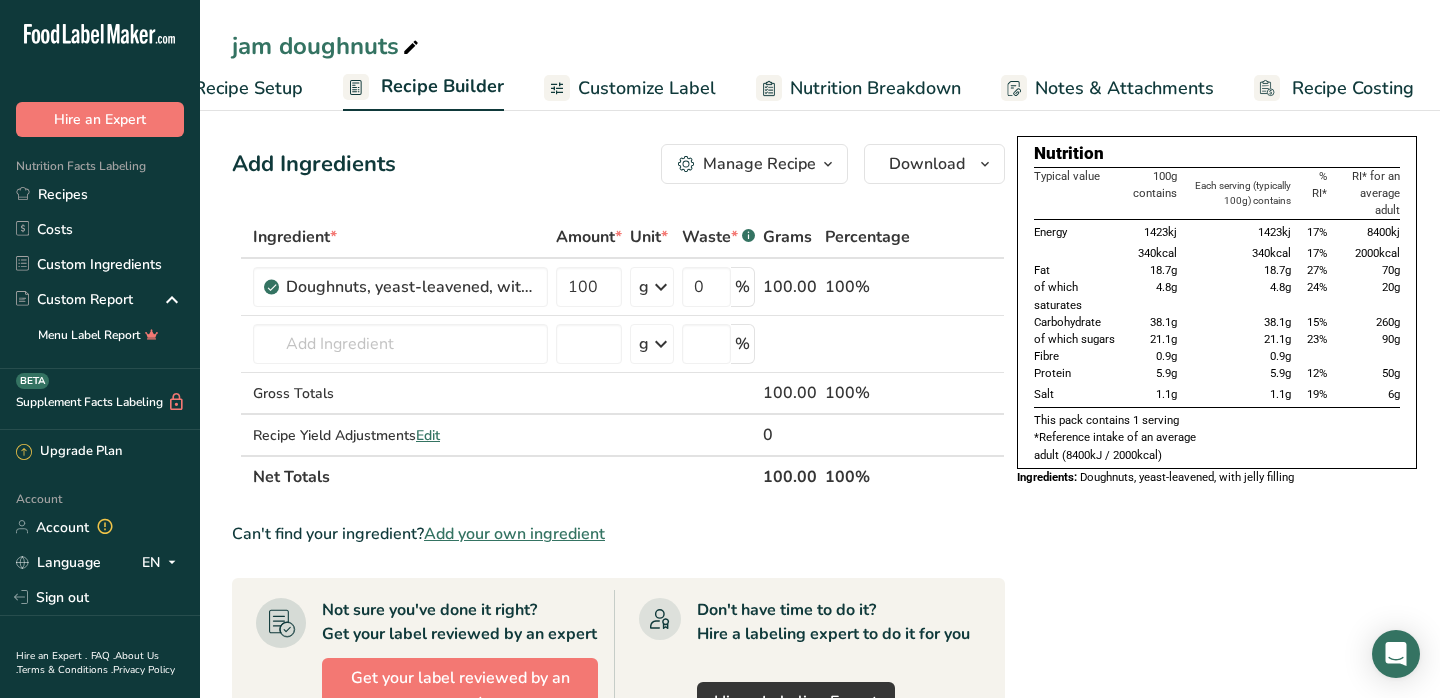 scroll, scrollTop: 0, scrollLeft: 81, axis: horizontal 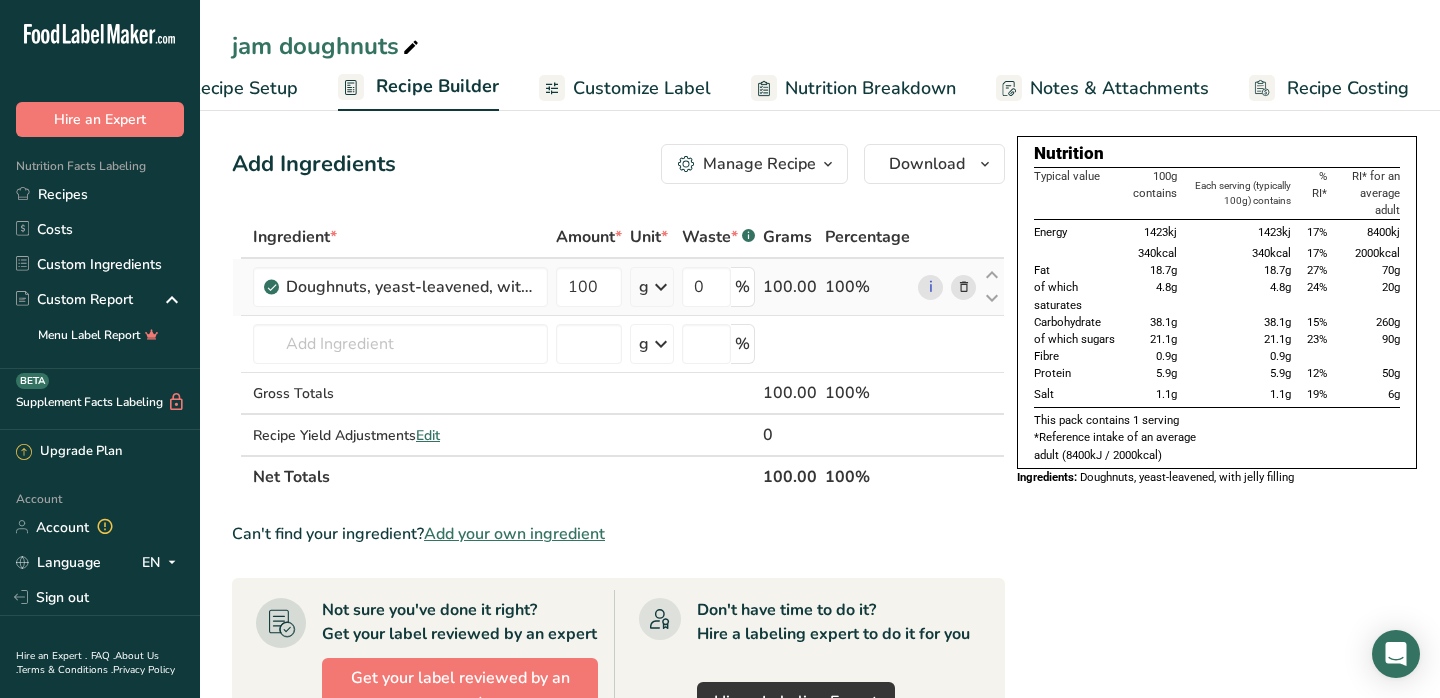 click at bounding box center [964, 287] 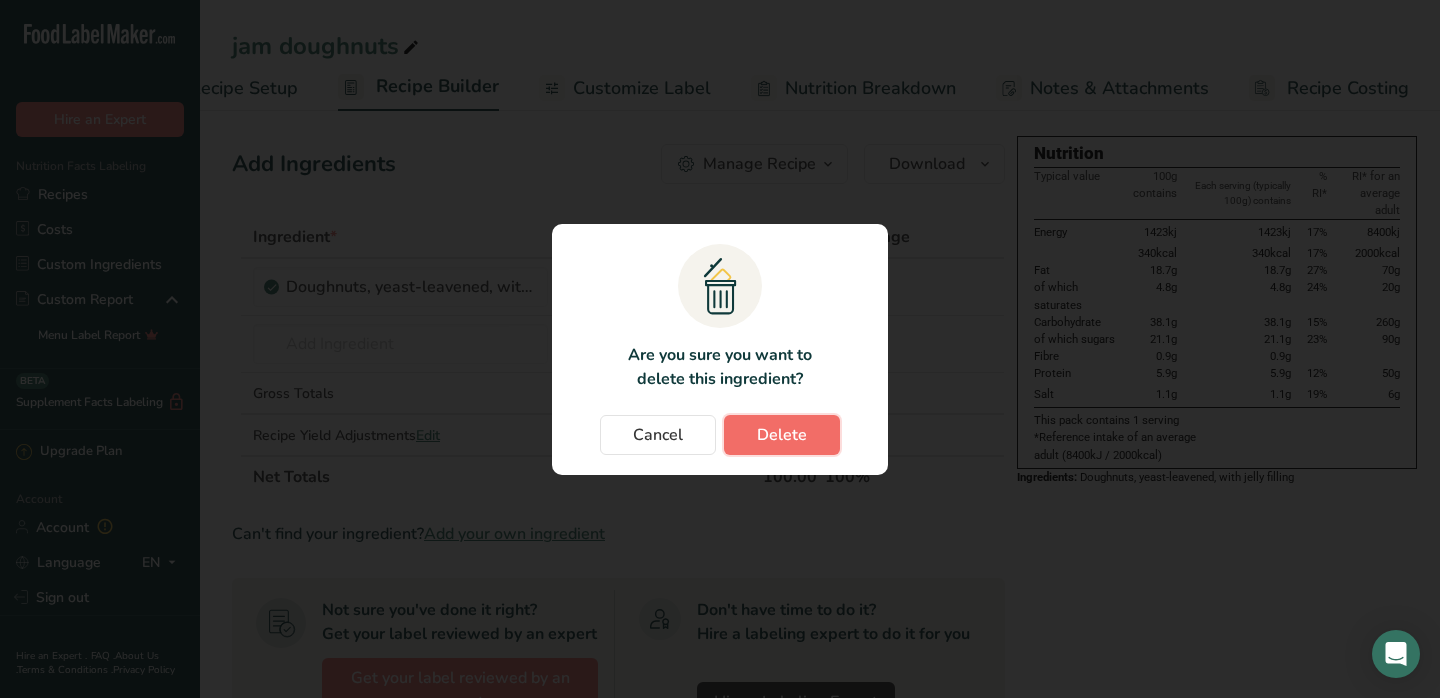 click on "Delete" at bounding box center (782, 435) 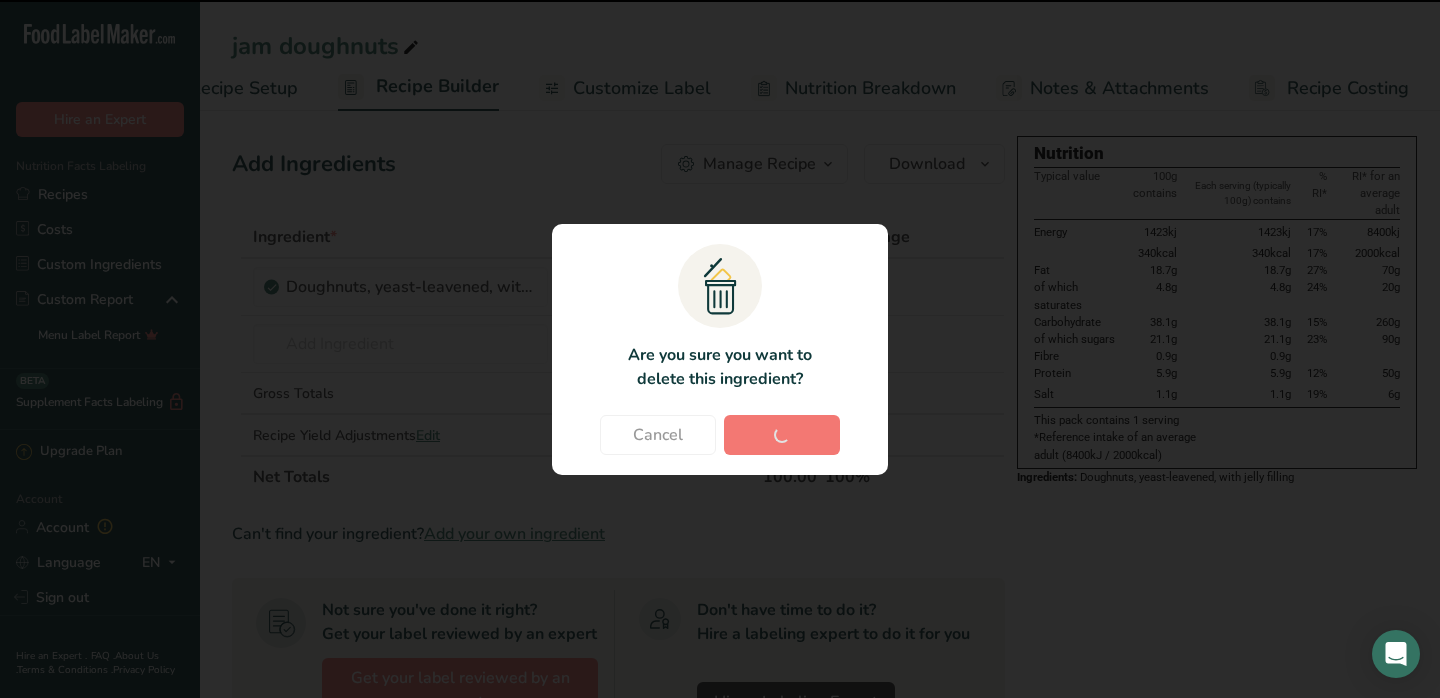 click on "Cancel
Delete" at bounding box center (720, 435) 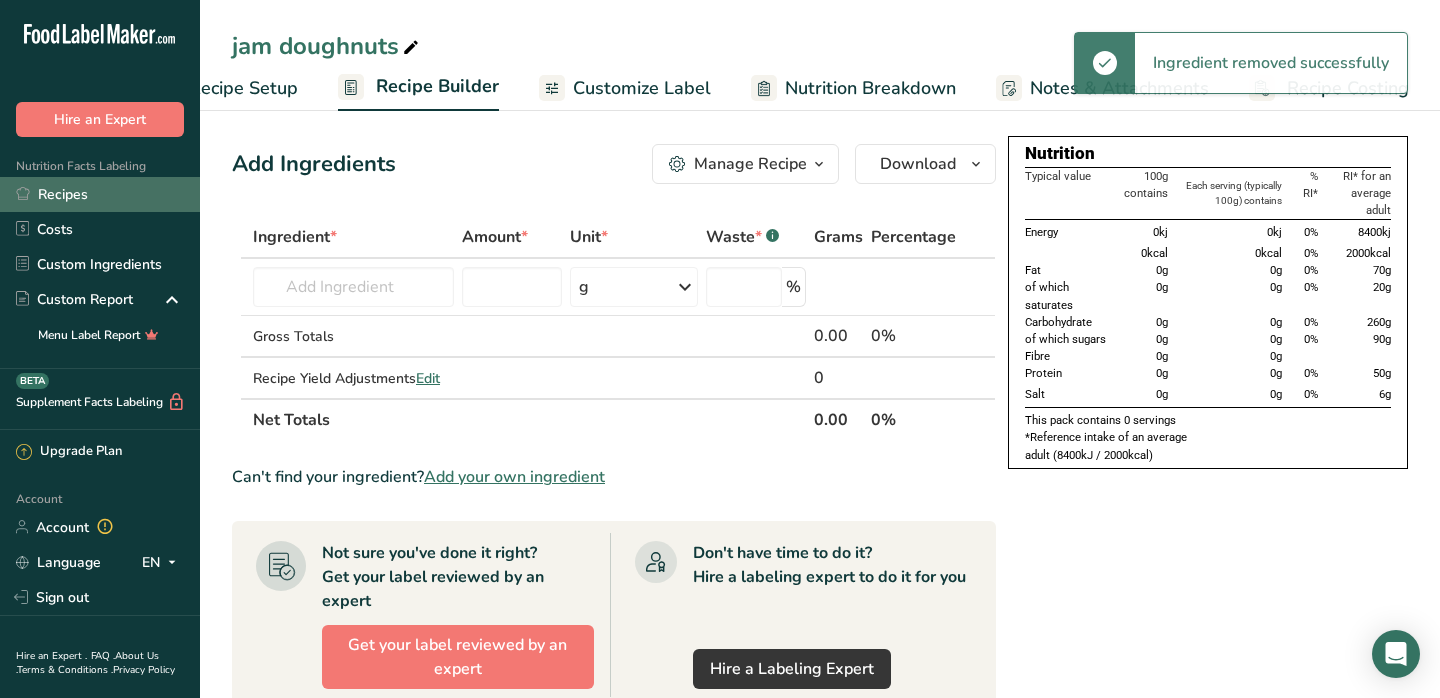 click on "Recipes" at bounding box center [100, 194] 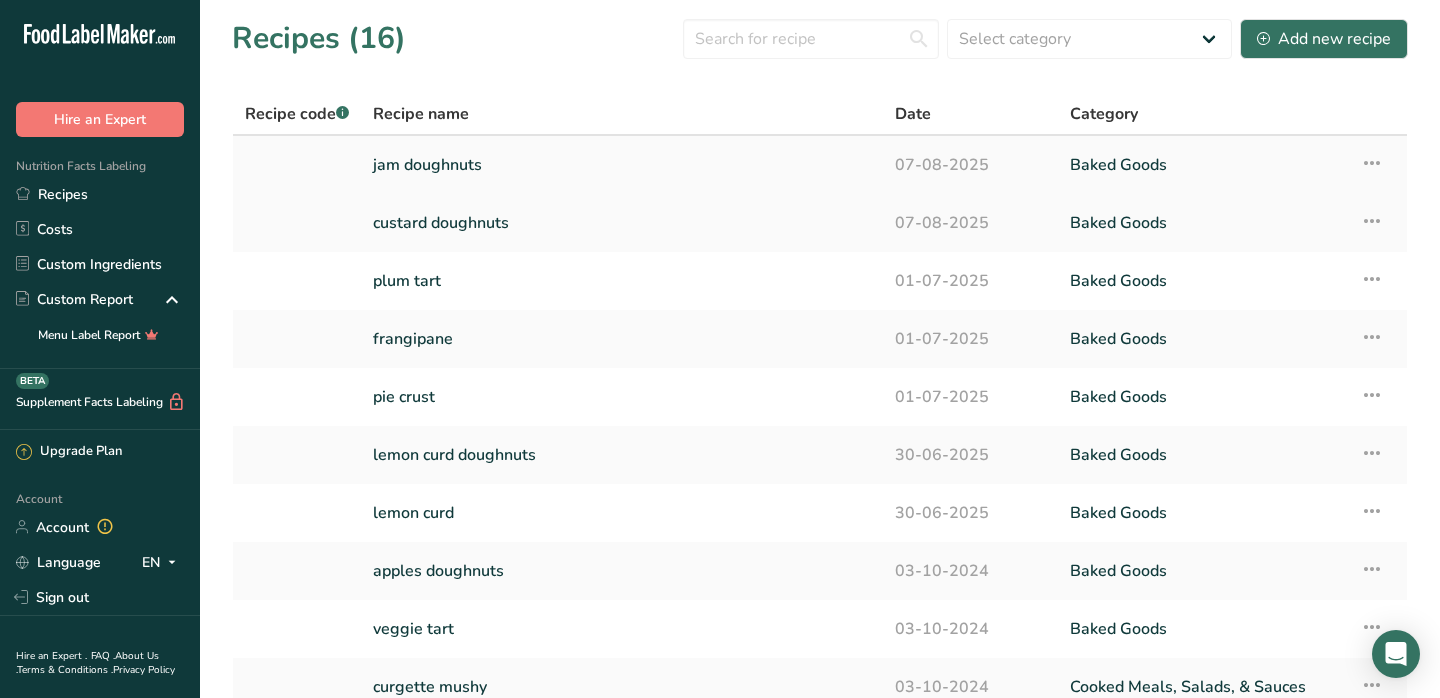 click at bounding box center [1372, 163] 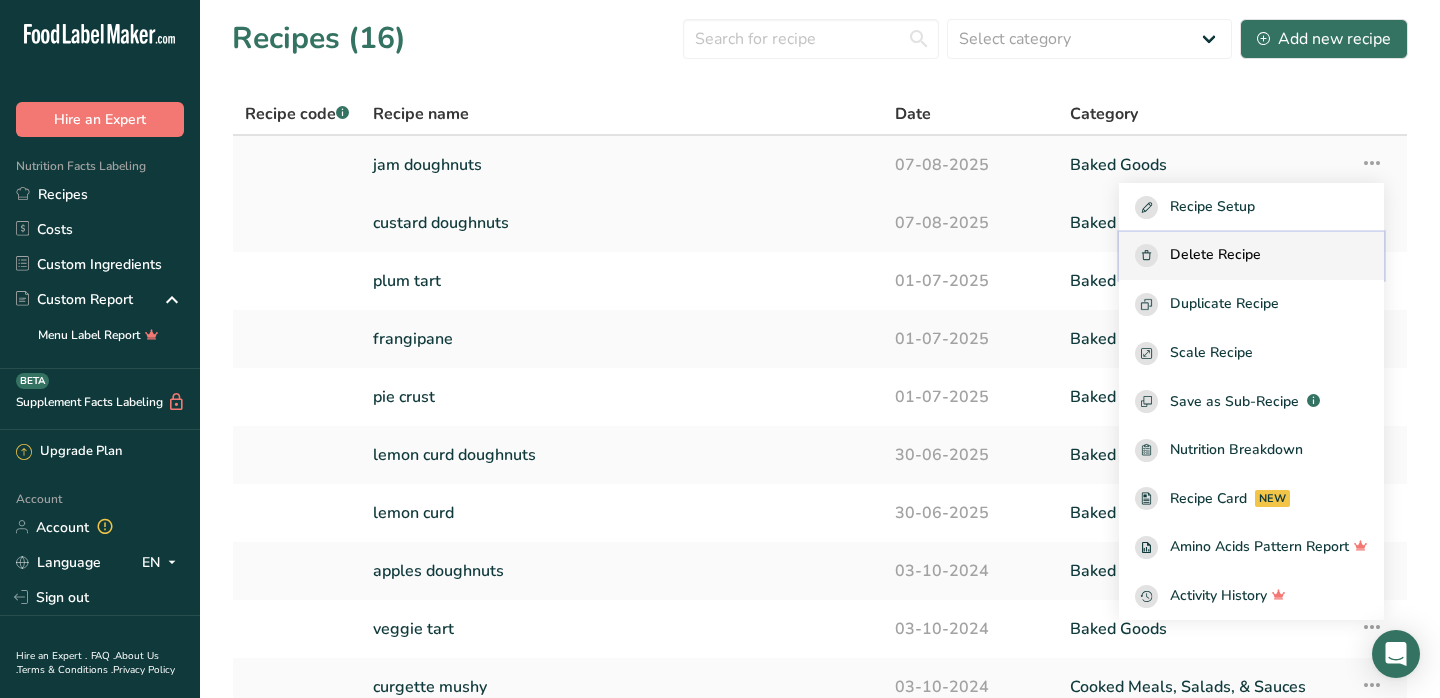 click on "Delete Recipe" at bounding box center (1251, 255) 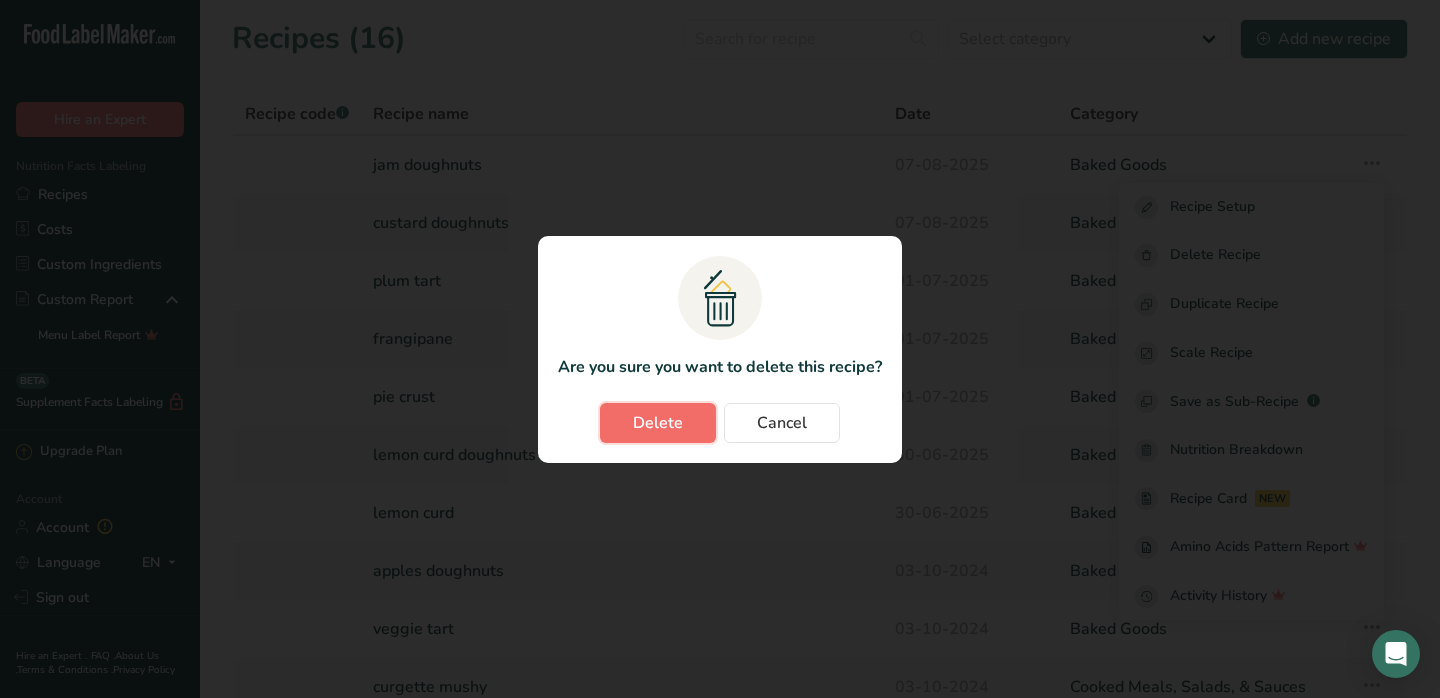 click on "Delete" at bounding box center [658, 423] 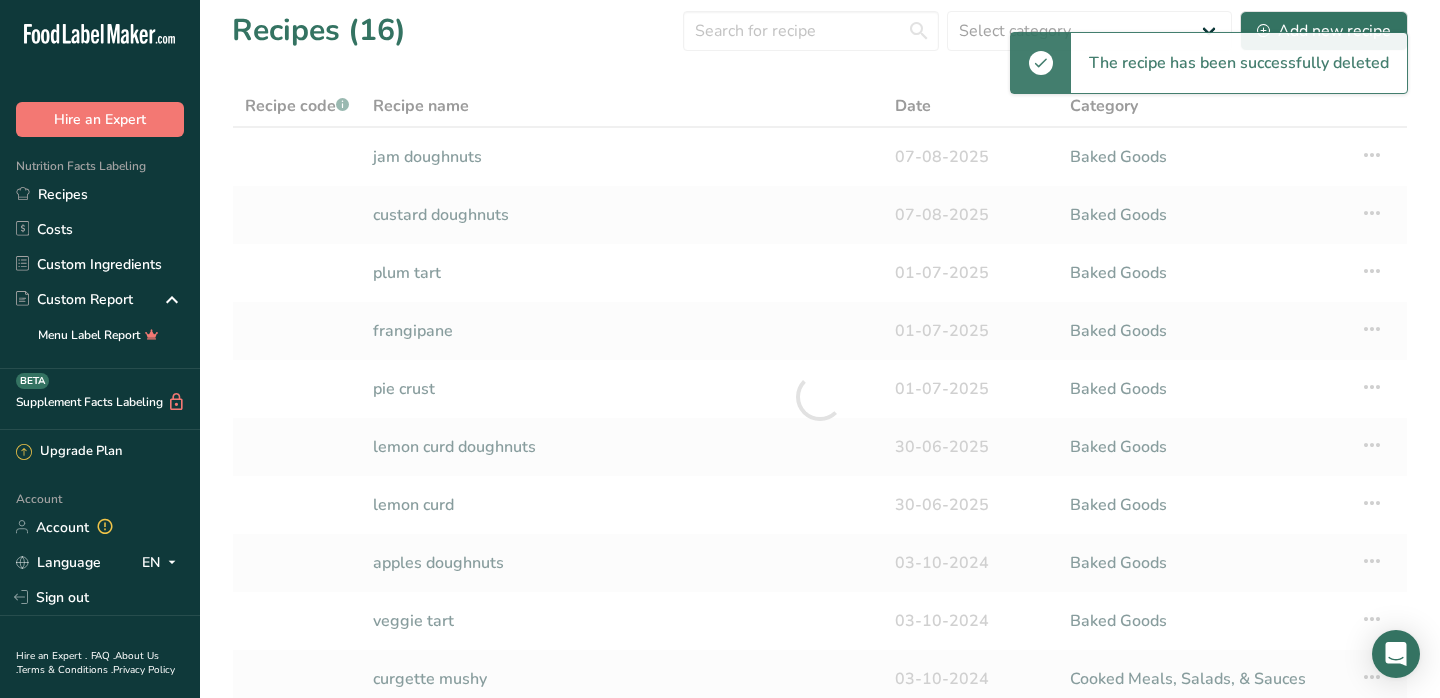 scroll, scrollTop: 0, scrollLeft: 0, axis: both 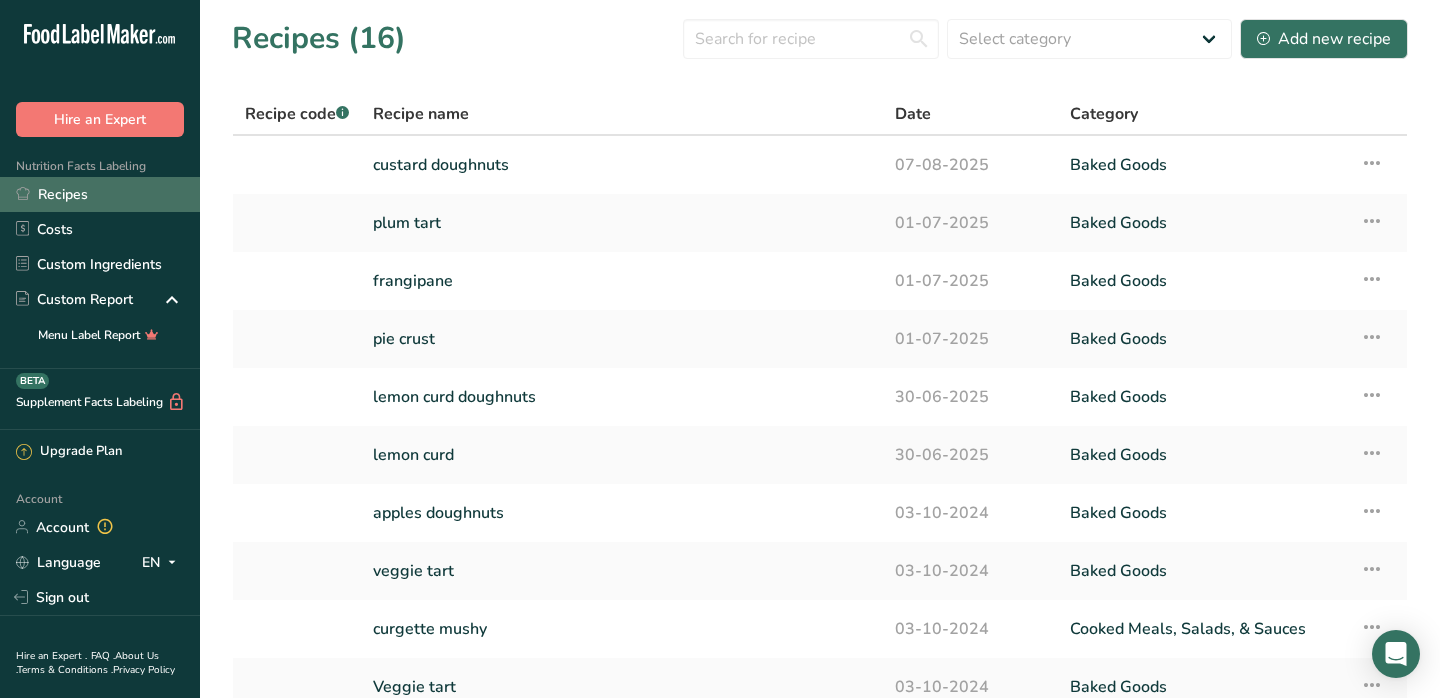 click on "Recipes" at bounding box center [100, 194] 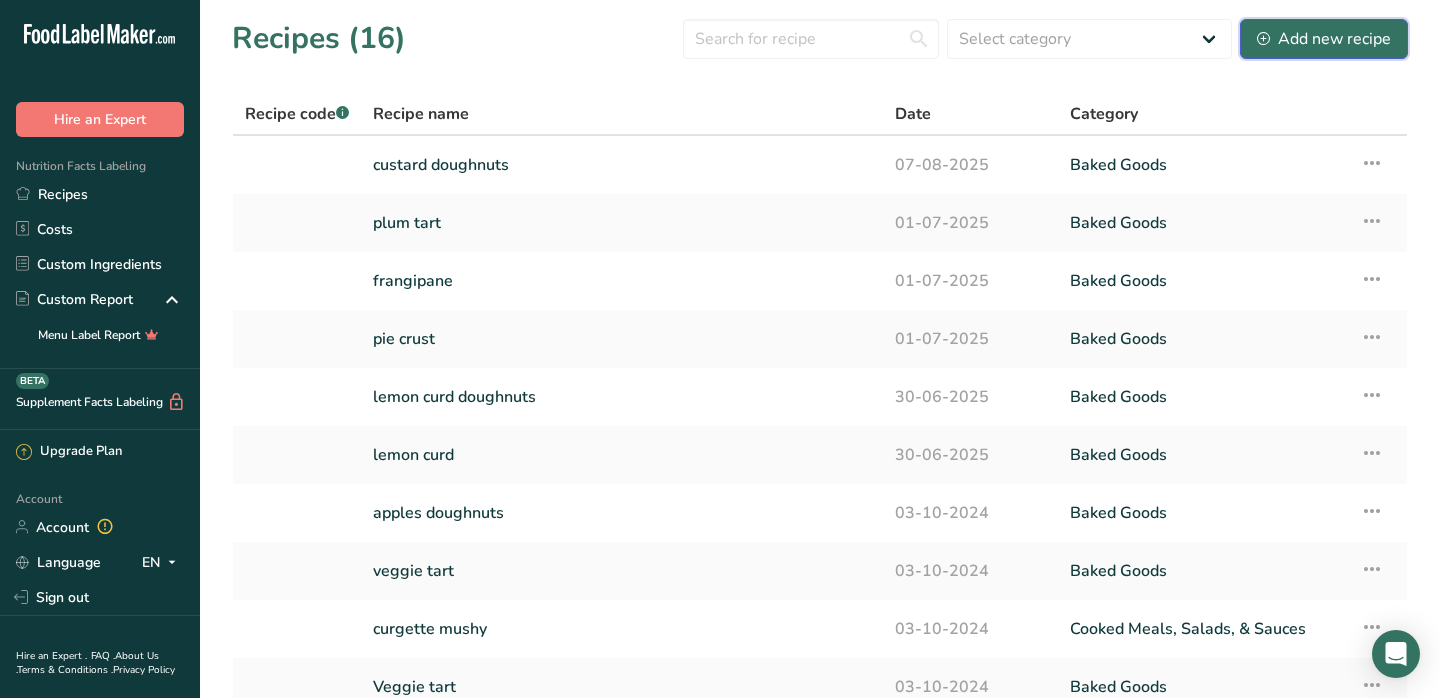 click on "Add new recipe" at bounding box center (1324, 39) 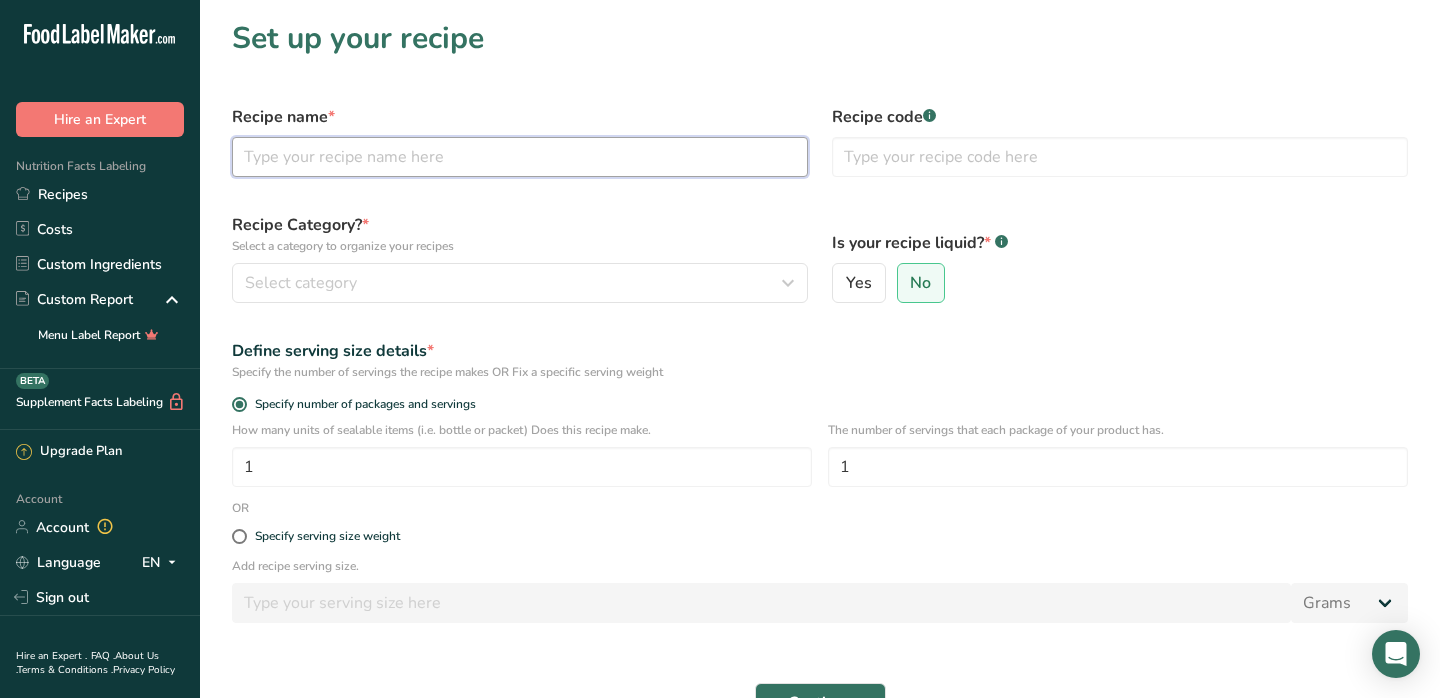 click at bounding box center [520, 157] 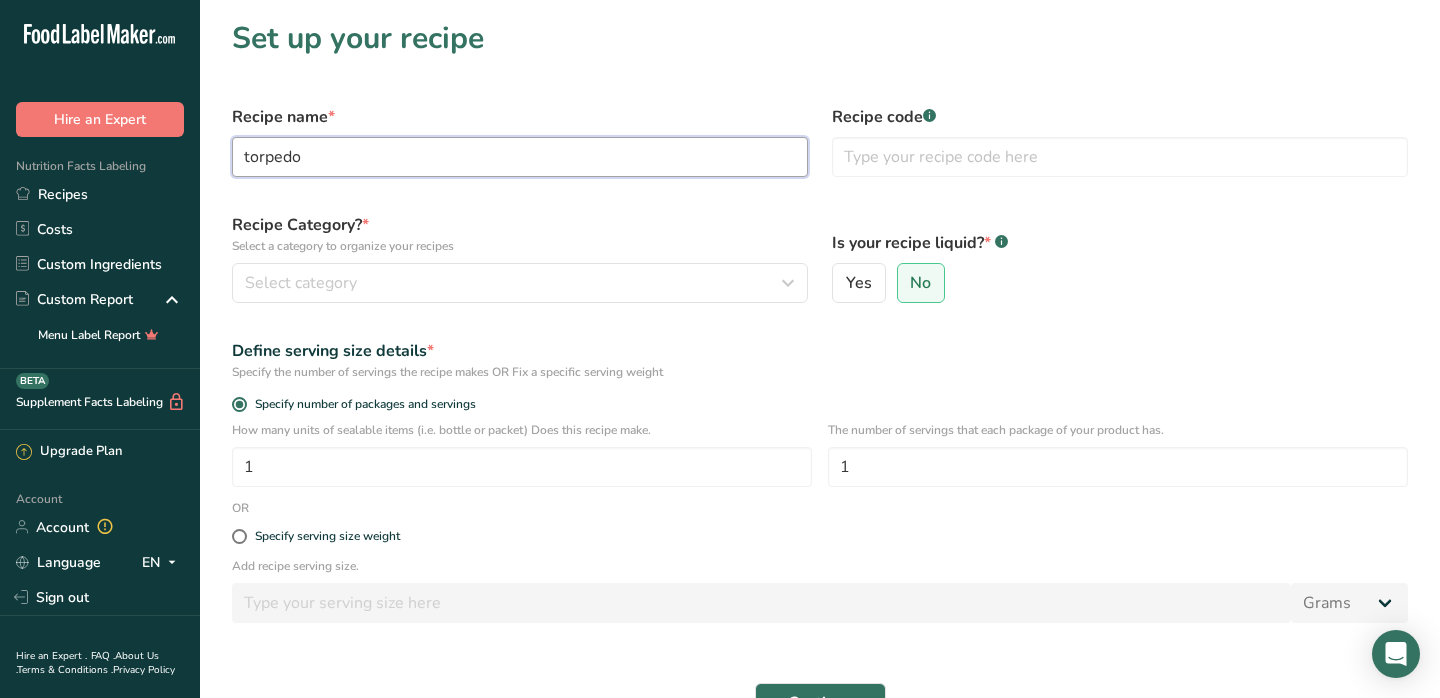 type on "torpedo" 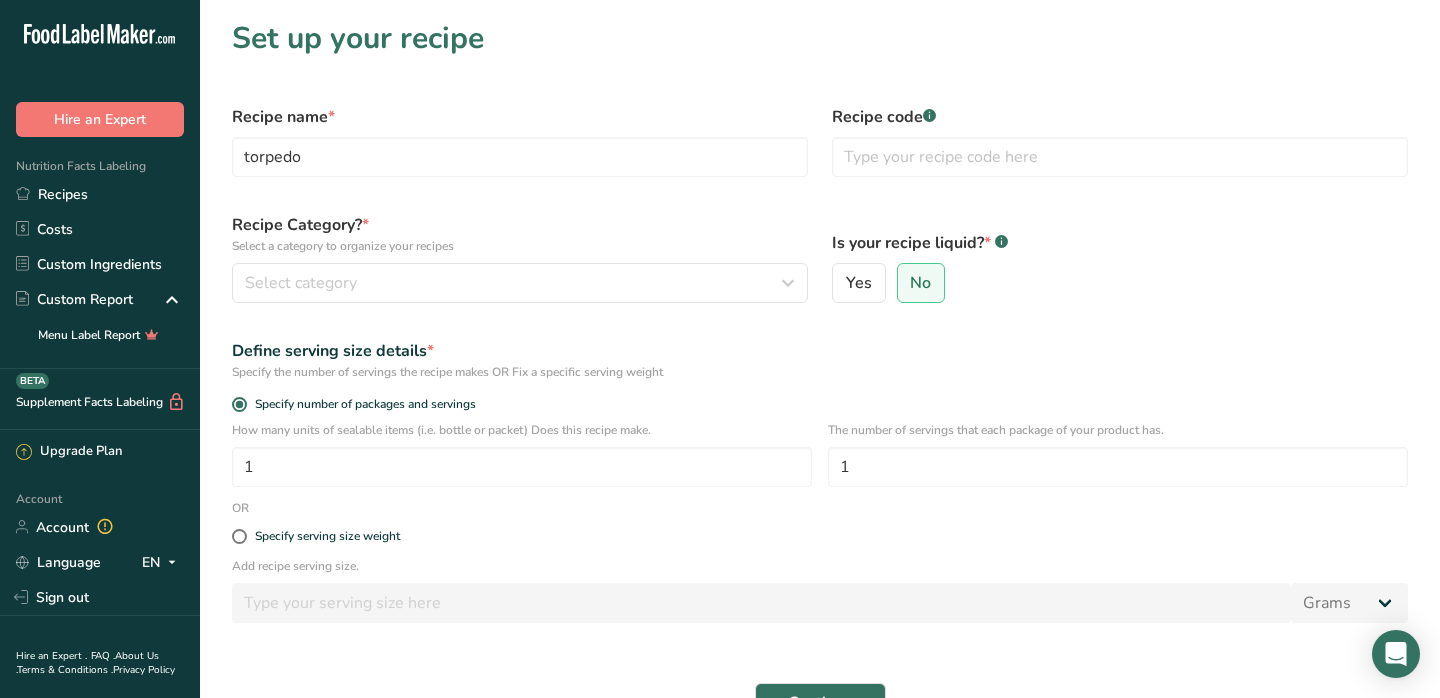 click on "Specify serving size weight" at bounding box center [820, 537] 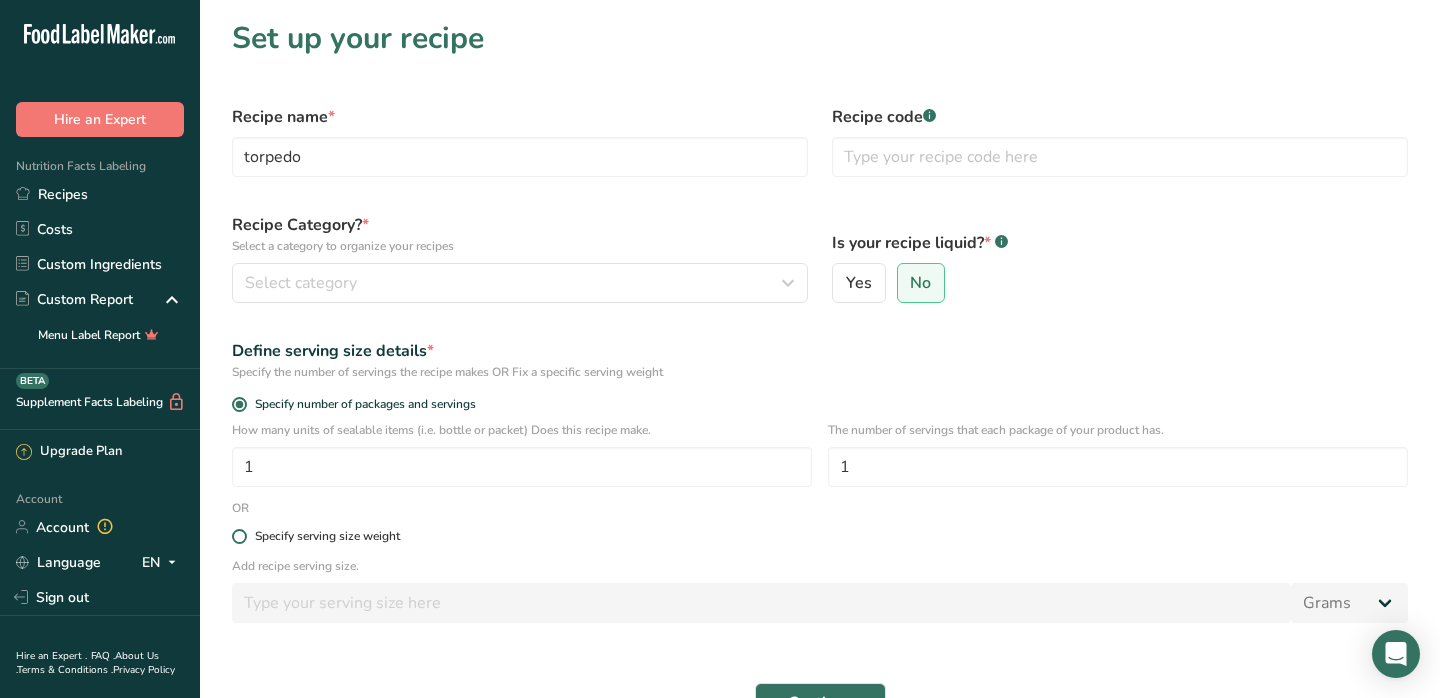 click on "Specify serving size weight" at bounding box center (323, 536) 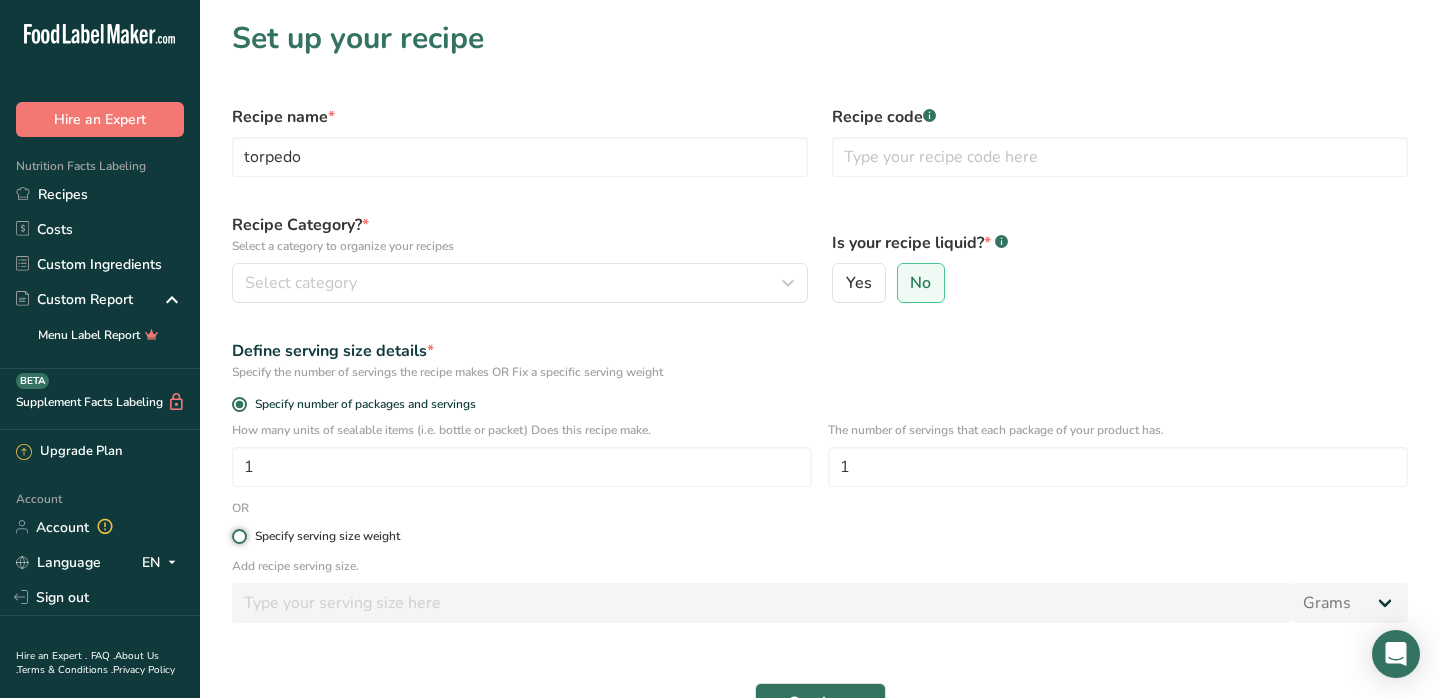 radio on "true" 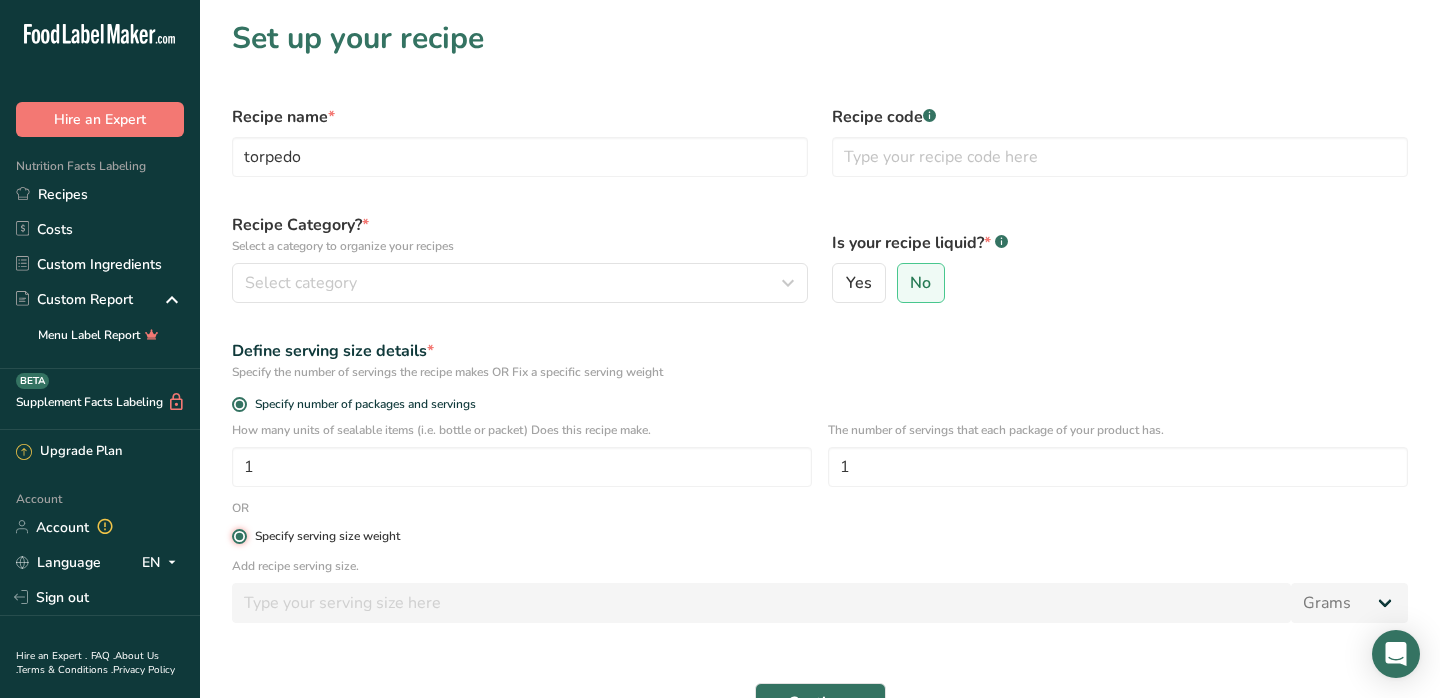 radio on "false" 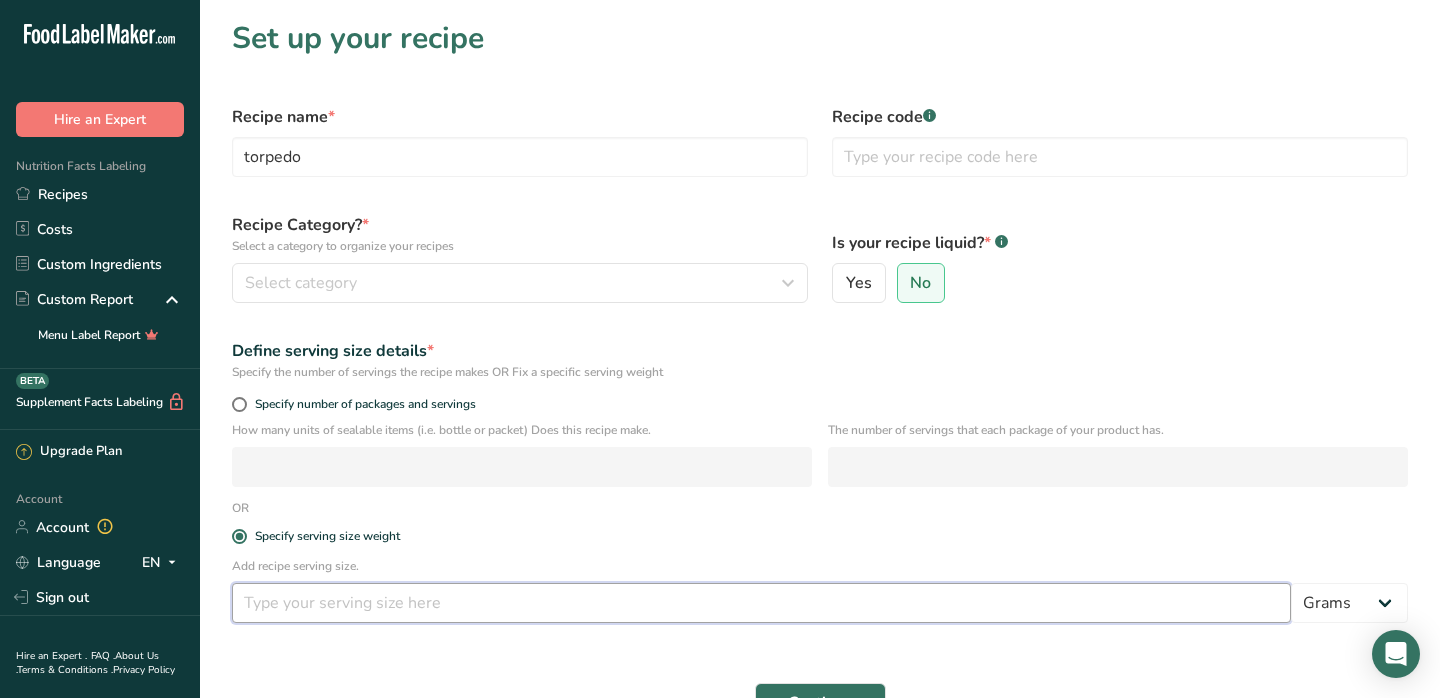click at bounding box center (761, 603) 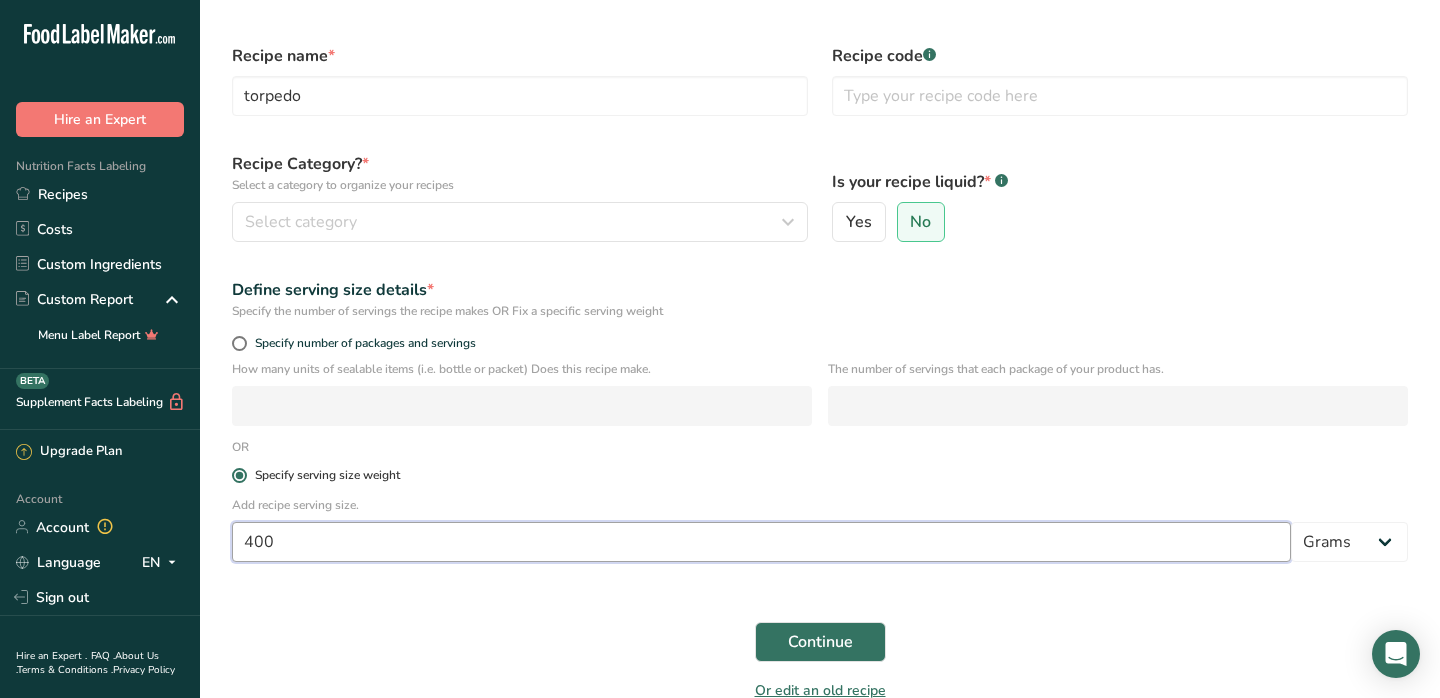 scroll, scrollTop: 161, scrollLeft: 0, axis: vertical 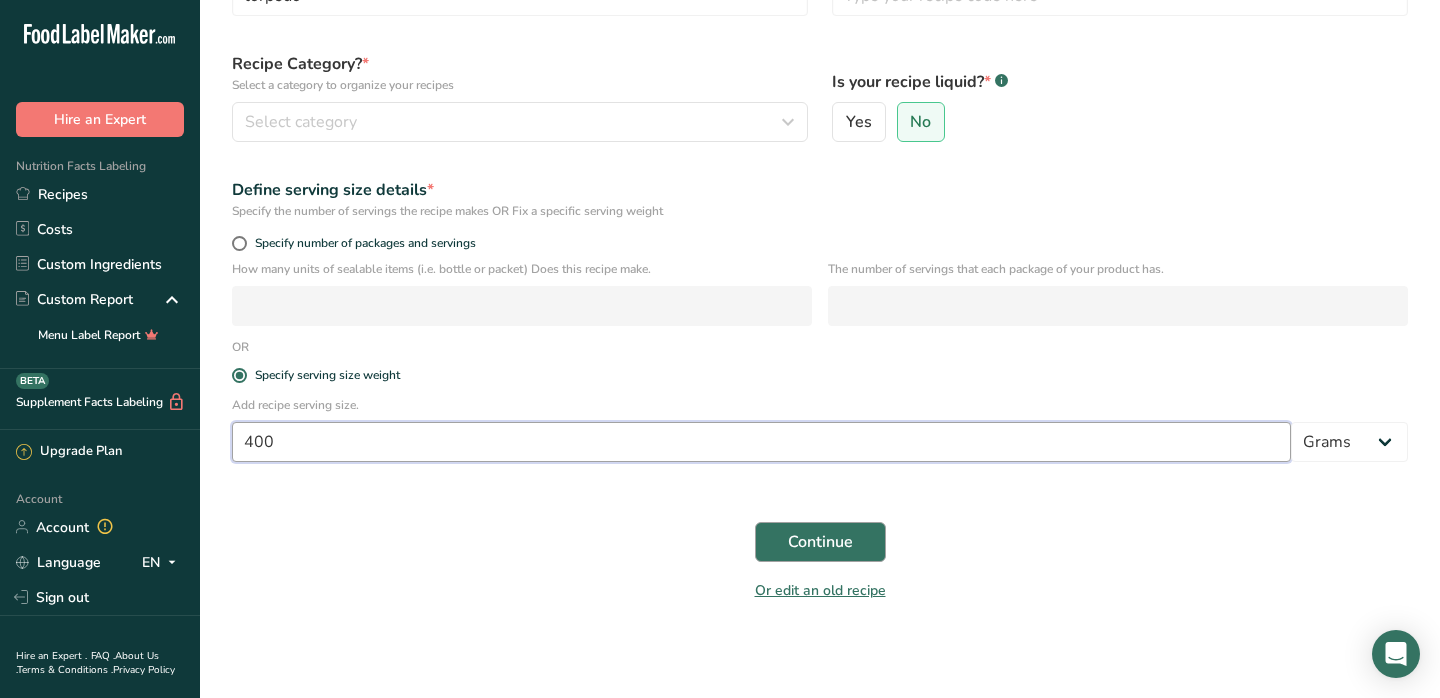 type on "400" 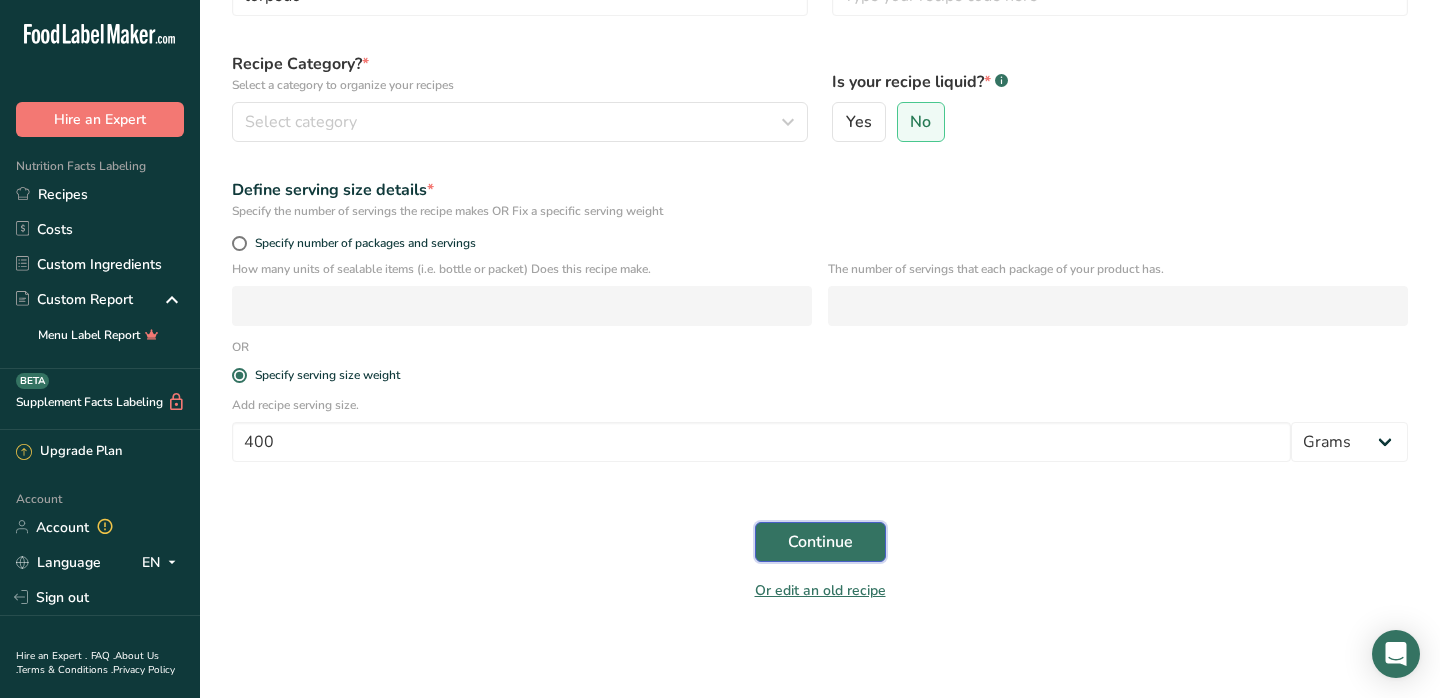 click on "Continue" at bounding box center [820, 542] 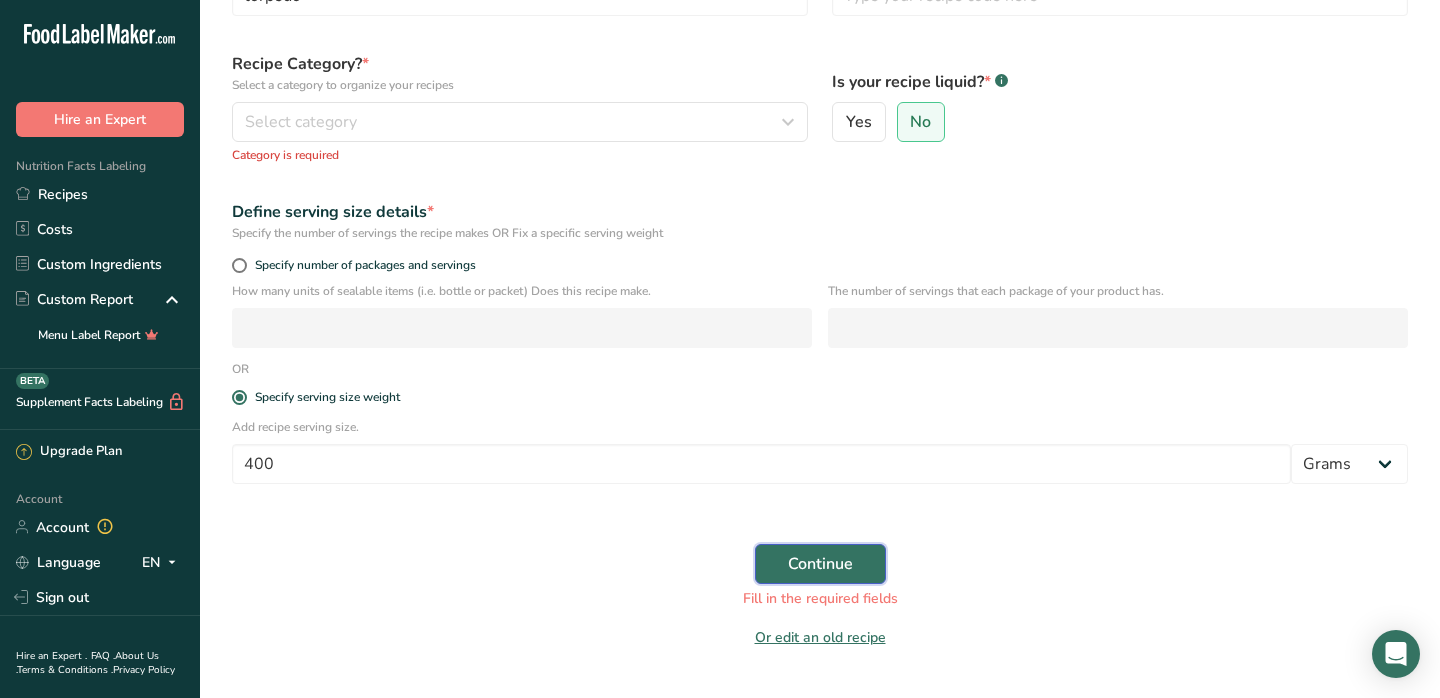click on "Continue" at bounding box center (820, 564) 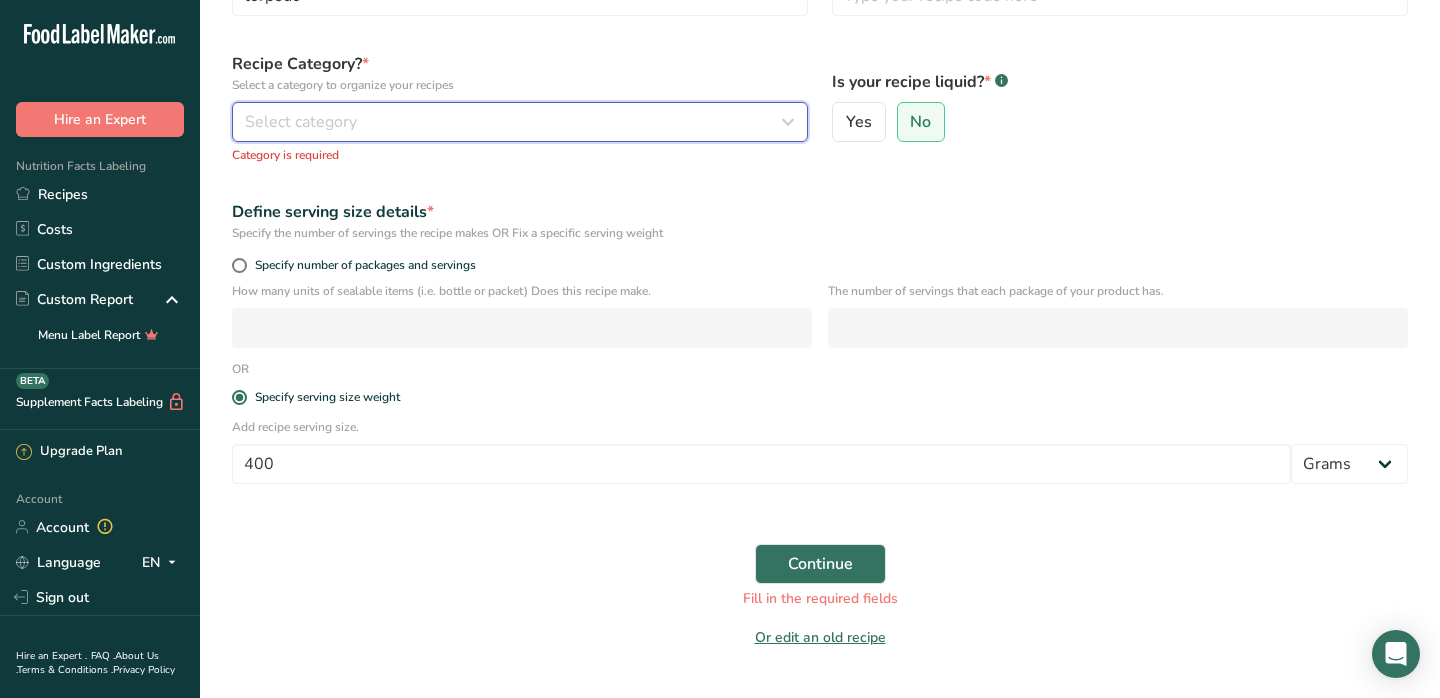 click on "Select category" at bounding box center [514, 122] 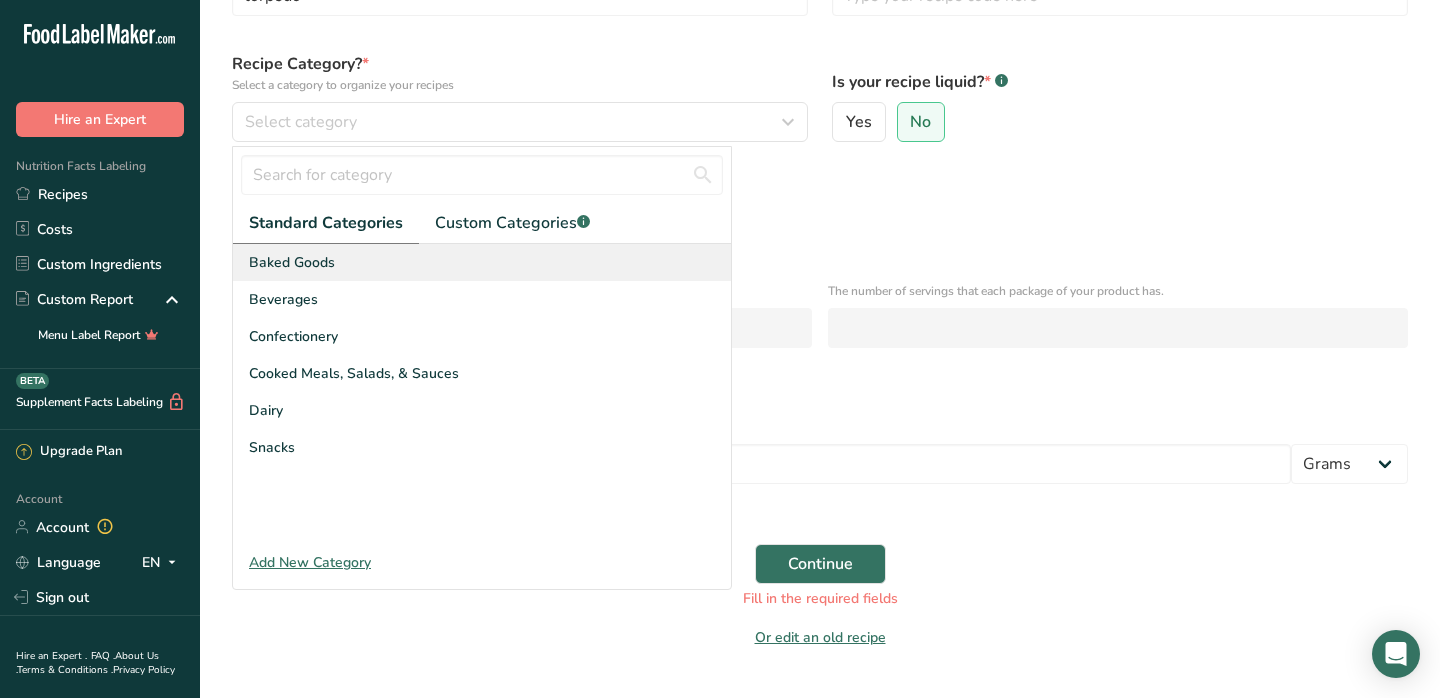 click on "Baked Goods" at bounding box center [482, 262] 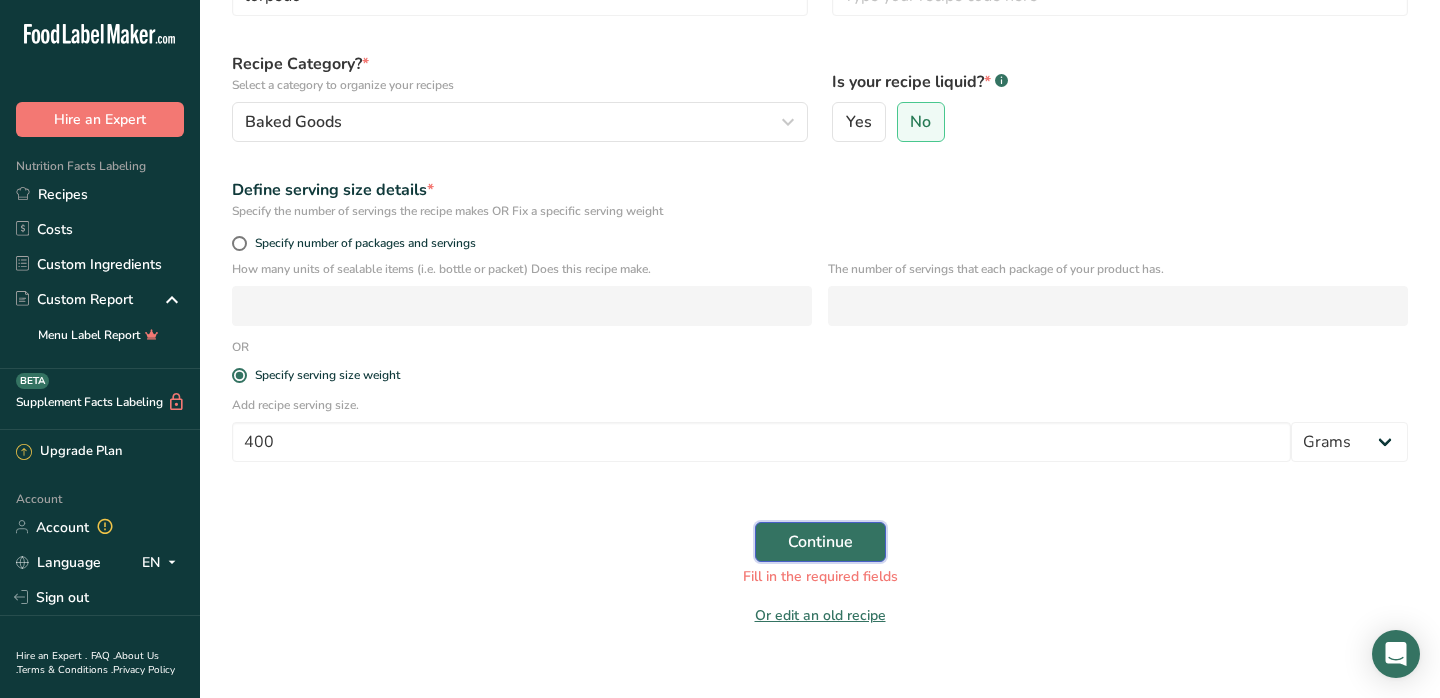 click on "Continue" at bounding box center (820, 542) 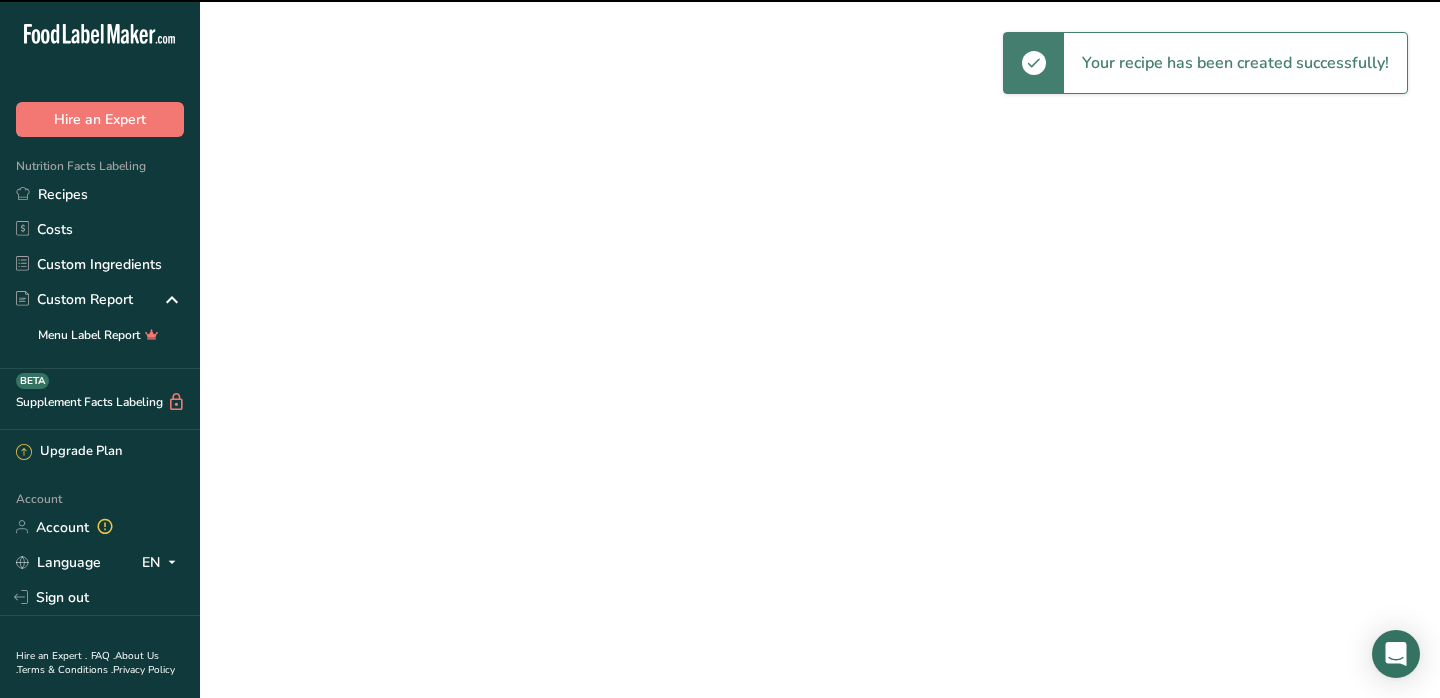 scroll, scrollTop: 0, scrollLeft: 0, axis: both 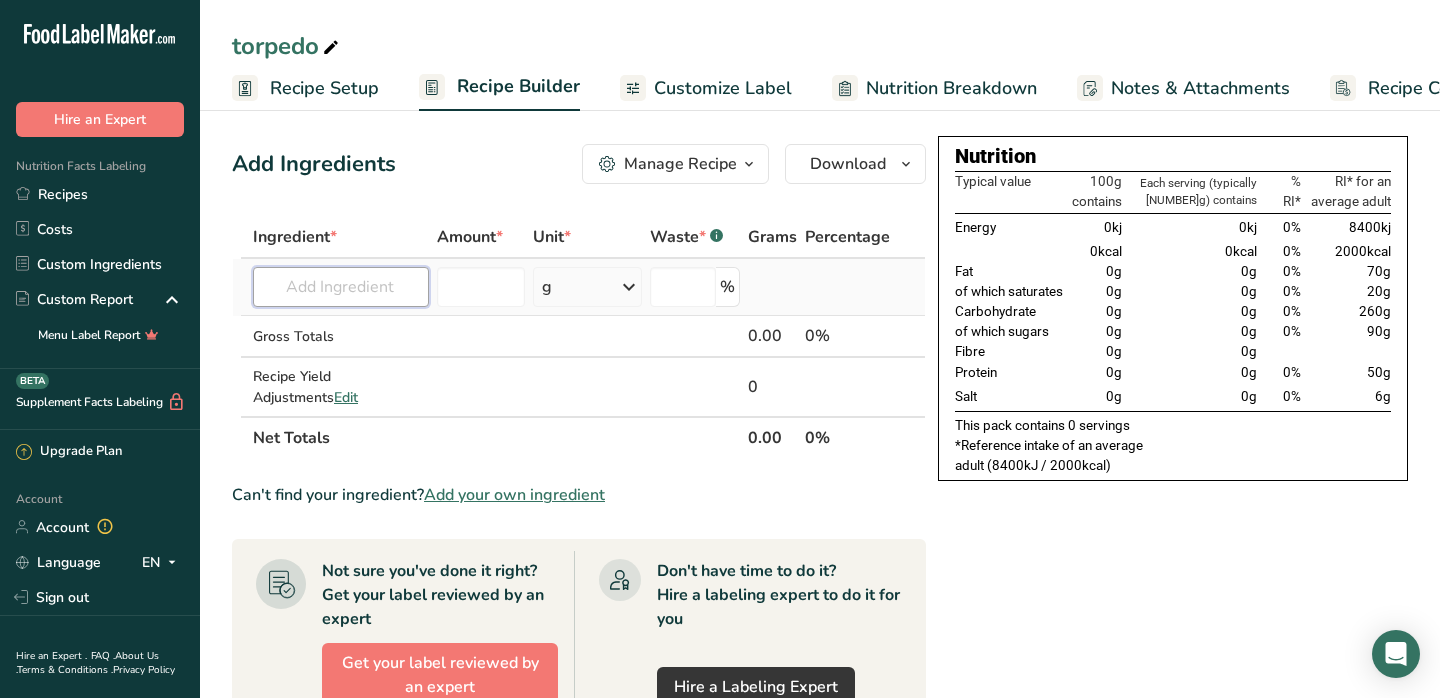 click at bounding box center (341, 287) 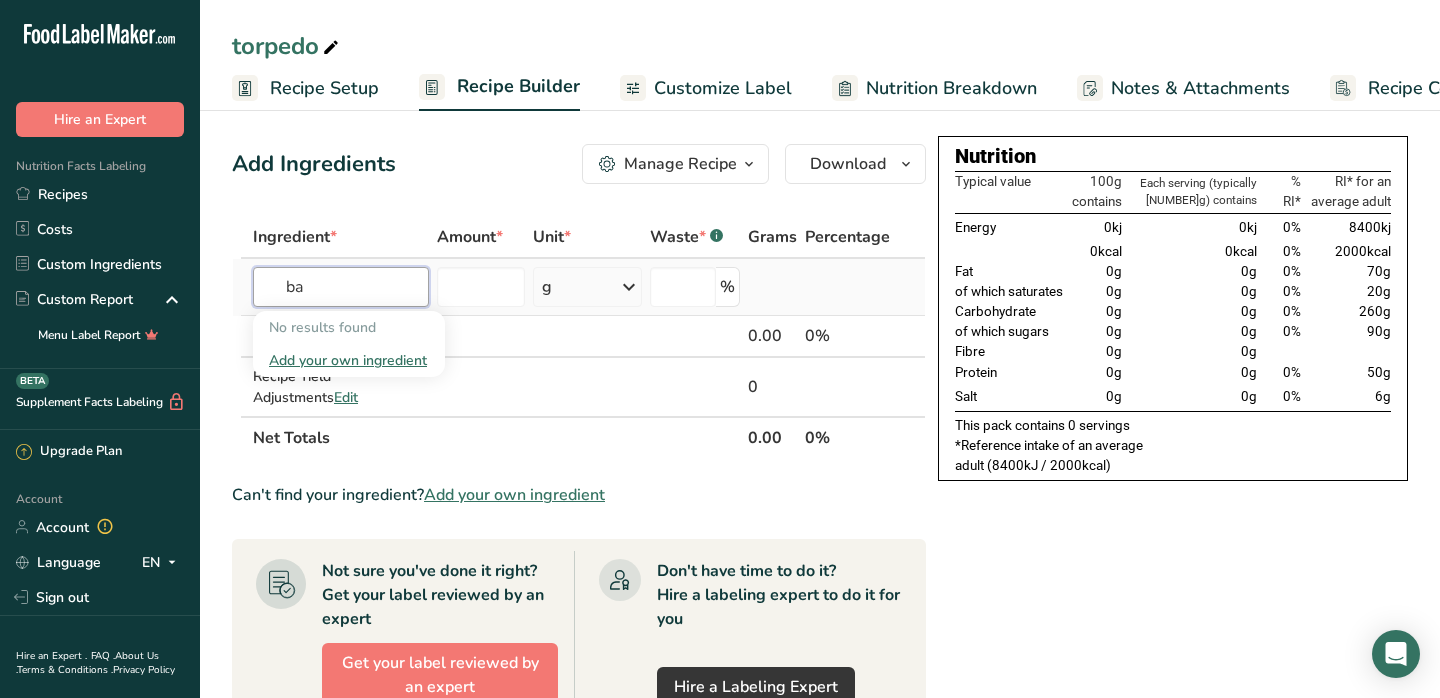 type on "b" 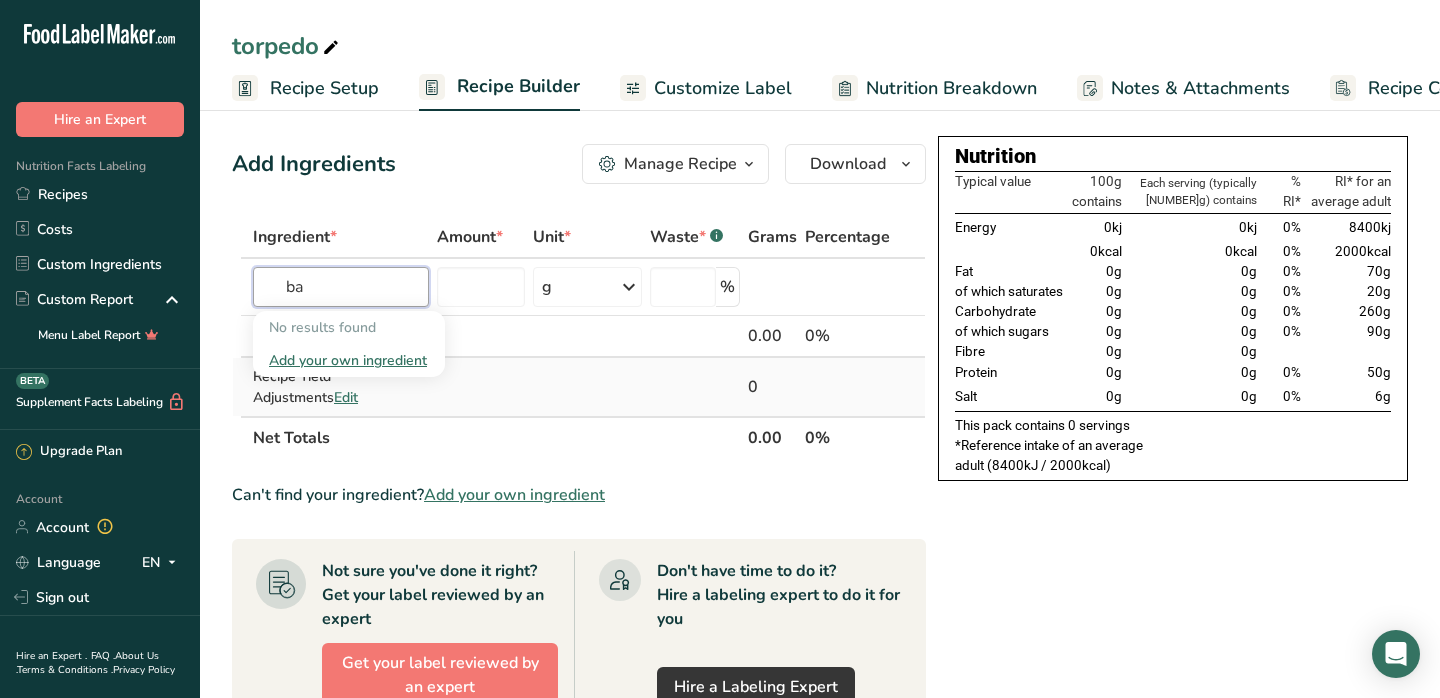 type on "b" 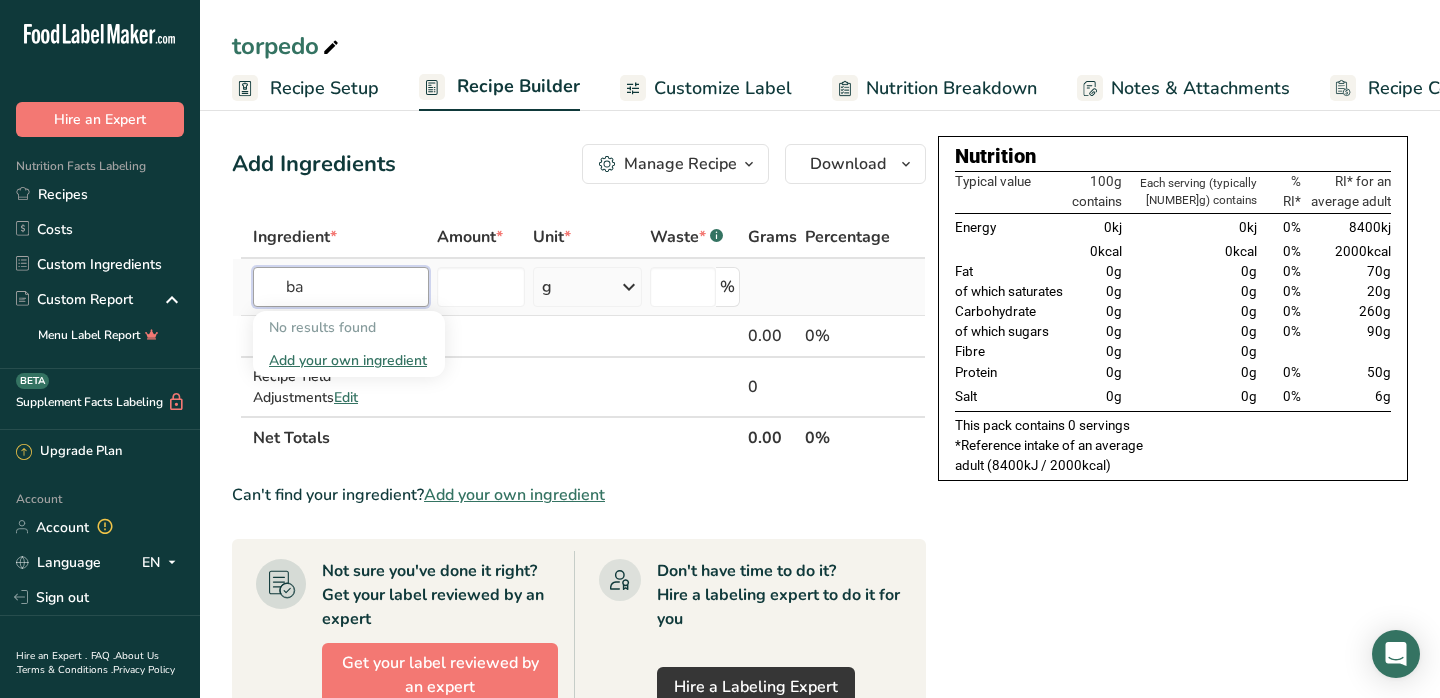 type on "b" 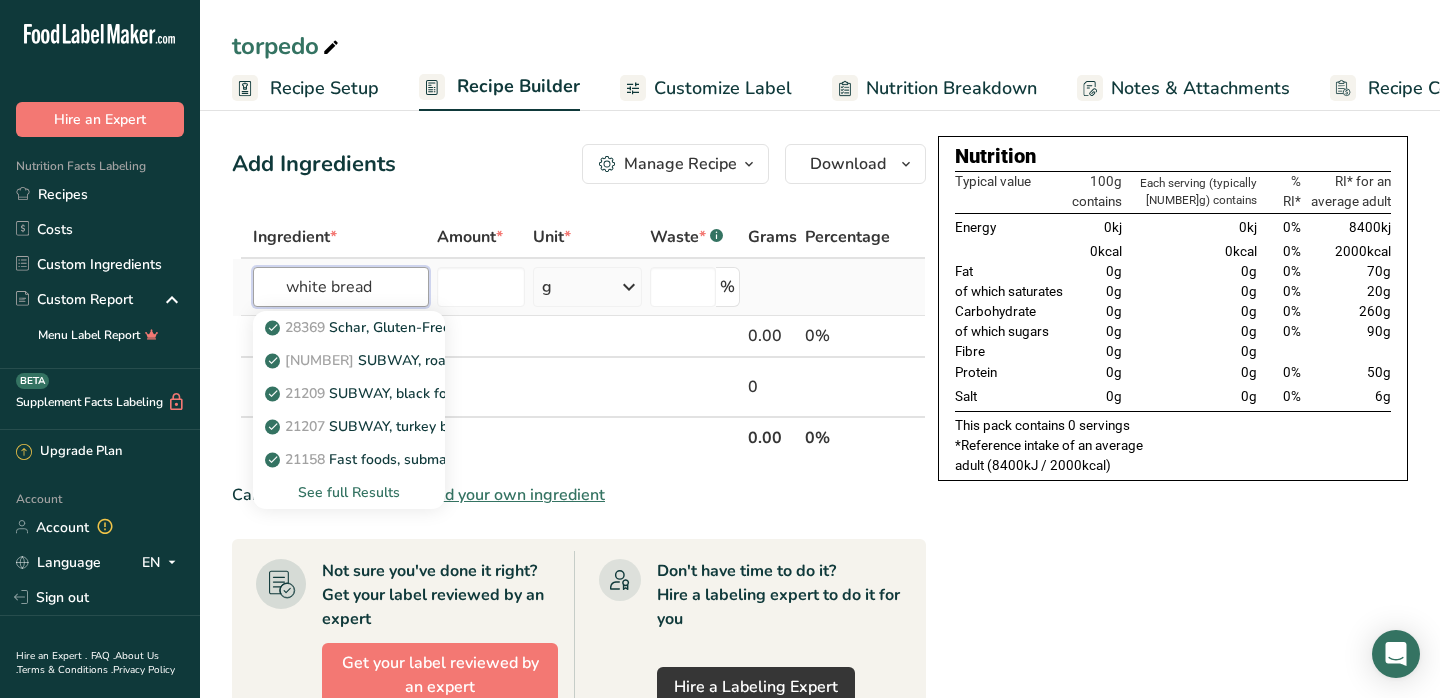 type on "white bread" 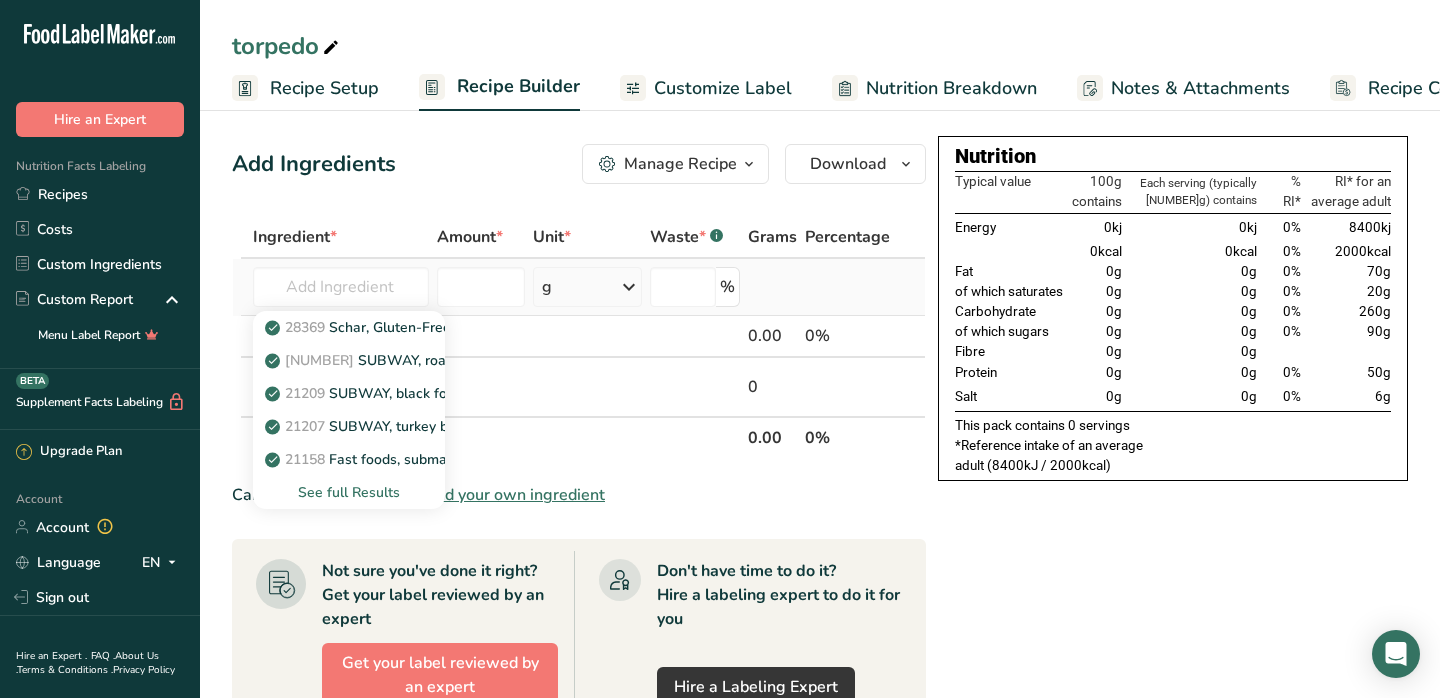 click on "See full Results" at bounding box center (349, 492) 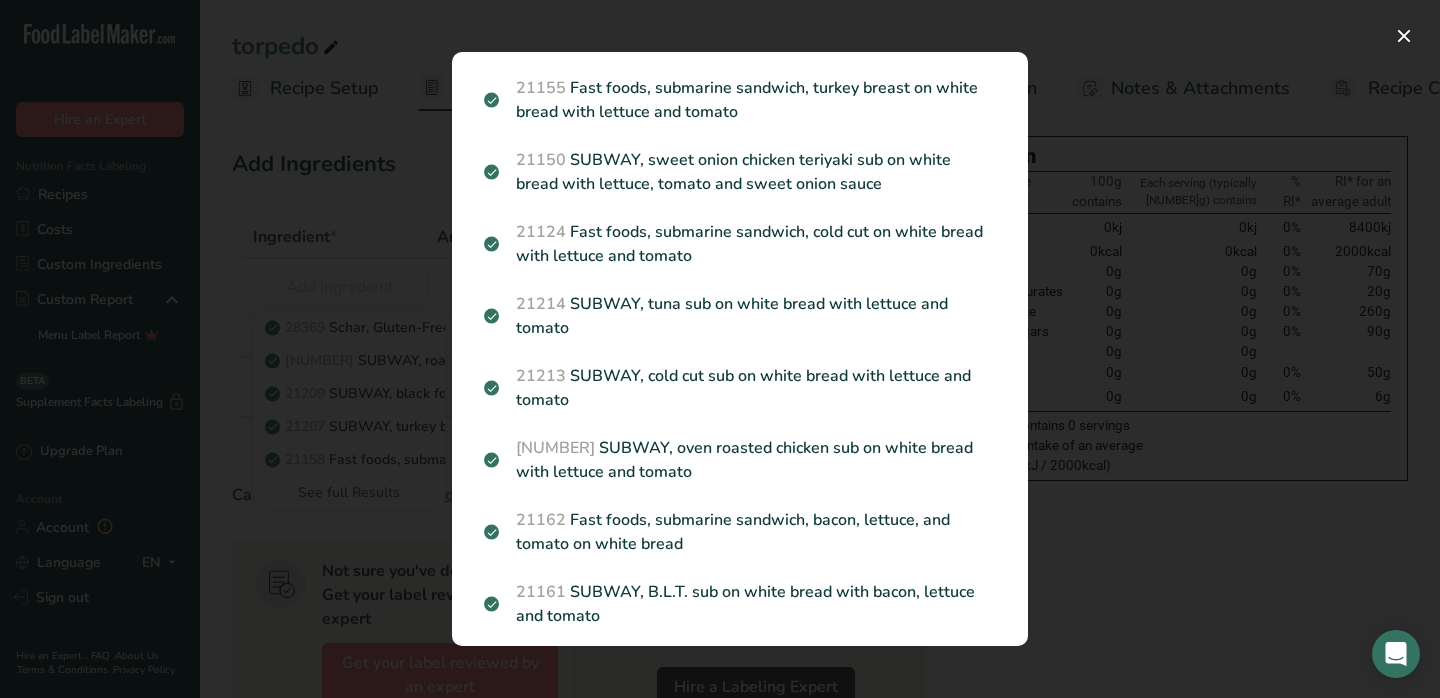 scroll, scrollTop: 0, scrollLeft: 0, axis: both 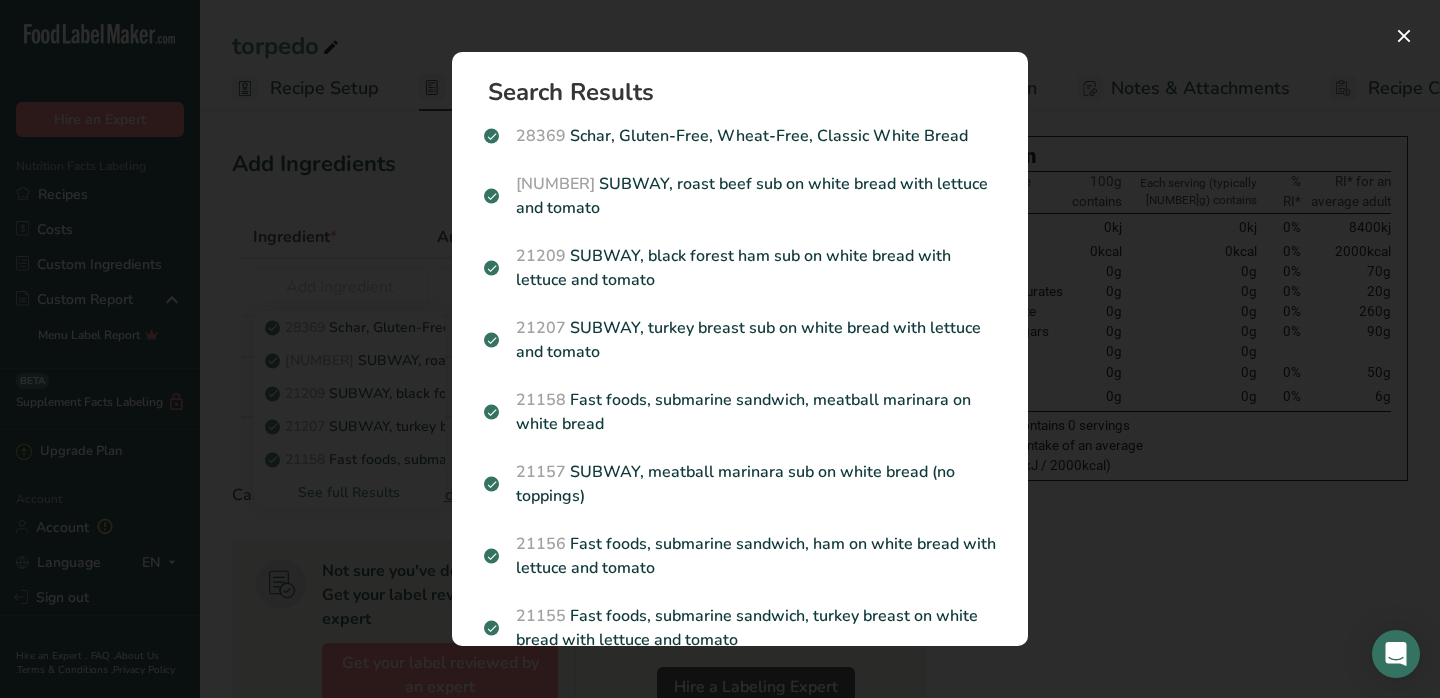 click on "Search Results
[NUMBER]
Schar, Gluten-Free, Wheat-Free, Classic White Bread
[NUMBER]
SUBWAY, roast beef sub on white bread with lettuce and tomato
[NUMBER]
SUBWAY, black forest ham sub on white bread with lettuce and tomato
[NUMBER]
SUBWAY, turkey breast sub on white bread with lettuce and tomato
[NUMBER]
Fast foods, submarine sandwich, meatball marinara on white bread
[NUMBER]
SUBWAY, meatball marinara sub on white bread (no toppings)
[NUMBER]
Fast foods, submarine sandwich, ham on white bread with lettuce and tomato
[NUMBER]
Fast foods, submarine sandwich, ham on white bread with lettuce and tomato" at bounding box center (740, 349) 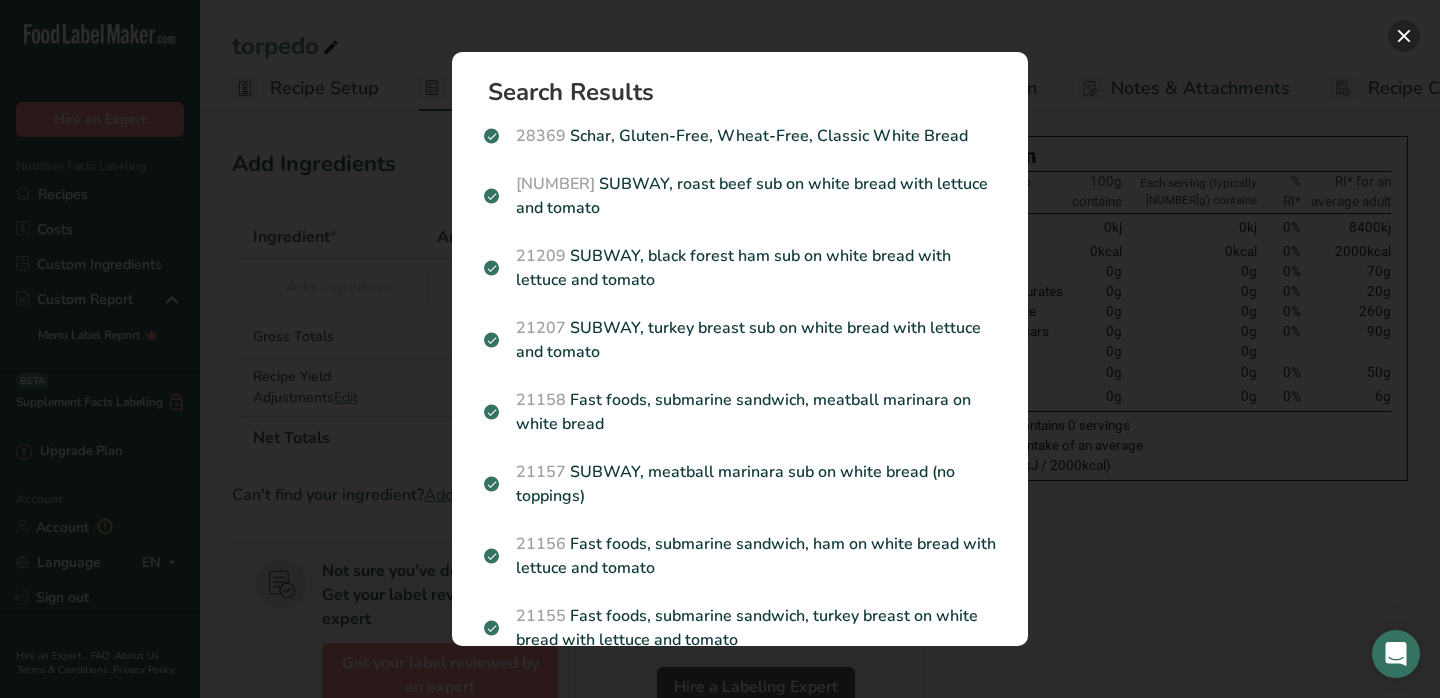 click at bounding box center (1404, 36) 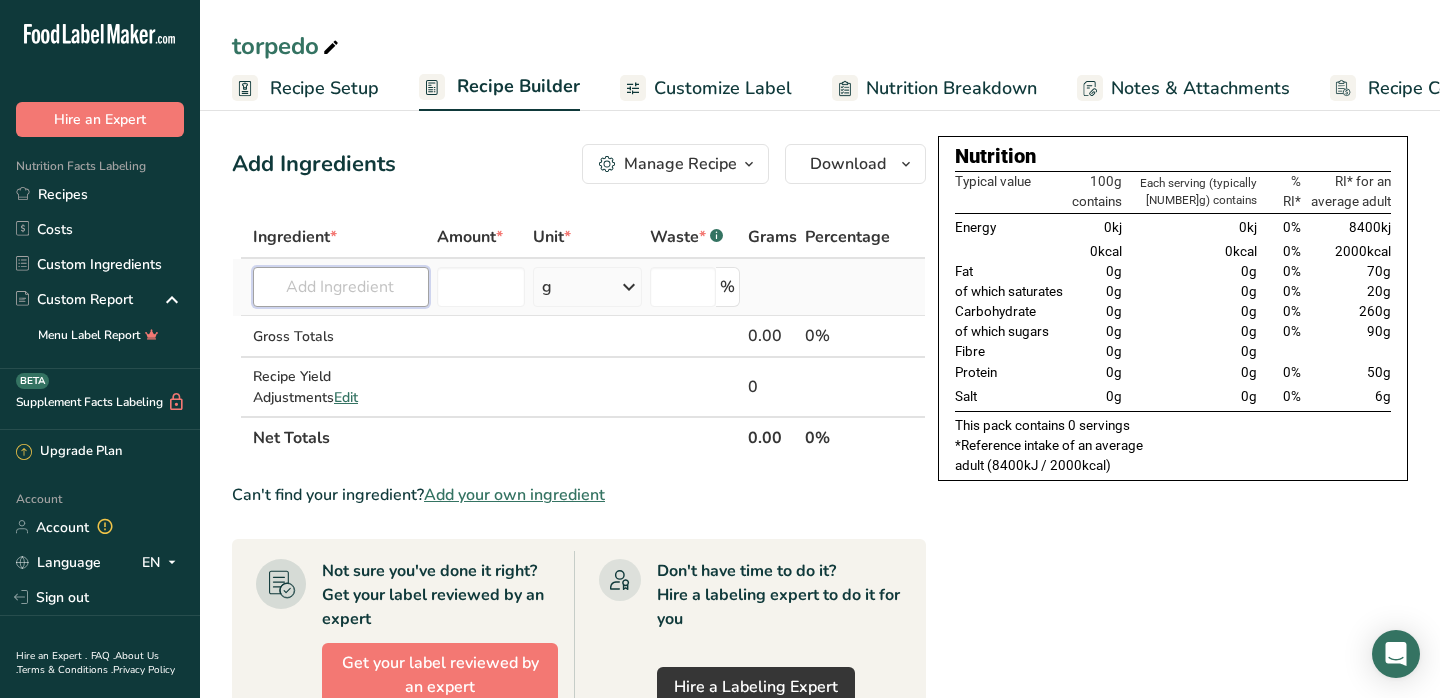 click at bounding box center [341, 287] 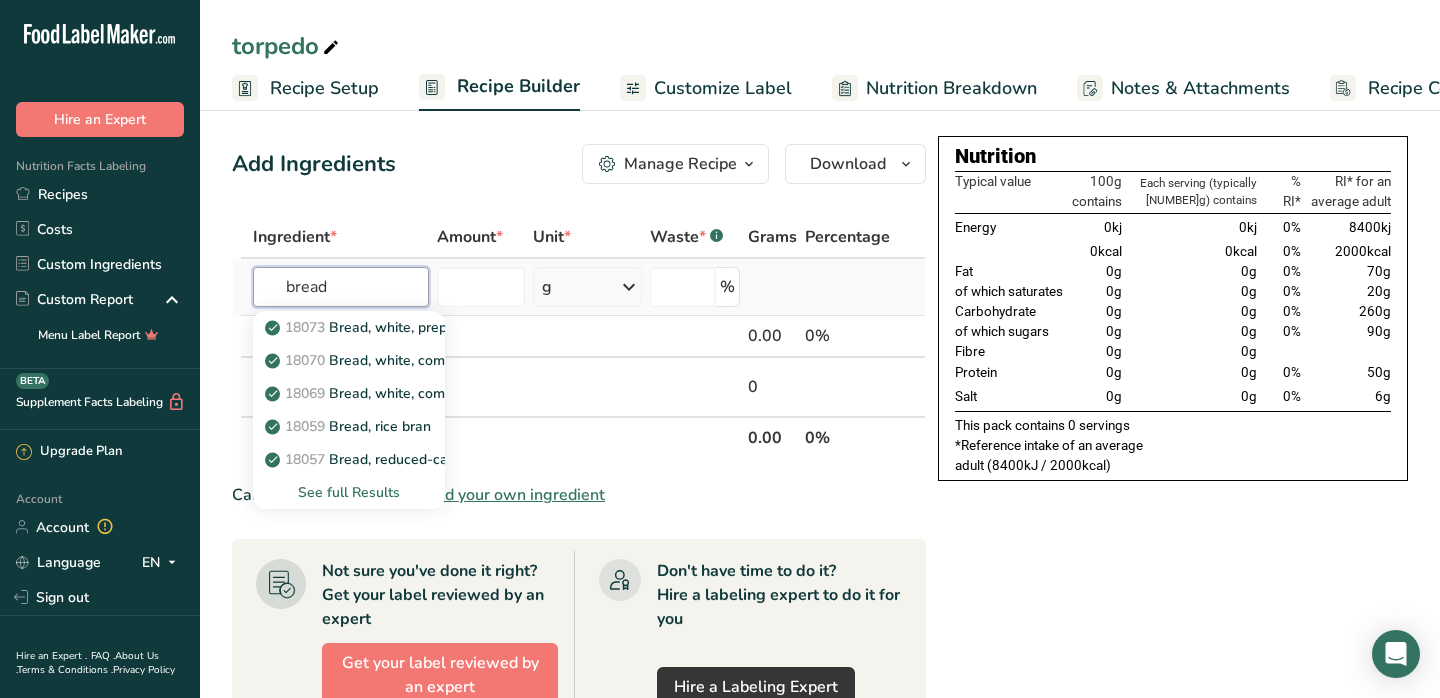 type on "bread" 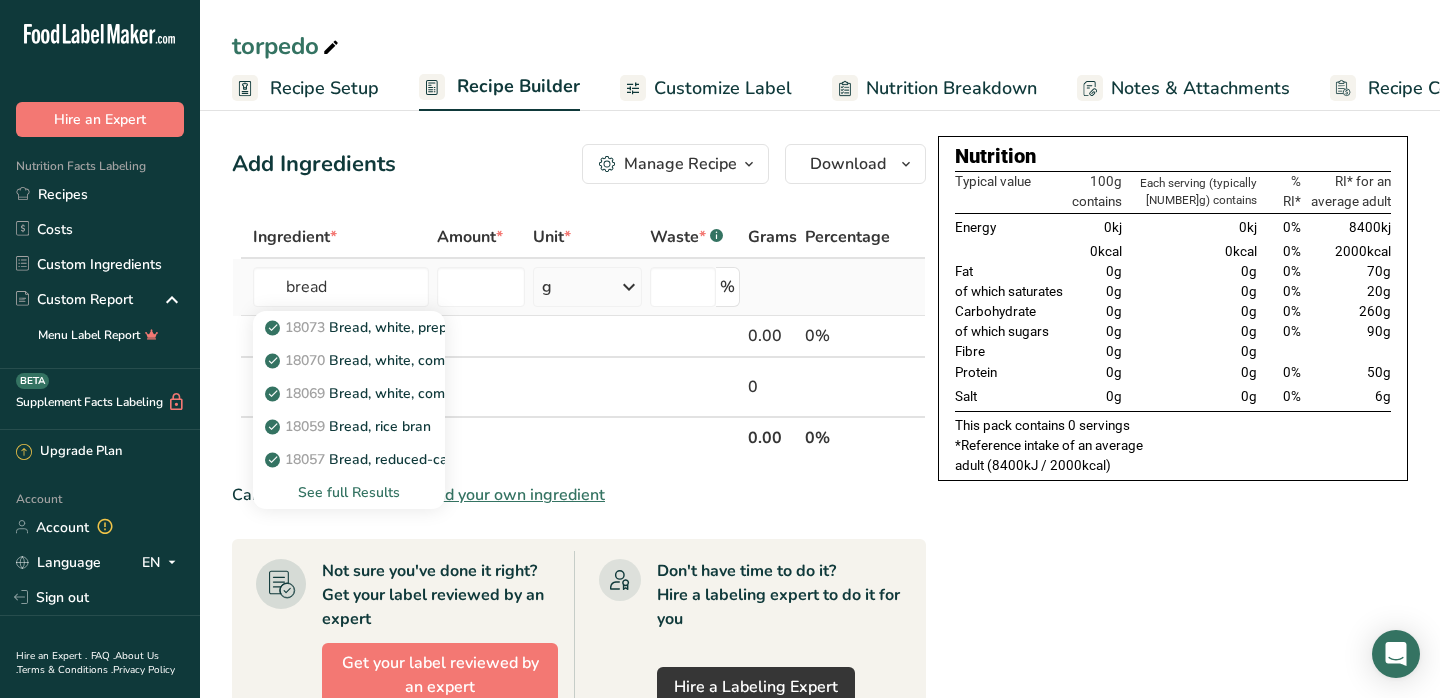 type 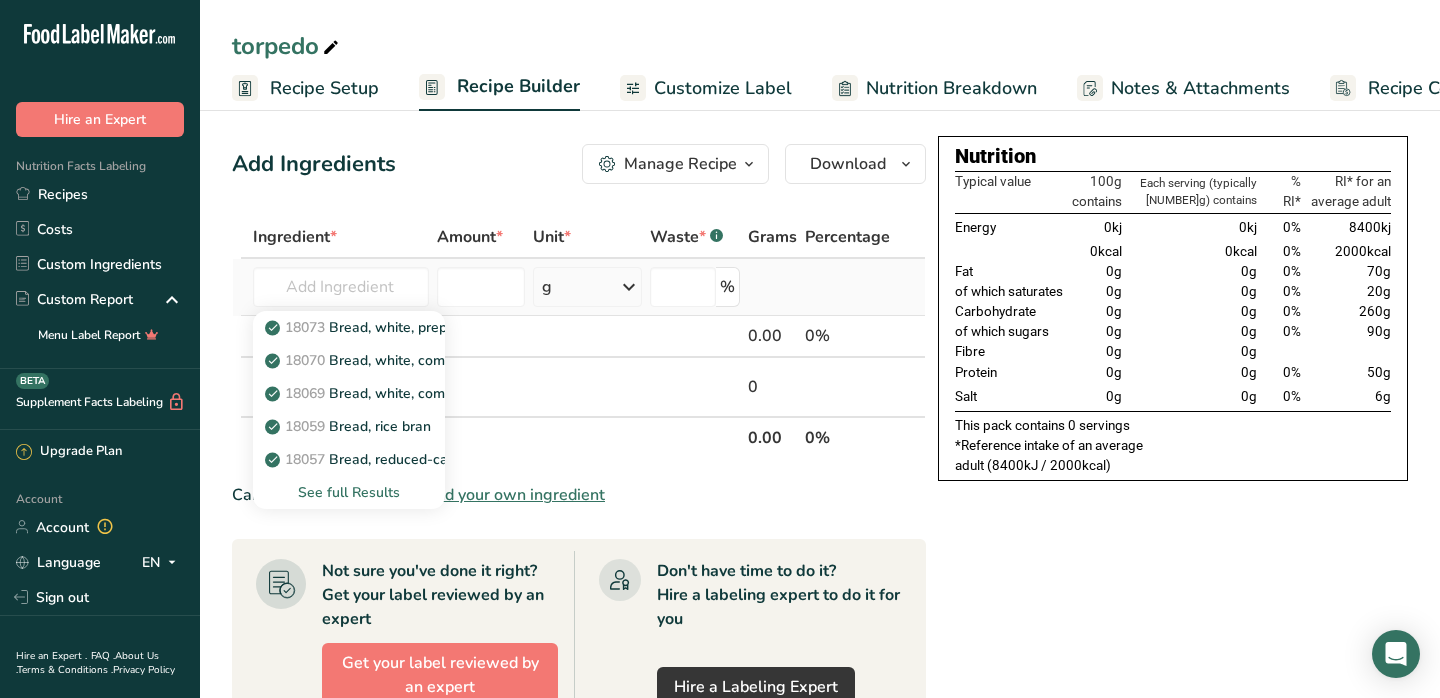 click on "See full Results" at bounding box center (349, 492) 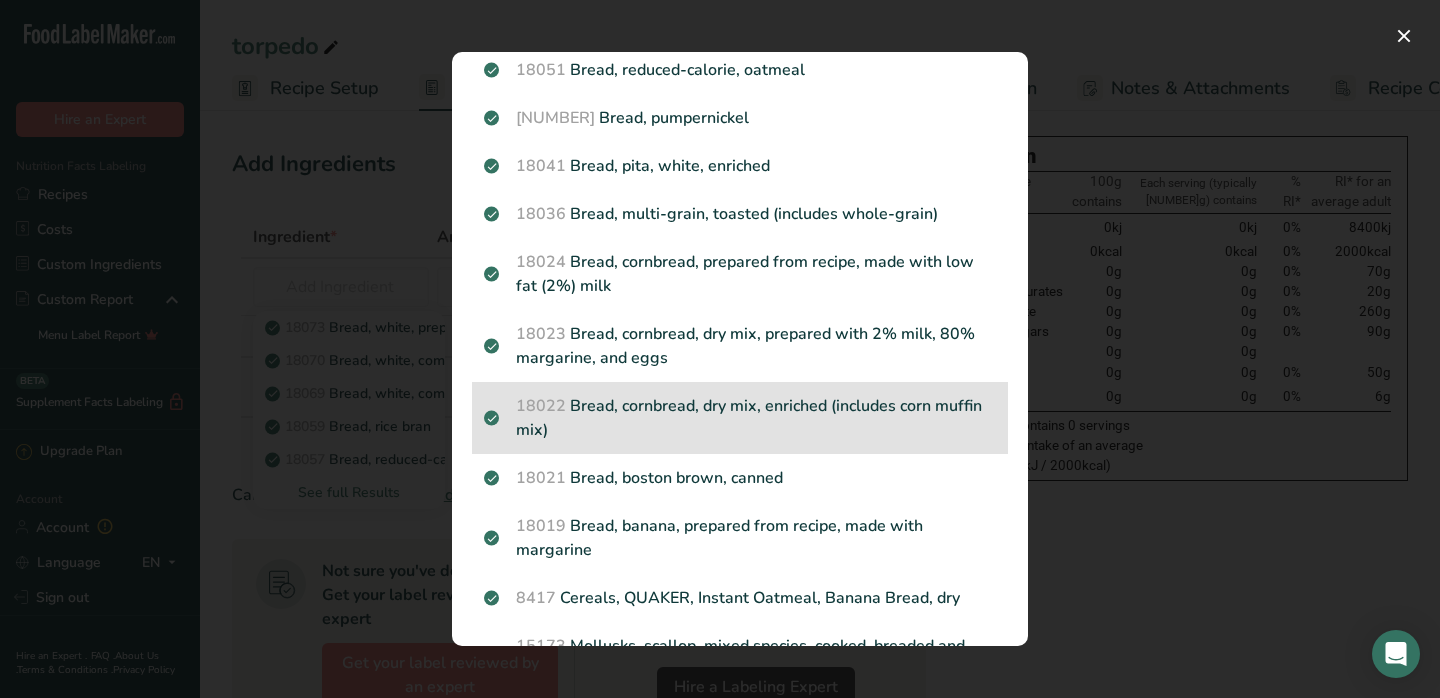 scroll, scrollTop: 1908, scrollLeft: 0, axis: vertical 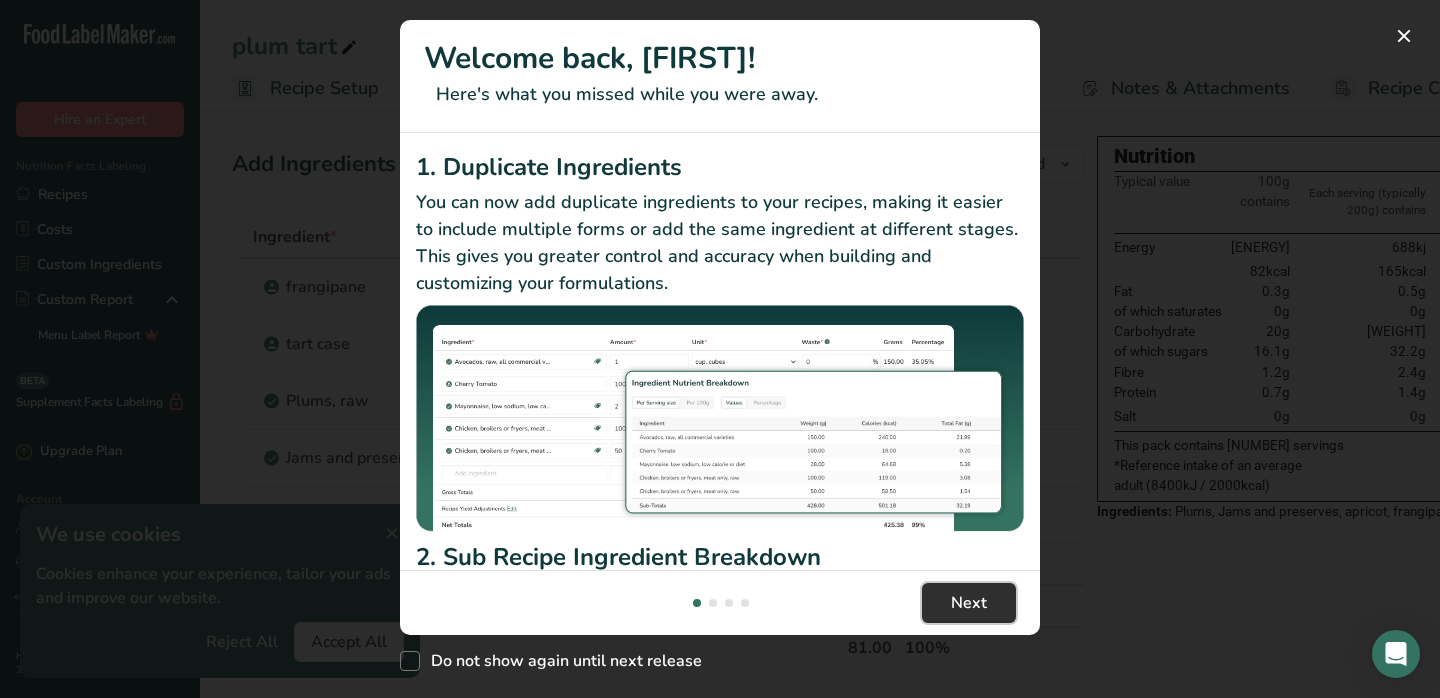 click on "Next" at bounding box center (969, 603) 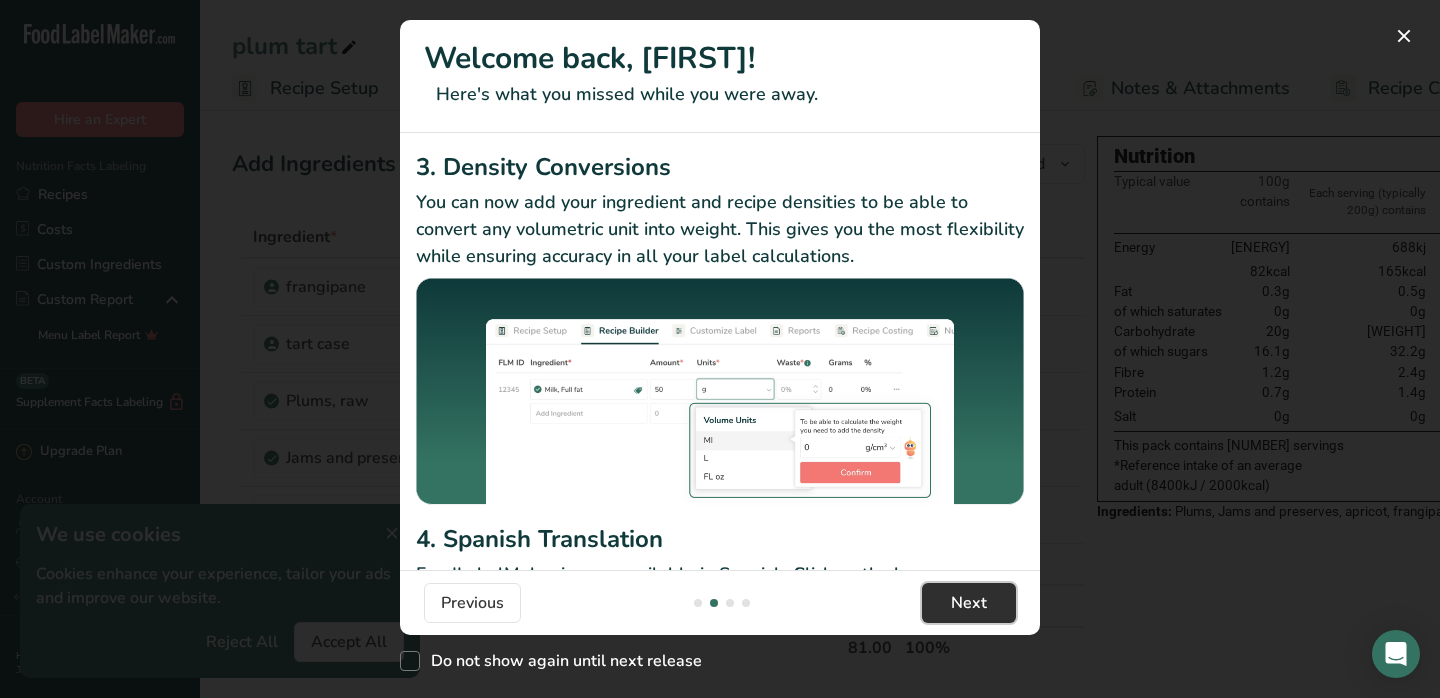 click on "Next" at bounding box center [969, 603] 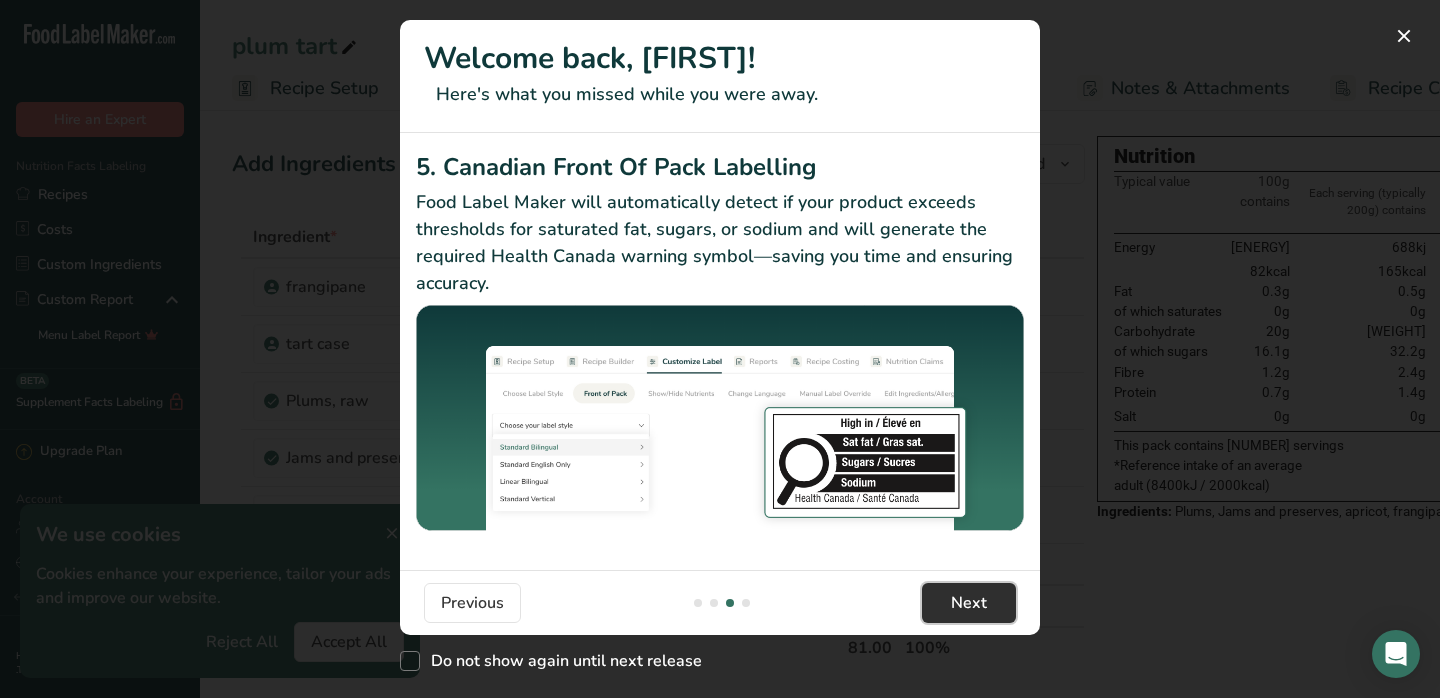 click on "Next" at bounding box center (969, 603) 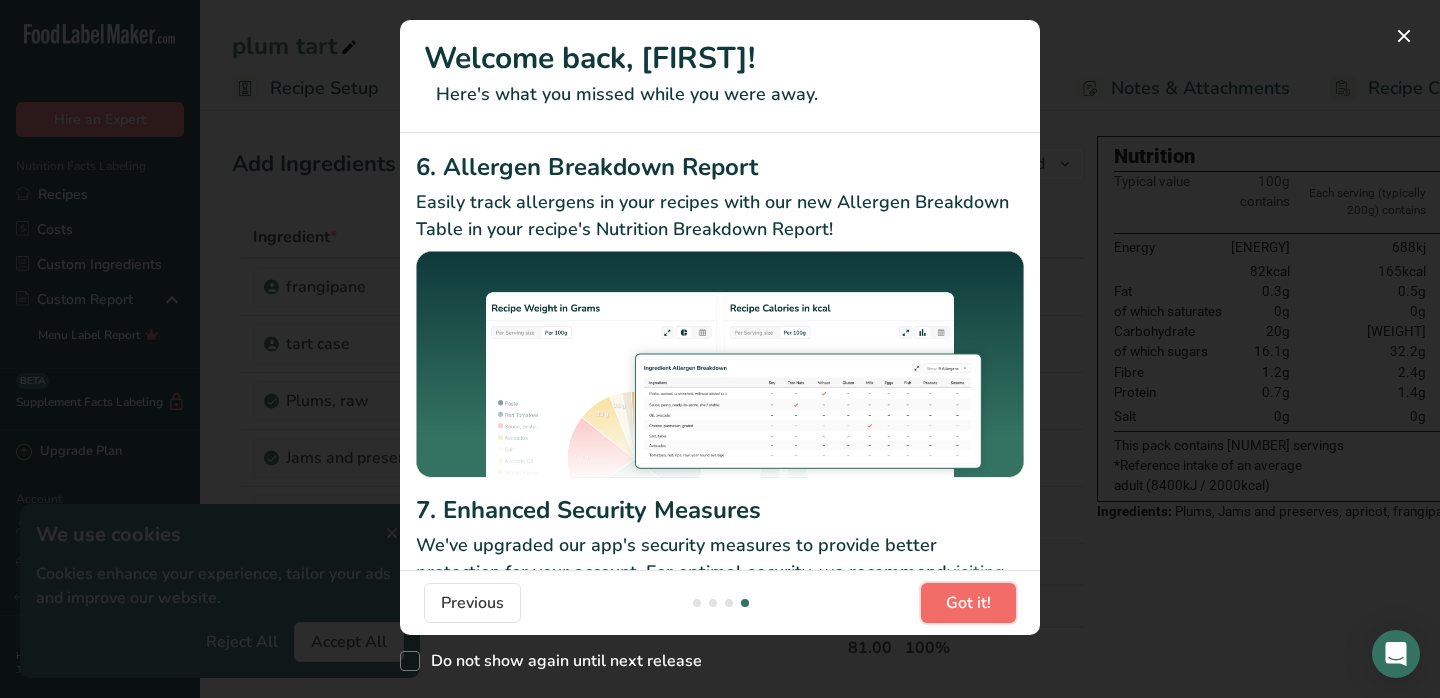 click on "Got it!" at bounding box center [968, 603] 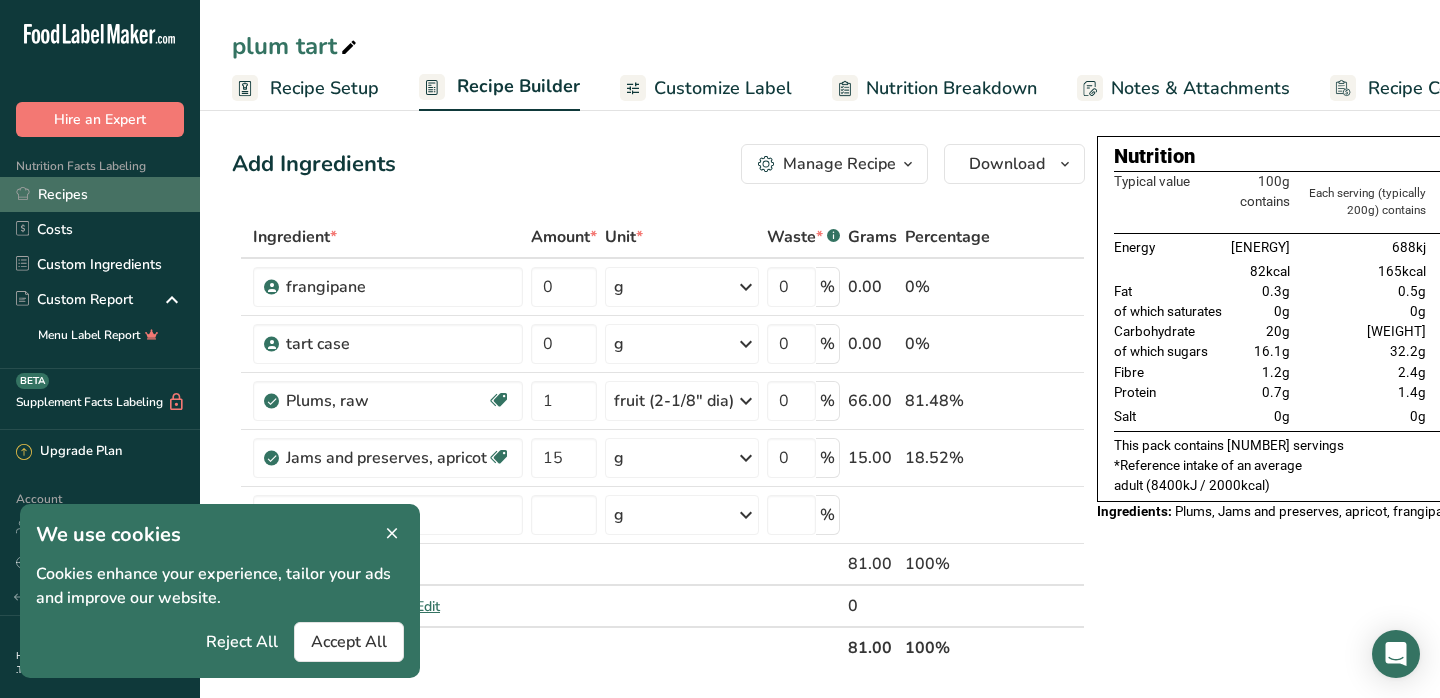 click on "Recipes" at bounding box center [100, 194] 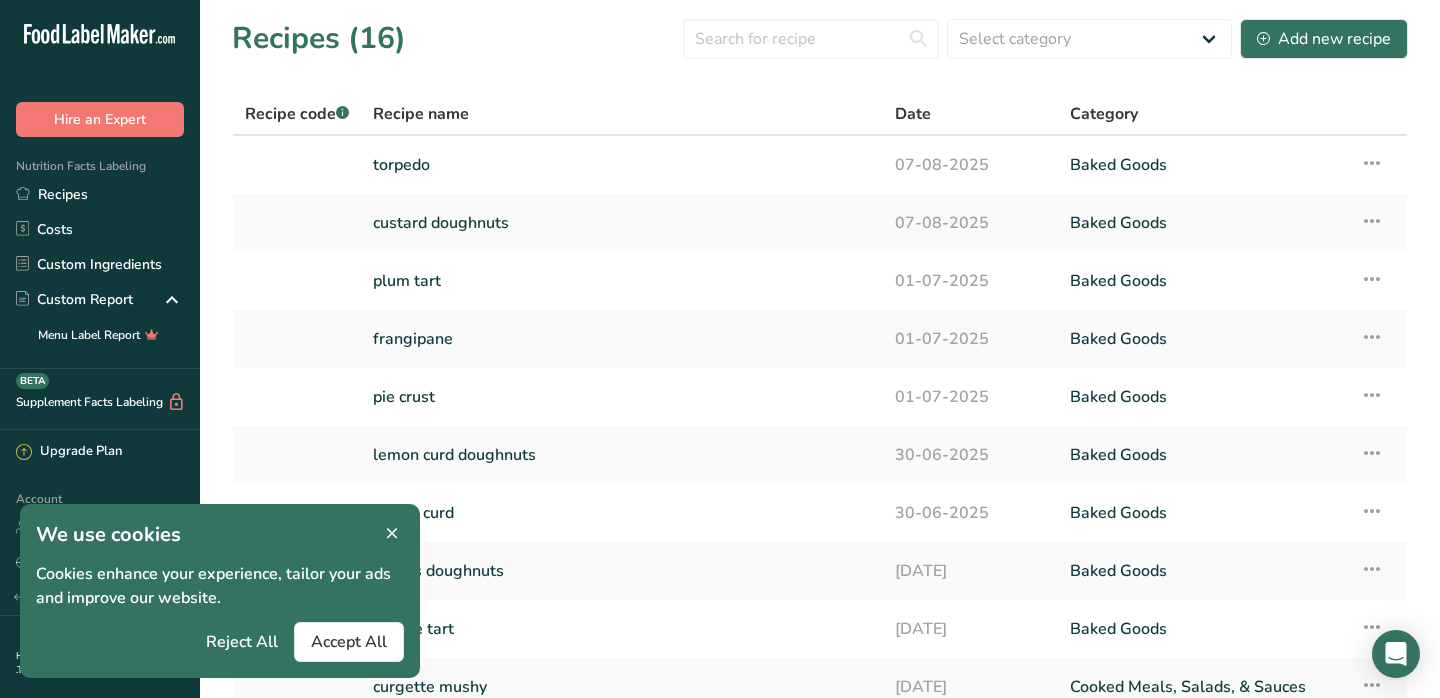 click at bounding box center [392, 534] 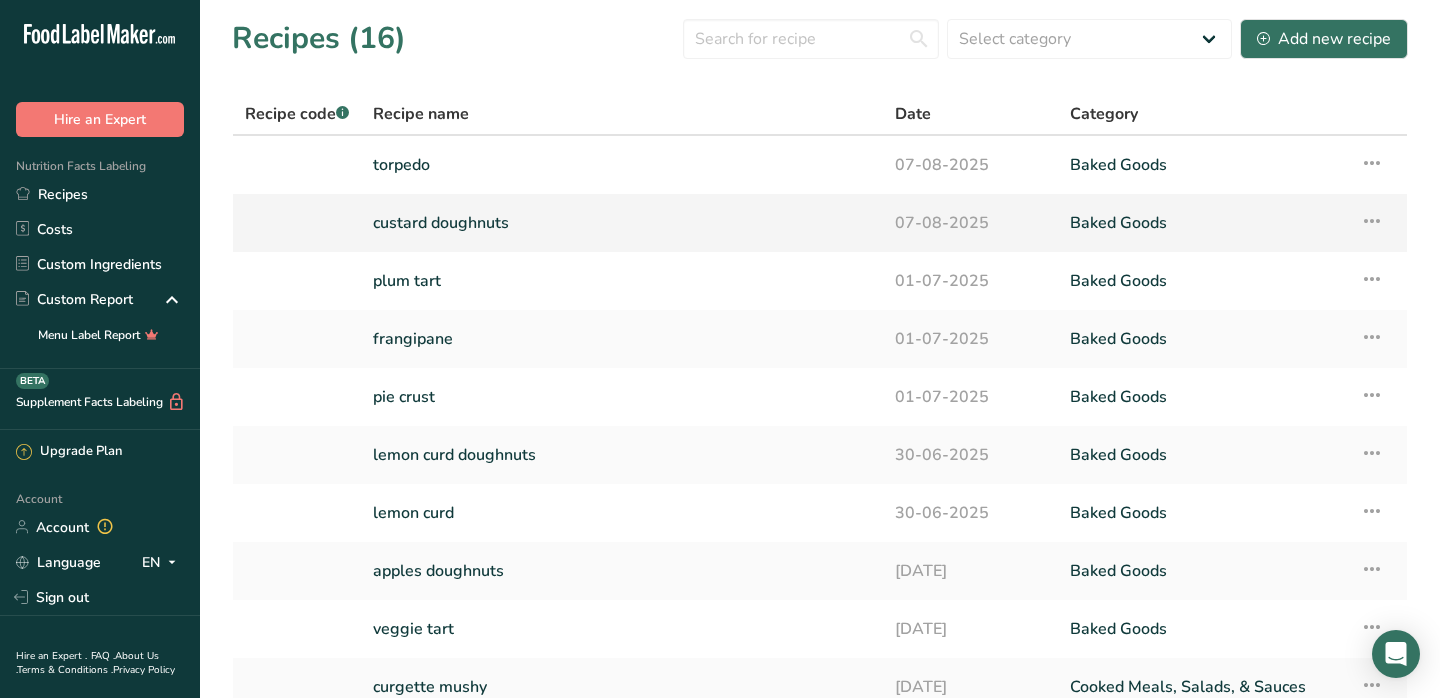 click on "custard doughnuts" at bounding box center [622, 223] 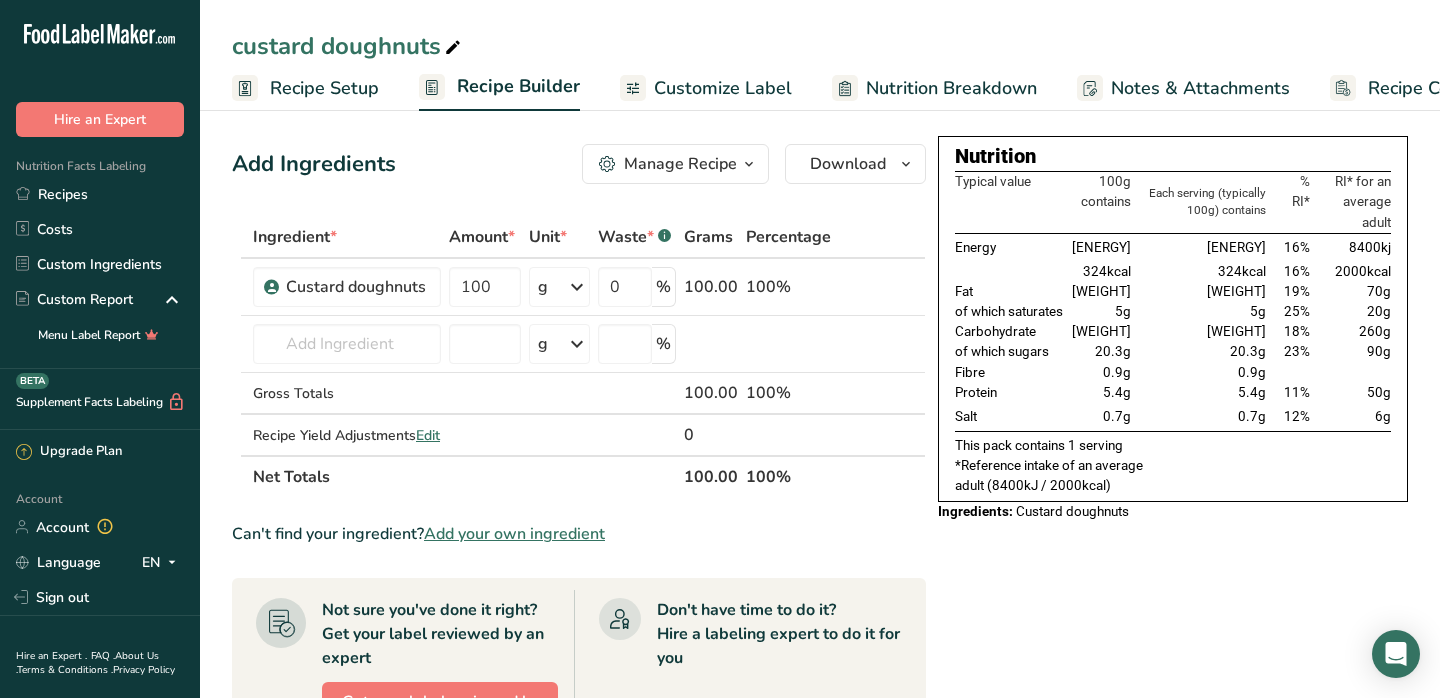 click on "Nutrition Breakdown" at bounding box center (951, 88) 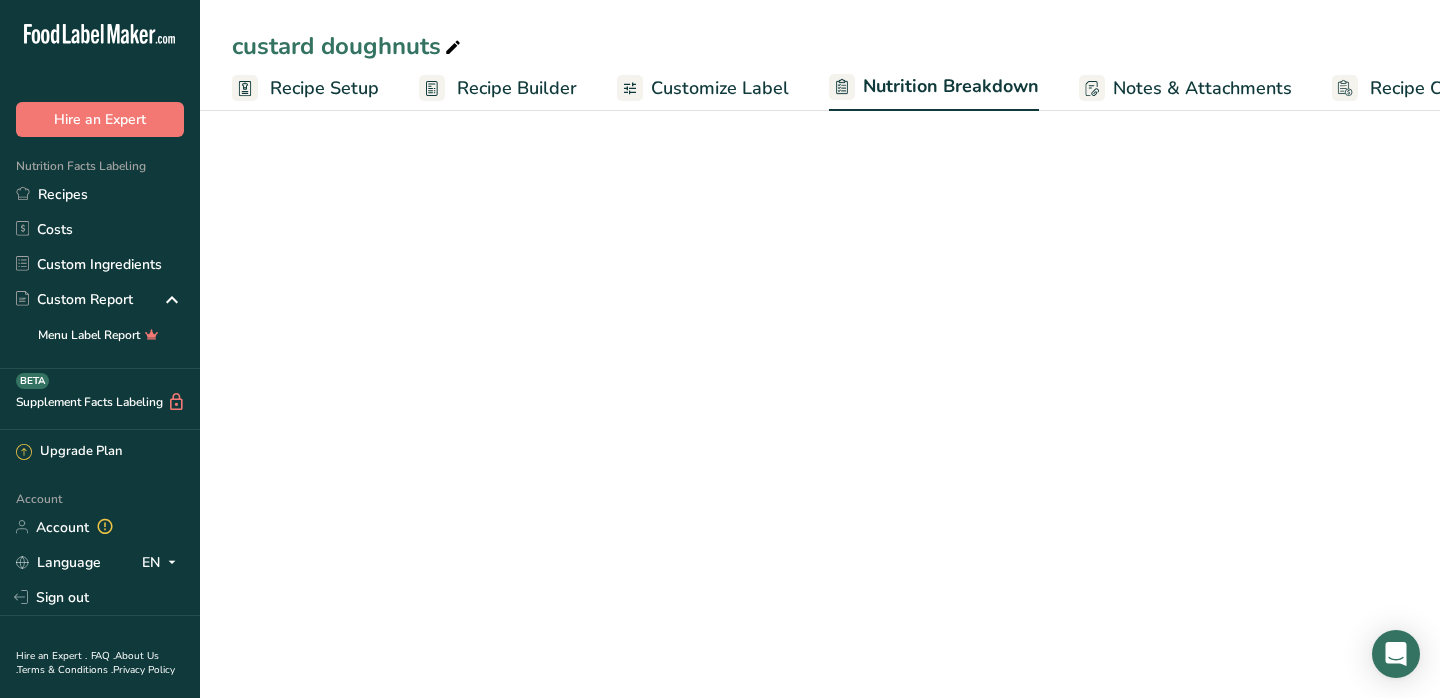scroll, scrollTop: 0, scrollLeft: 83, axis: horizontal 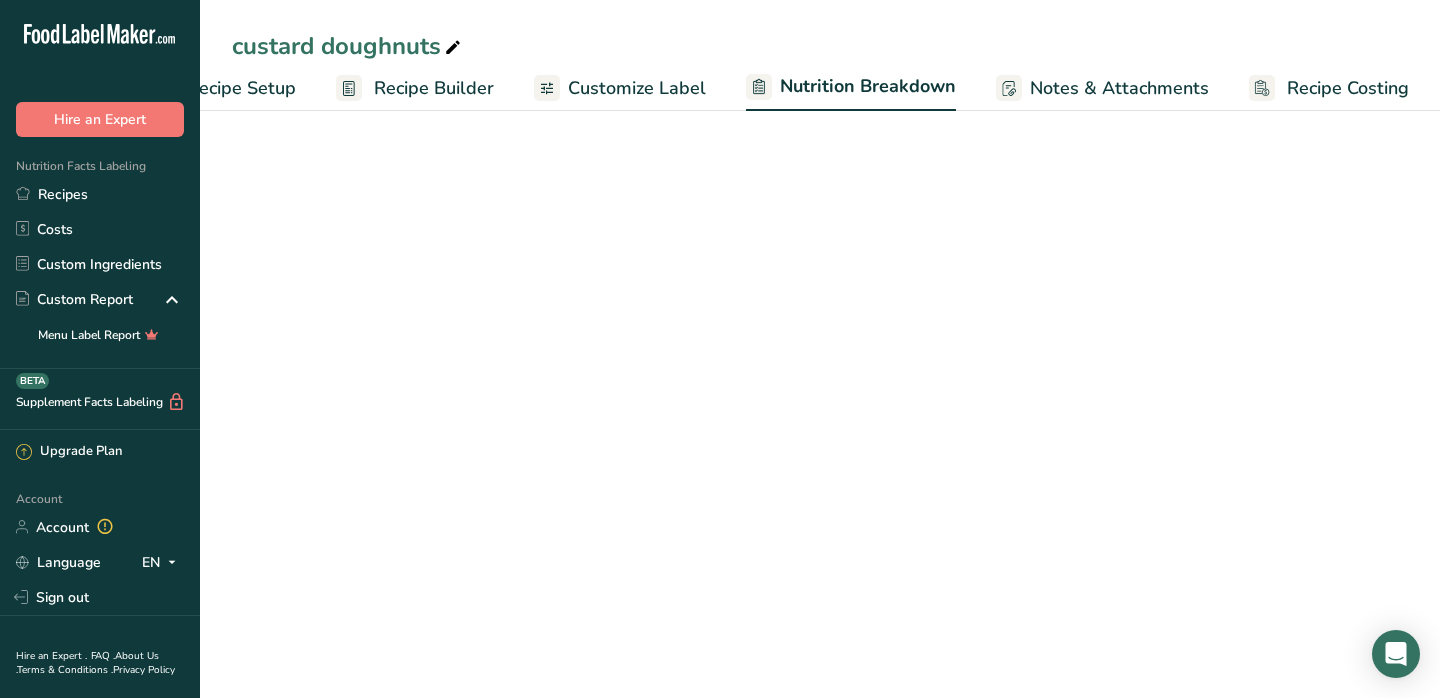 select on "Calories" 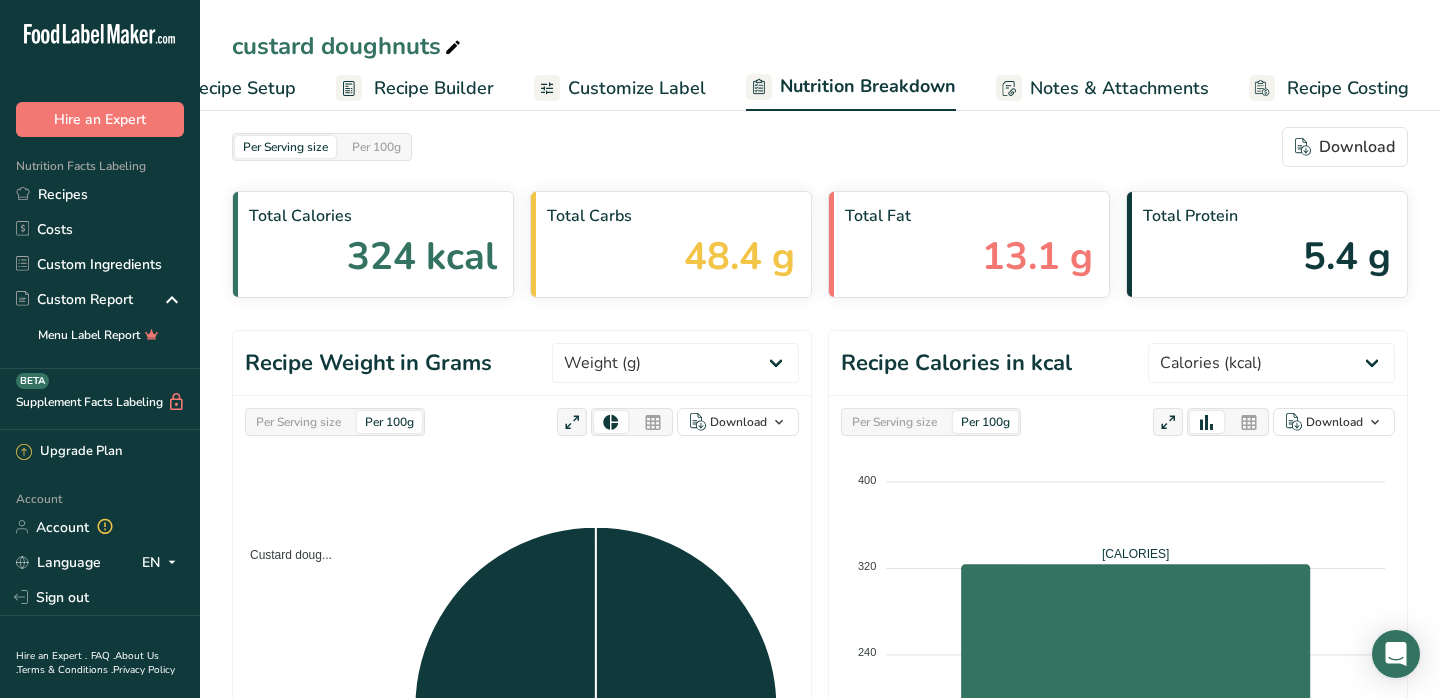 scroll, scrollTop: 0, scrollLeft: 0, axis: both 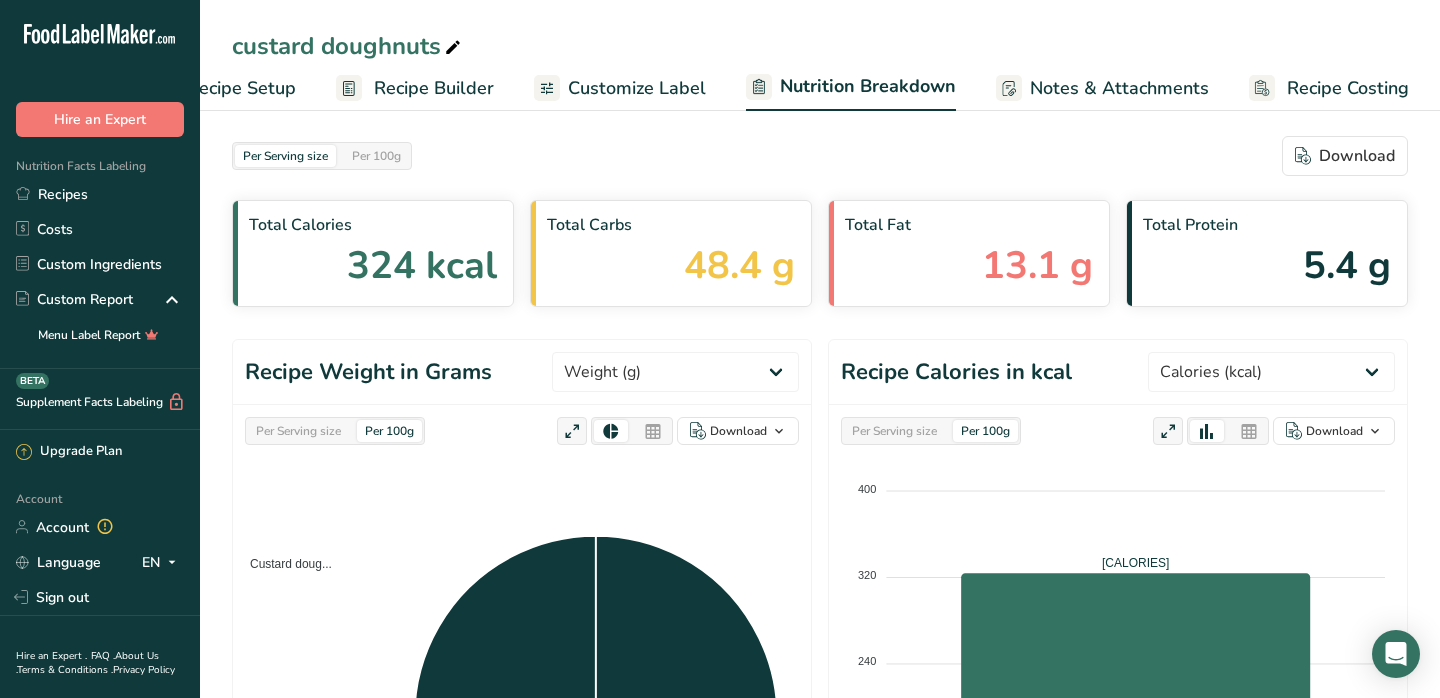 click on "Notes & Attachments" at bounding box center (1119, 88) 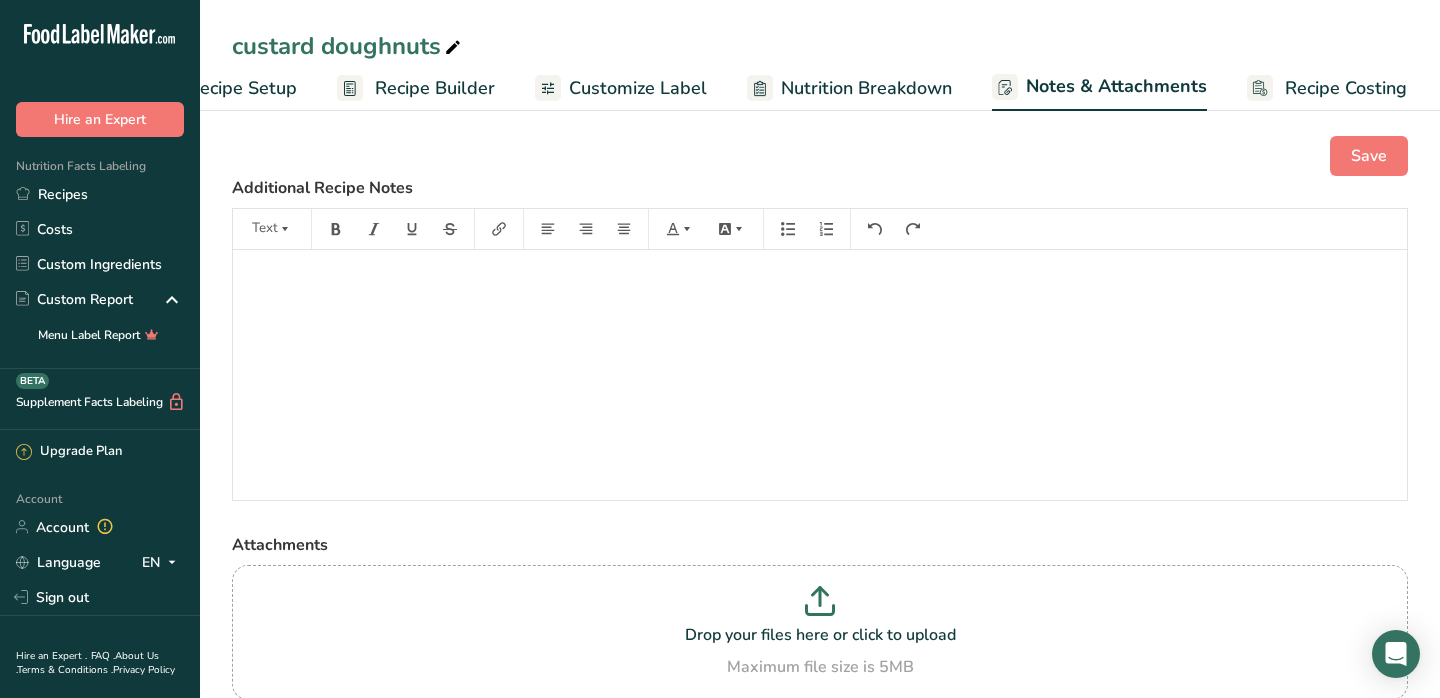click on "Customize Label" at bounding box center (638, 88) 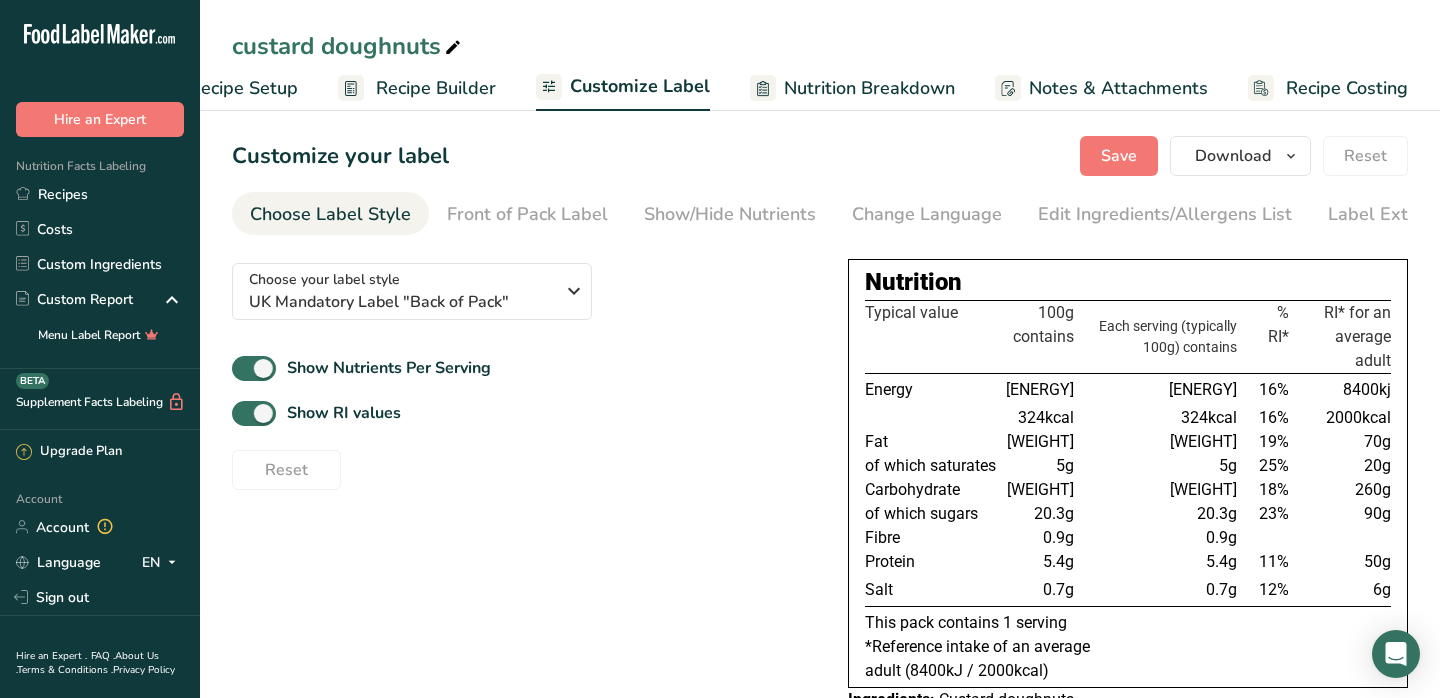 scroll, scrollTop: 39, scrollLeft: 0, axis: vertical 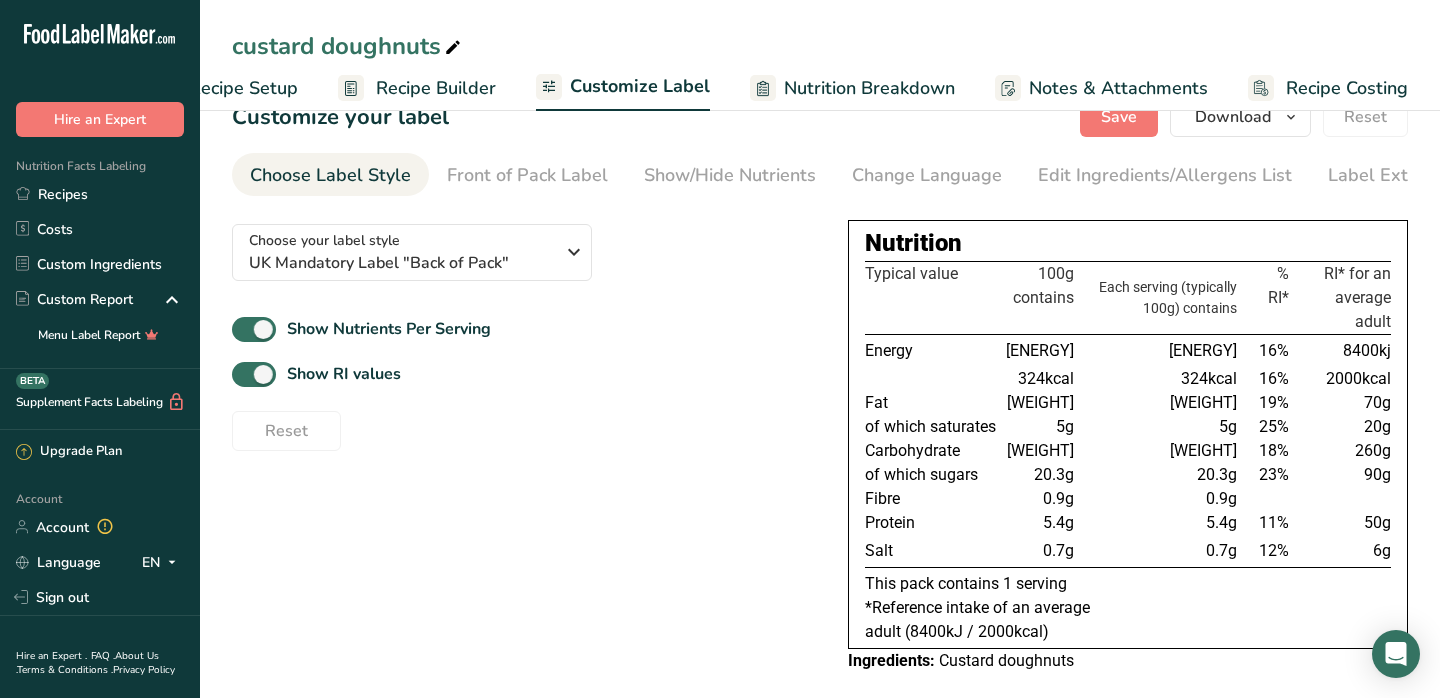 click on "Choose your label style
UK Mandatory Label "Back of Pack"
USA (FDA)
Standard FDA label
Tabular FDA label
Linear FDA label
Simplified FDA label
Dual Column FDA label (Per Serving/Per Container)
Dual Column FDA label (As Sold/As Prepared)
Aggregate Standard FDA label
Standard FDA label with Micronutrients listed side-by-side
UK (FSA)
UK Mandatory Label "Back of Pack"
UK Traffic Light Label  "Front of Pack"
Canadian (CFIA)
Canadian Standard label
Canadian Dual Column label" at bounding box center [524, 329] 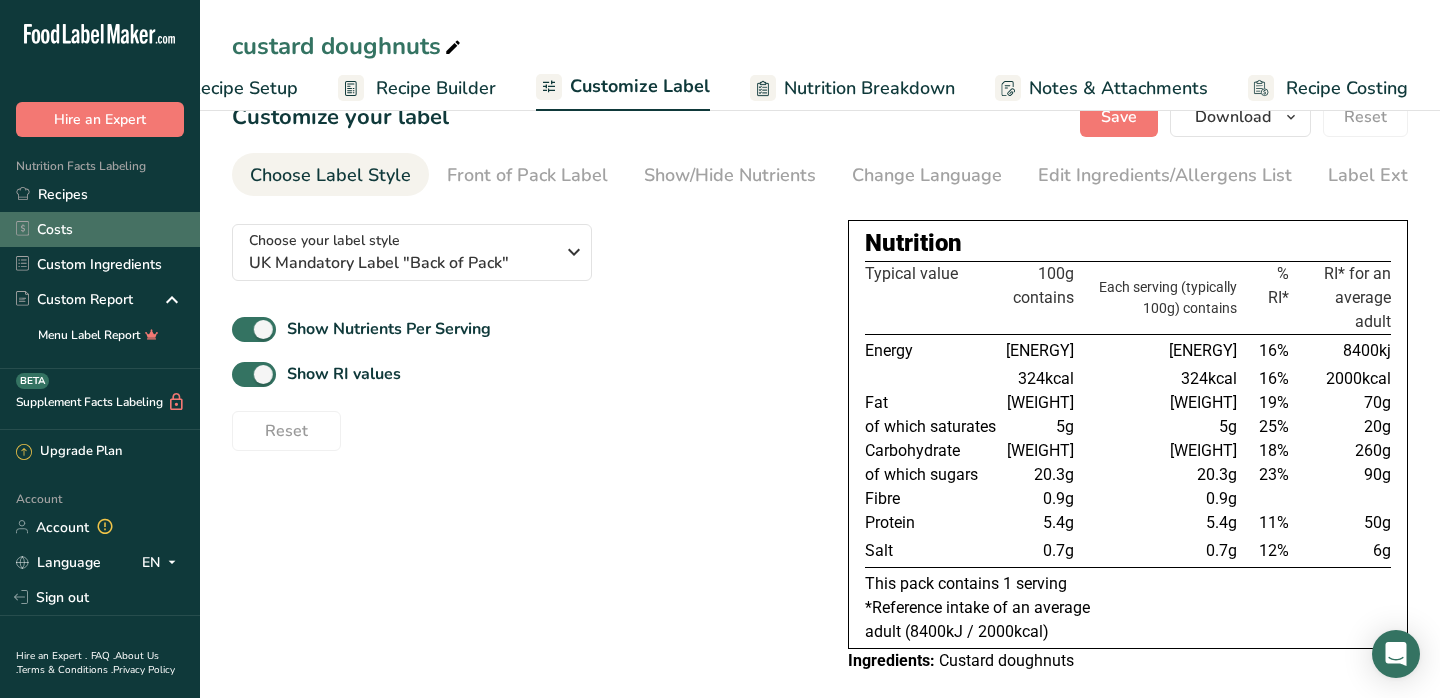 click on "Costs" at bounding box center [100, 229] 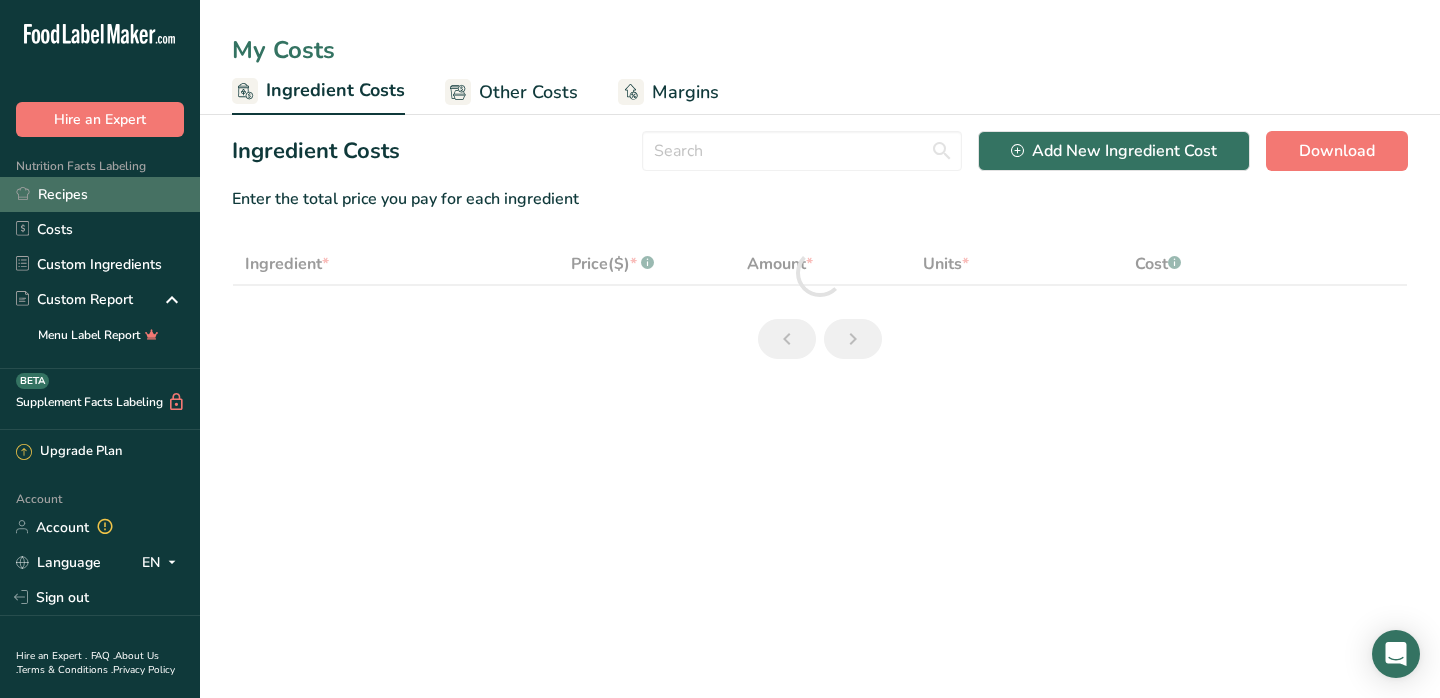 scroll, scrollTop: 0, scrollLeft: 0, axis: both 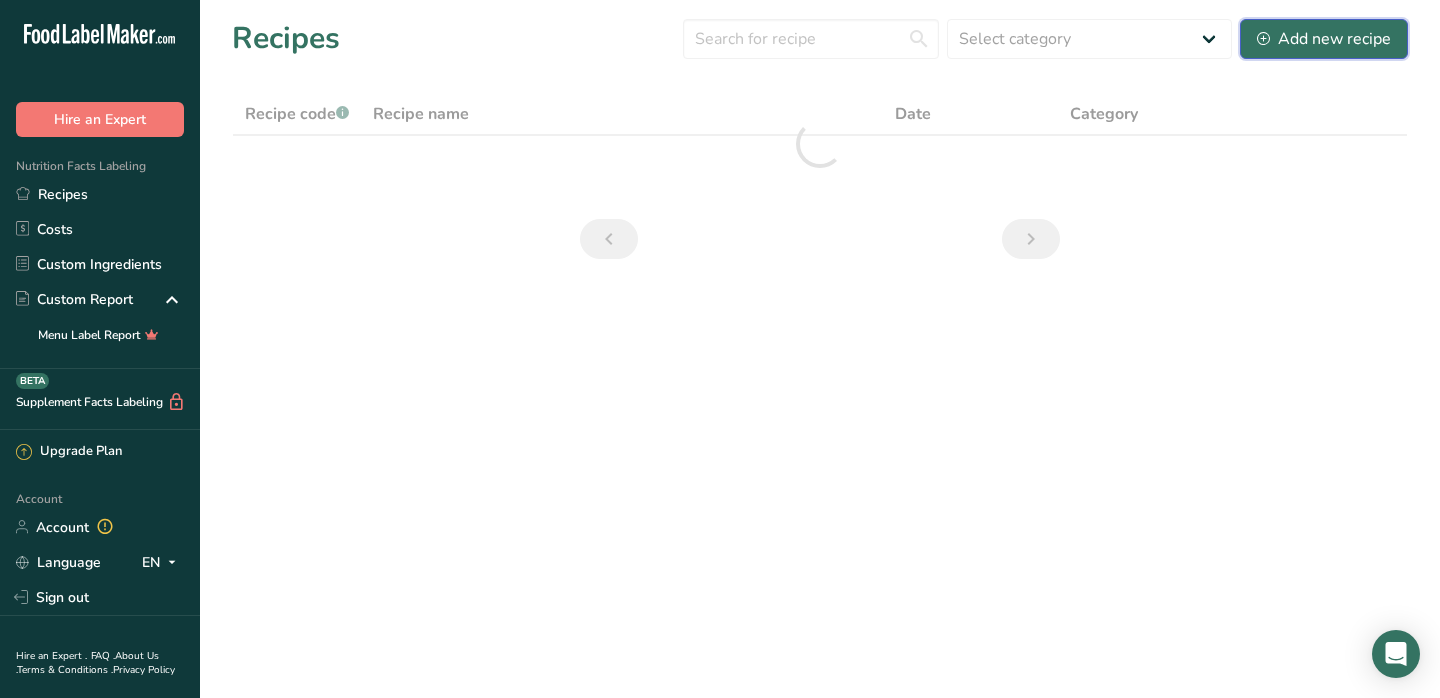 click on "Add new recipe" at bounding box center (1324, 39) 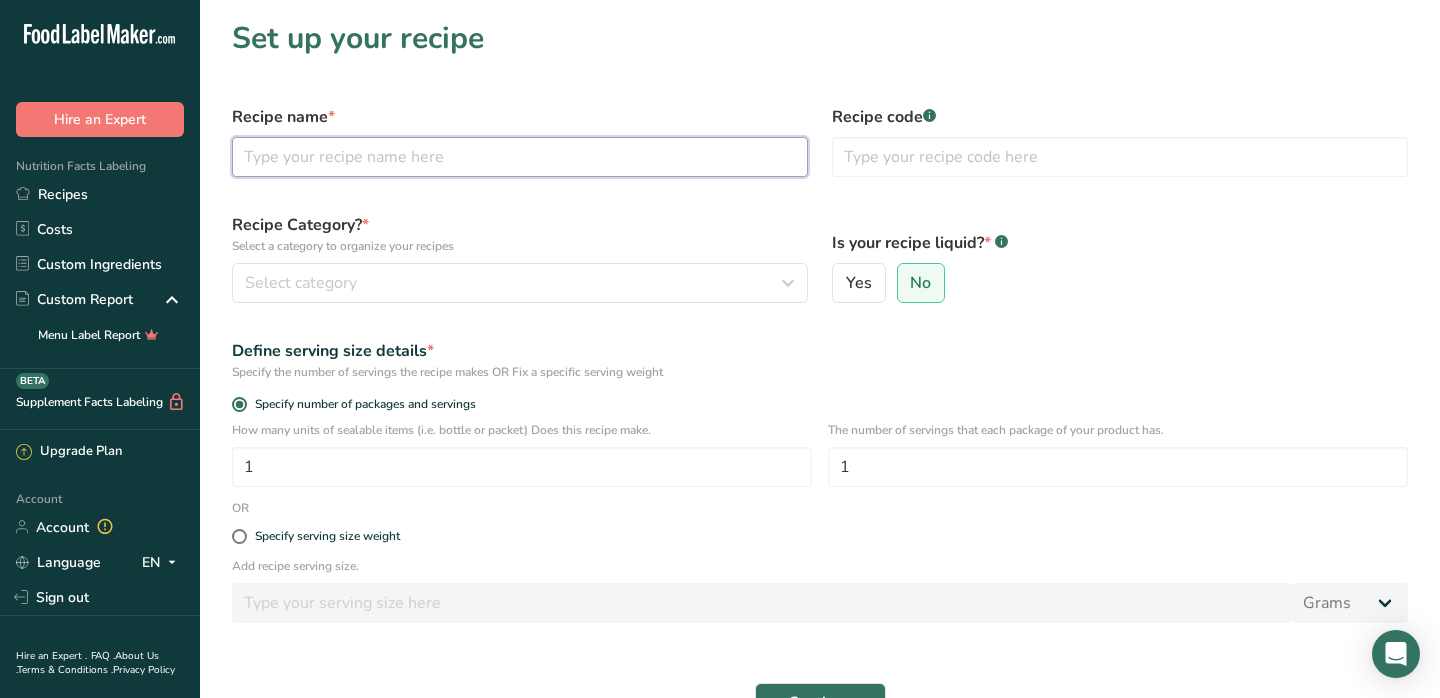 click at bounding box center [520, 157] 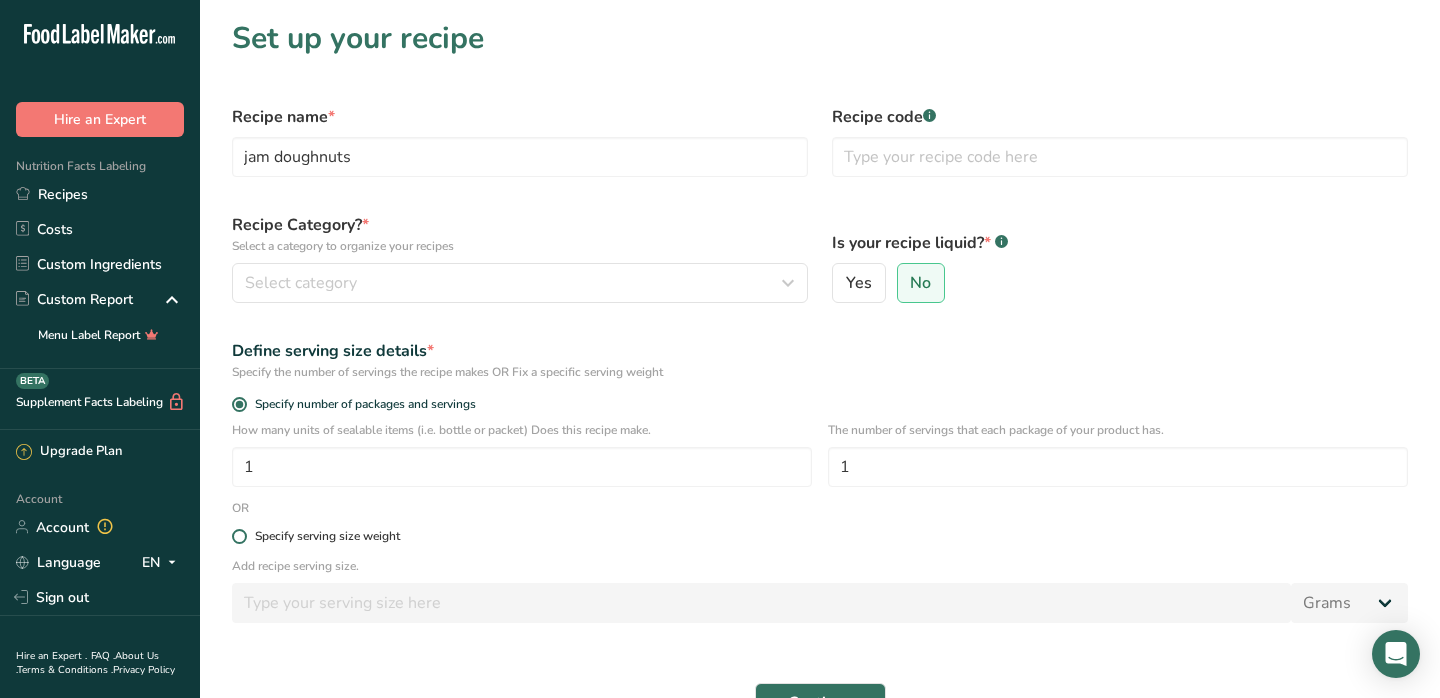 click on "Specify serving size weight" at bounding box center (327, 536) 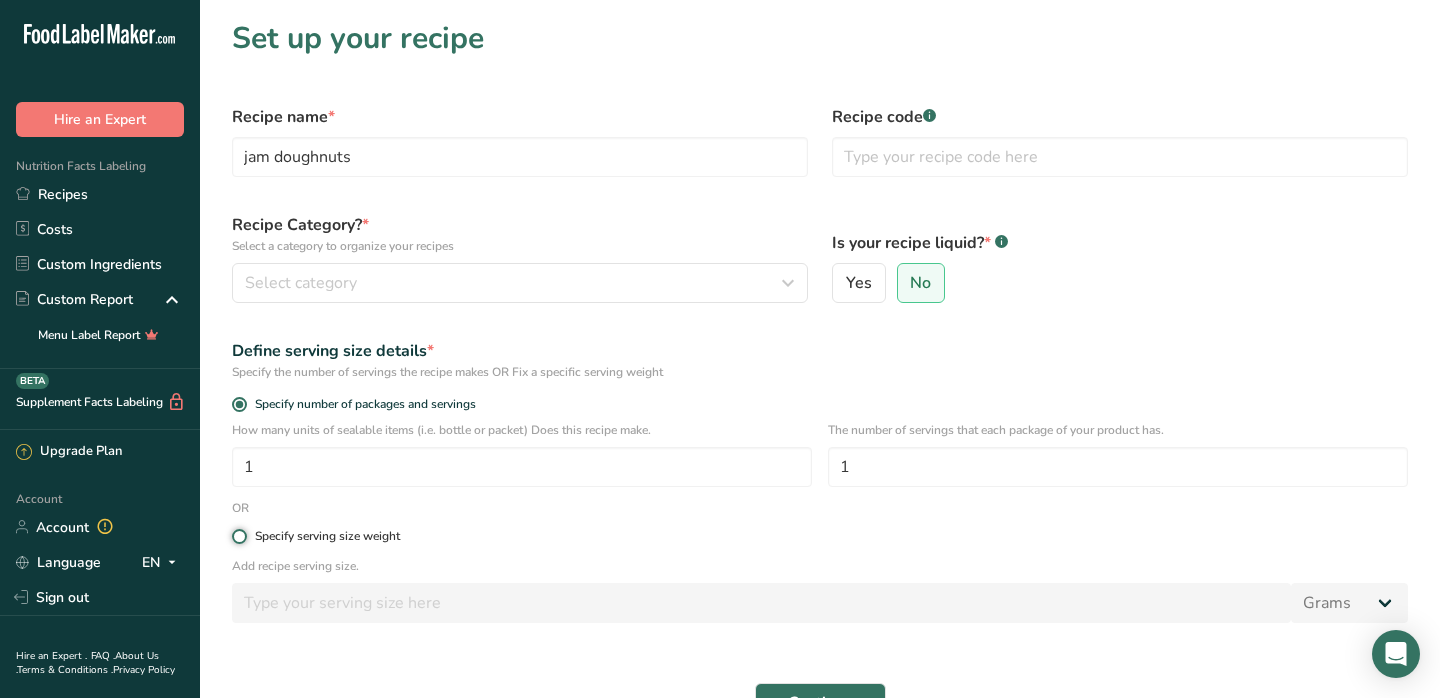 click on "Specify serving size weight" at bounding box center [238, 536] 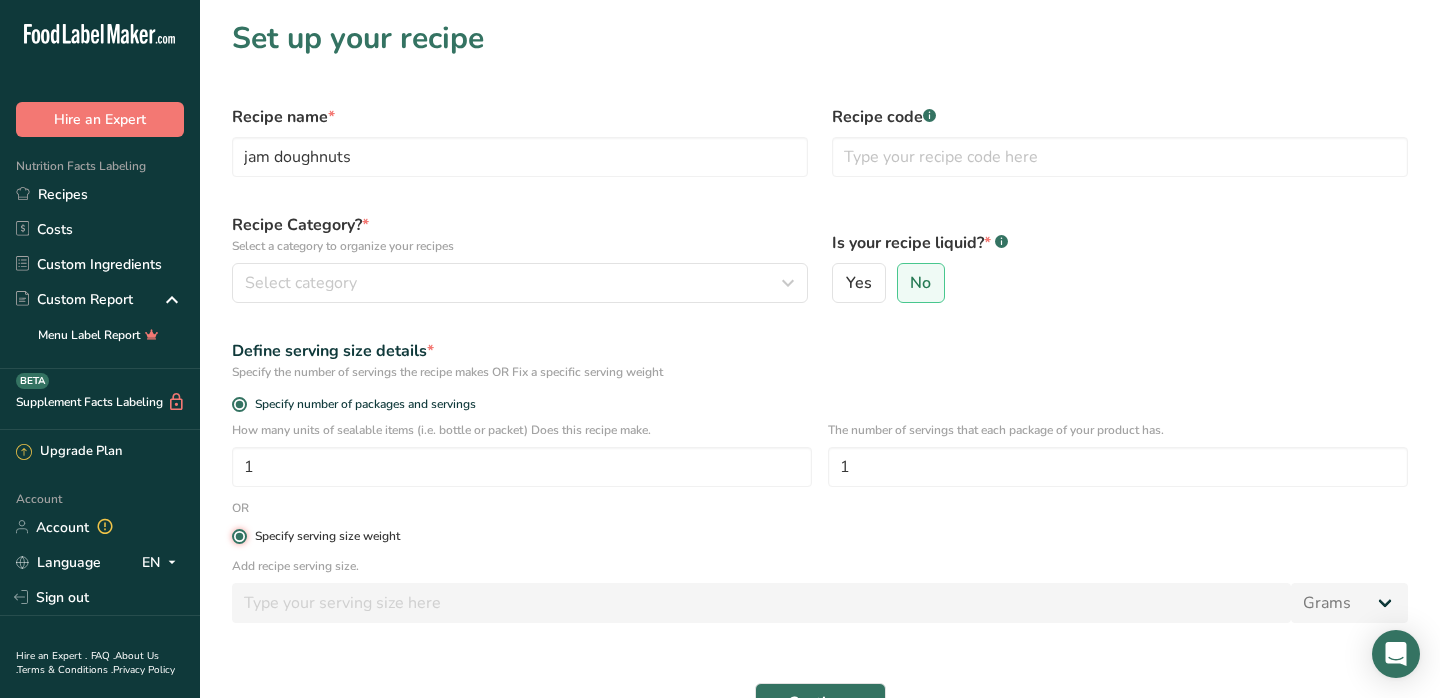 radio on "false" 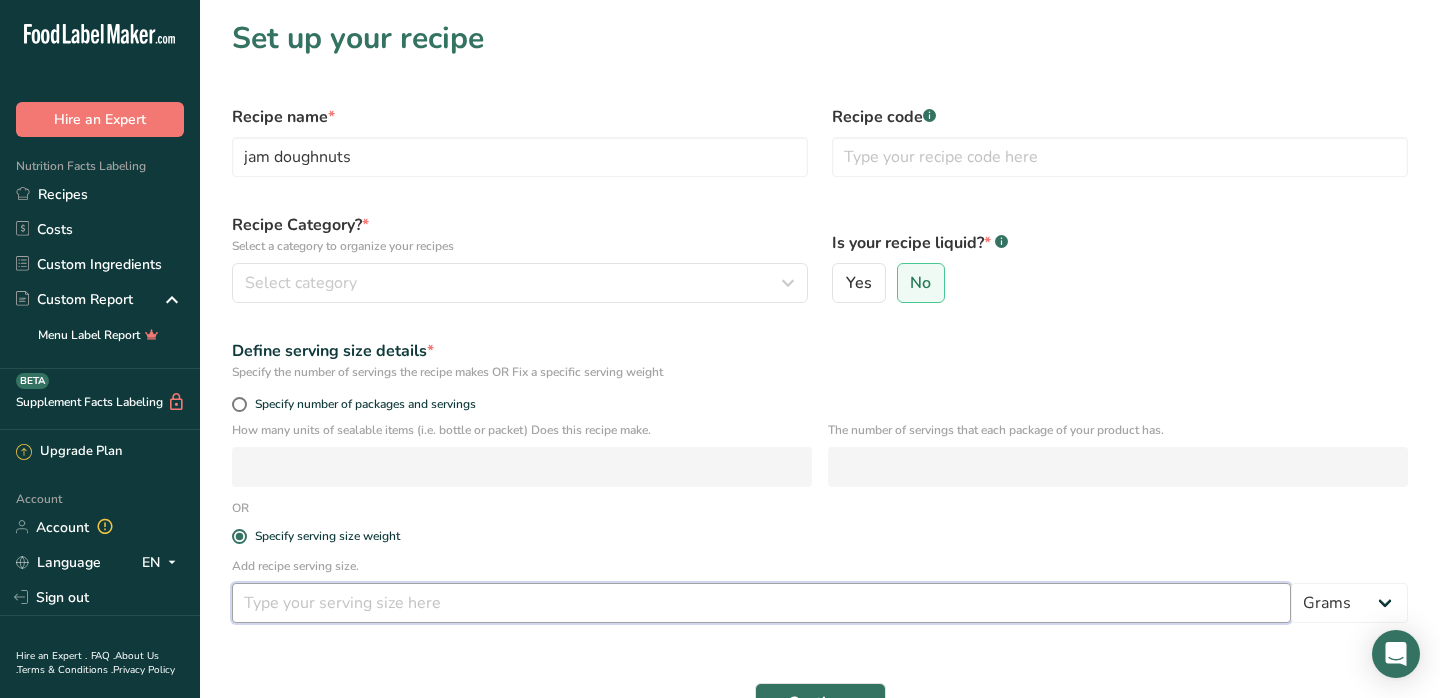 click at bounding box center (761, 603) 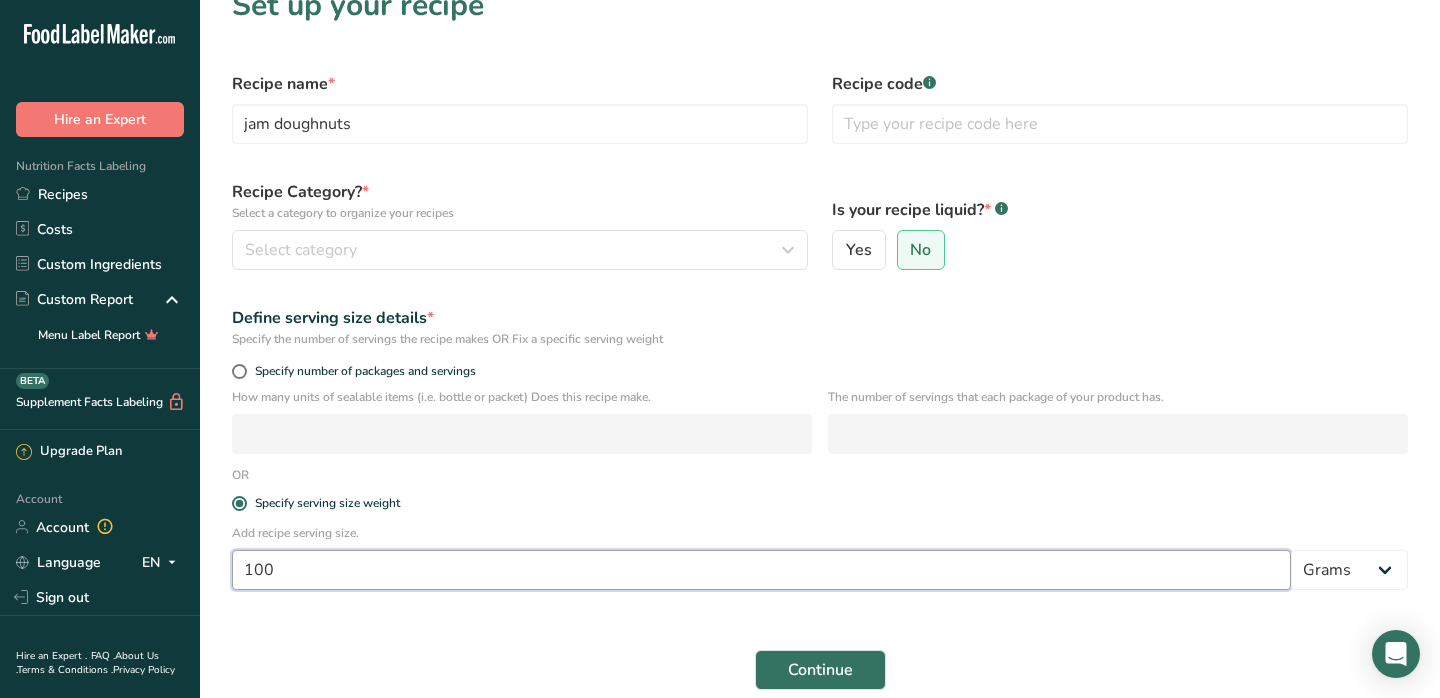 scroll, scrollTop: 70, scrollLeft: 0, axis: vertical 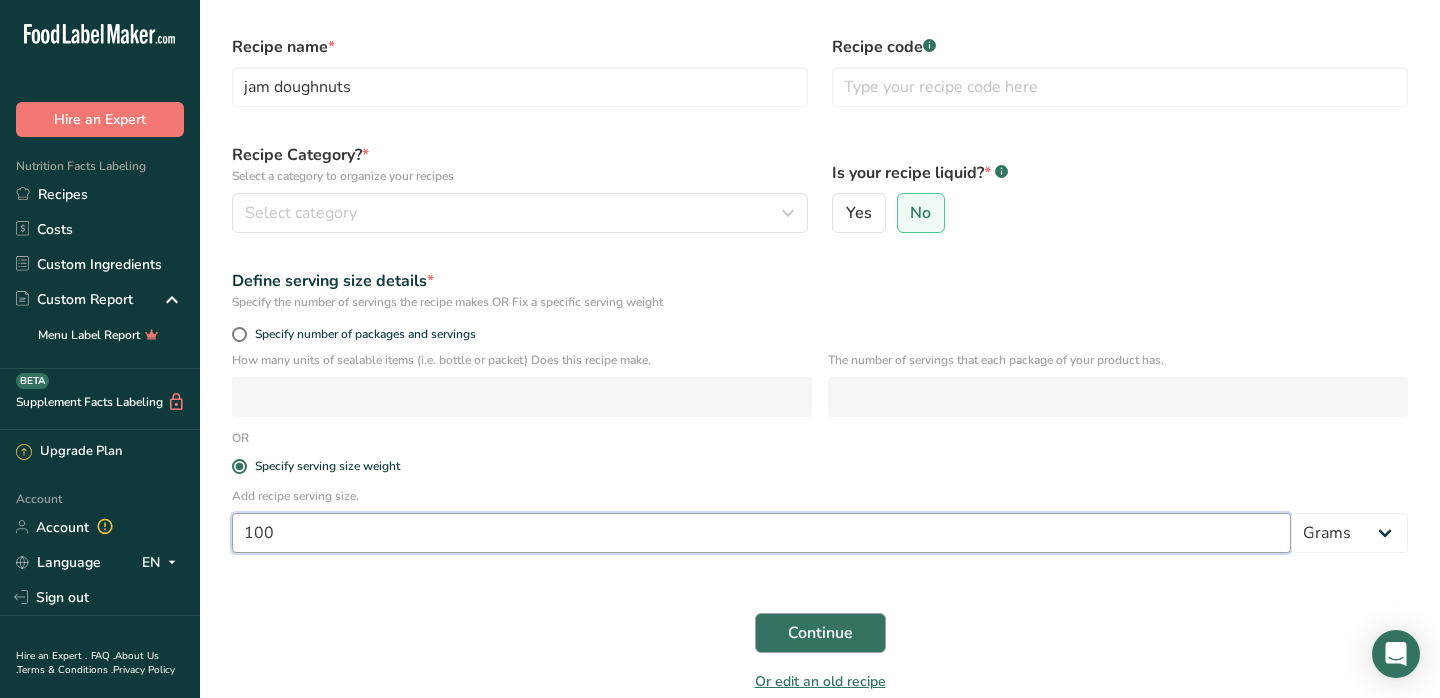 type on "100" 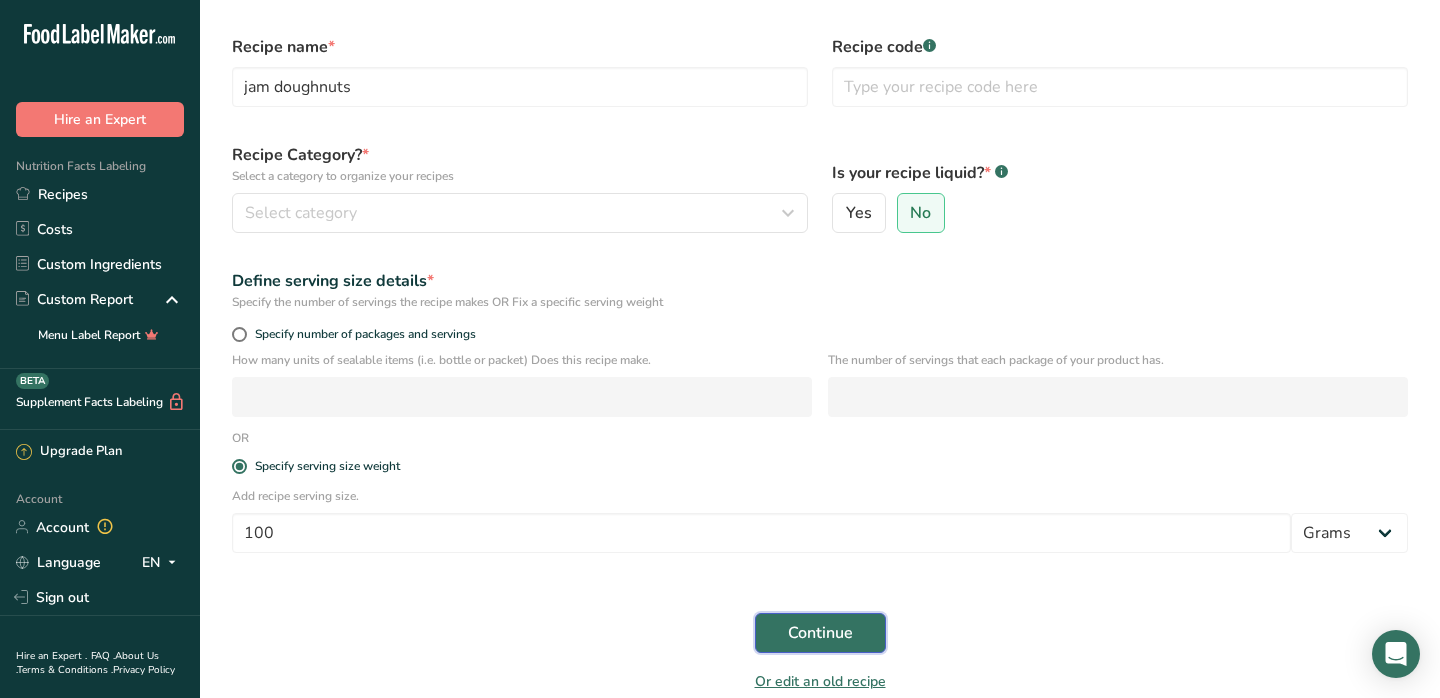 click on "Continue" at bounding box center (820, 633) 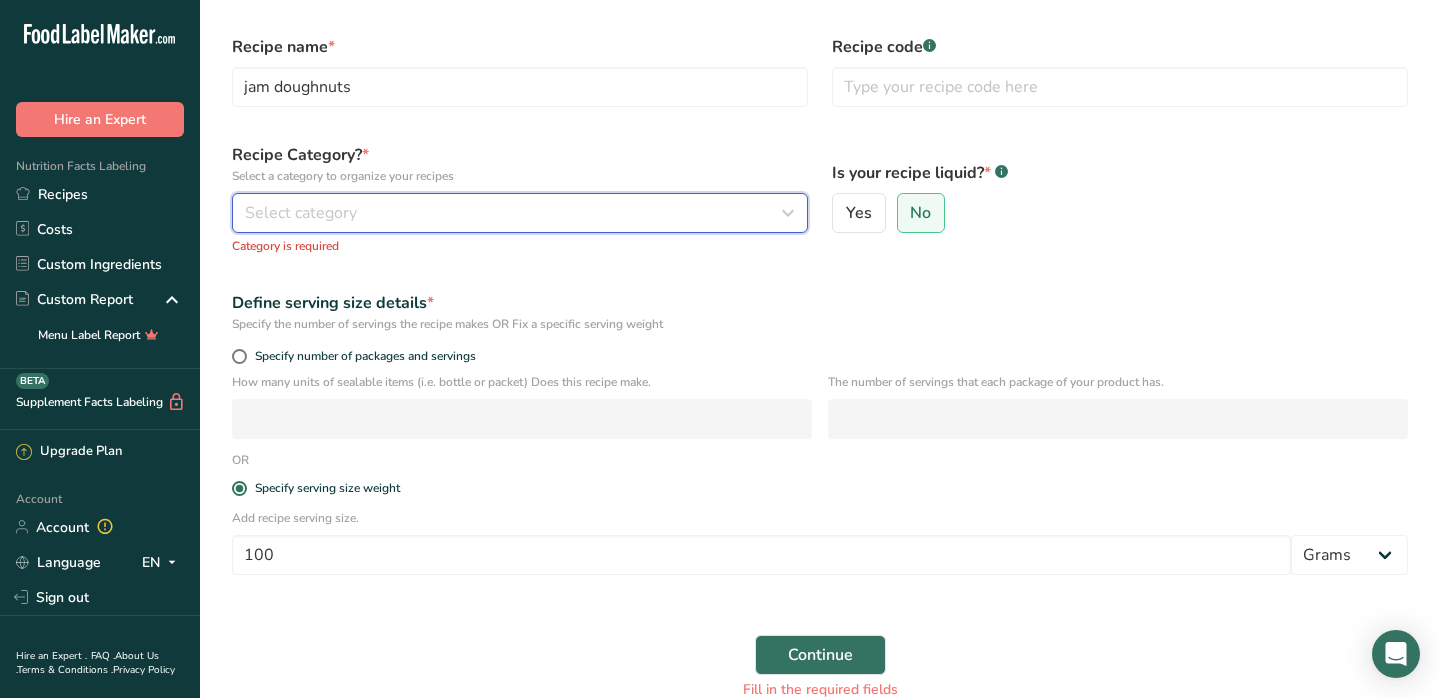 click on "Select category" at bounding box center [514, 213] 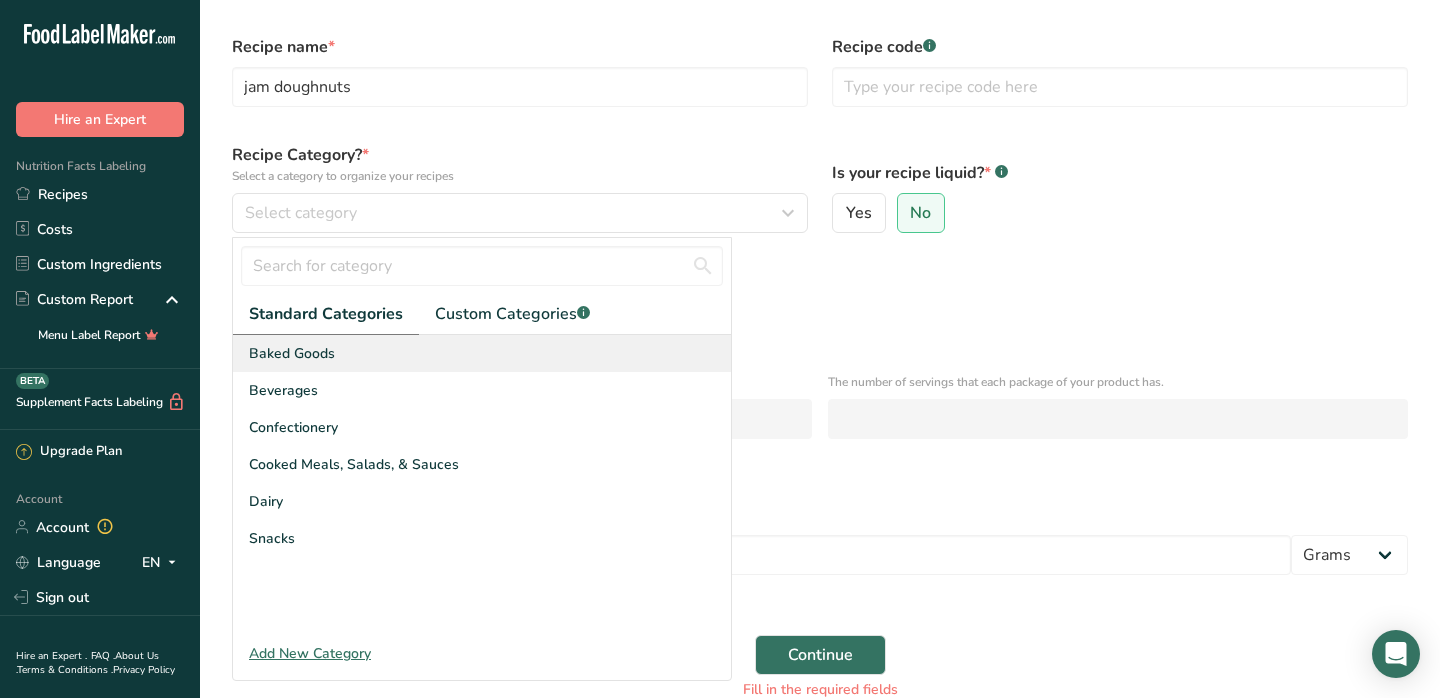 click on "Baked Goods" at bounding box center [482, 353] 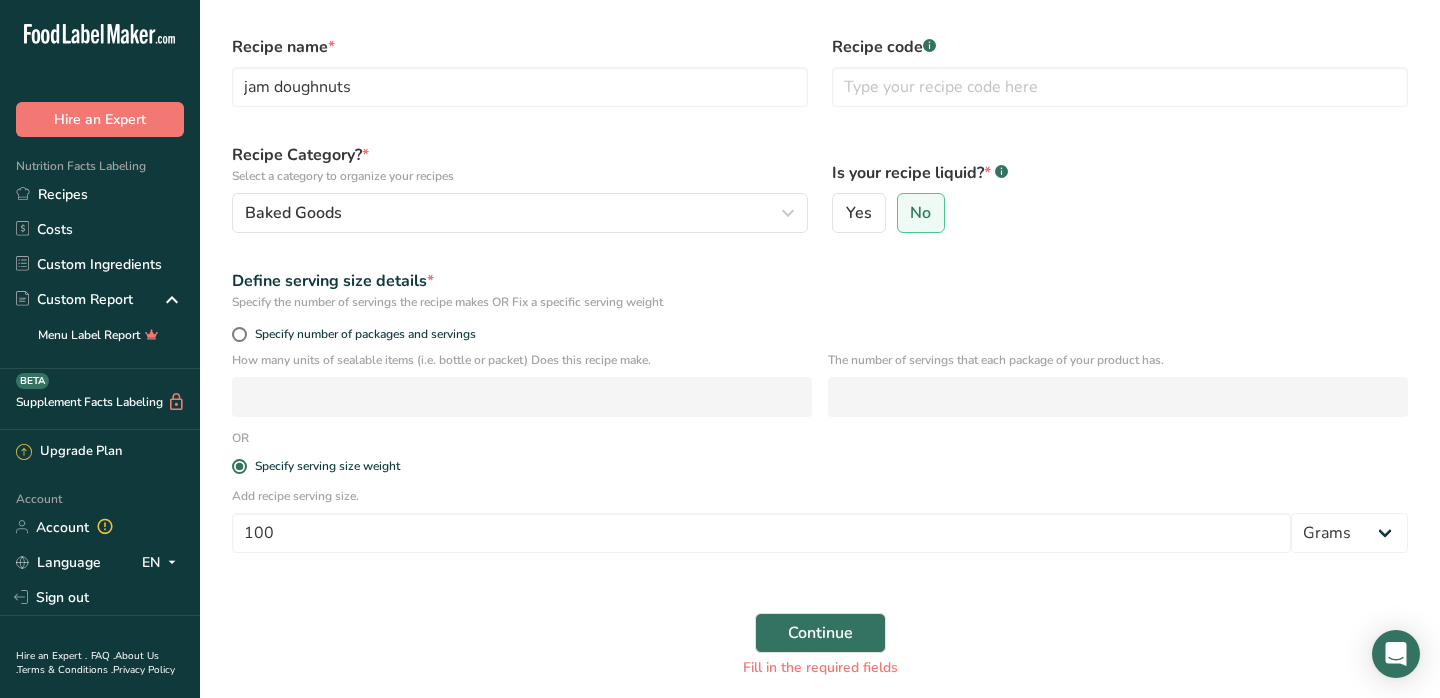 click on "Continue
Fill in the required fields" at bounding box center [820, 645] 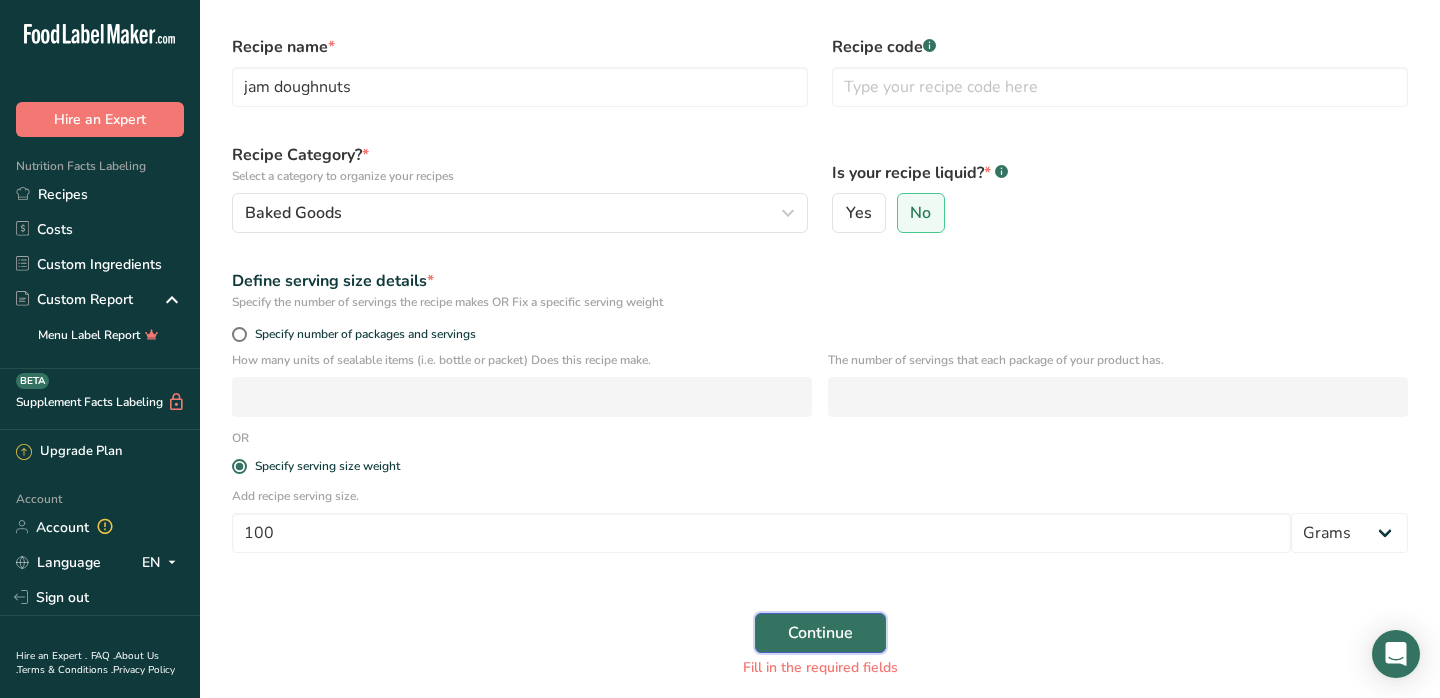 click on "Continue" at bounding box center (820, 633) 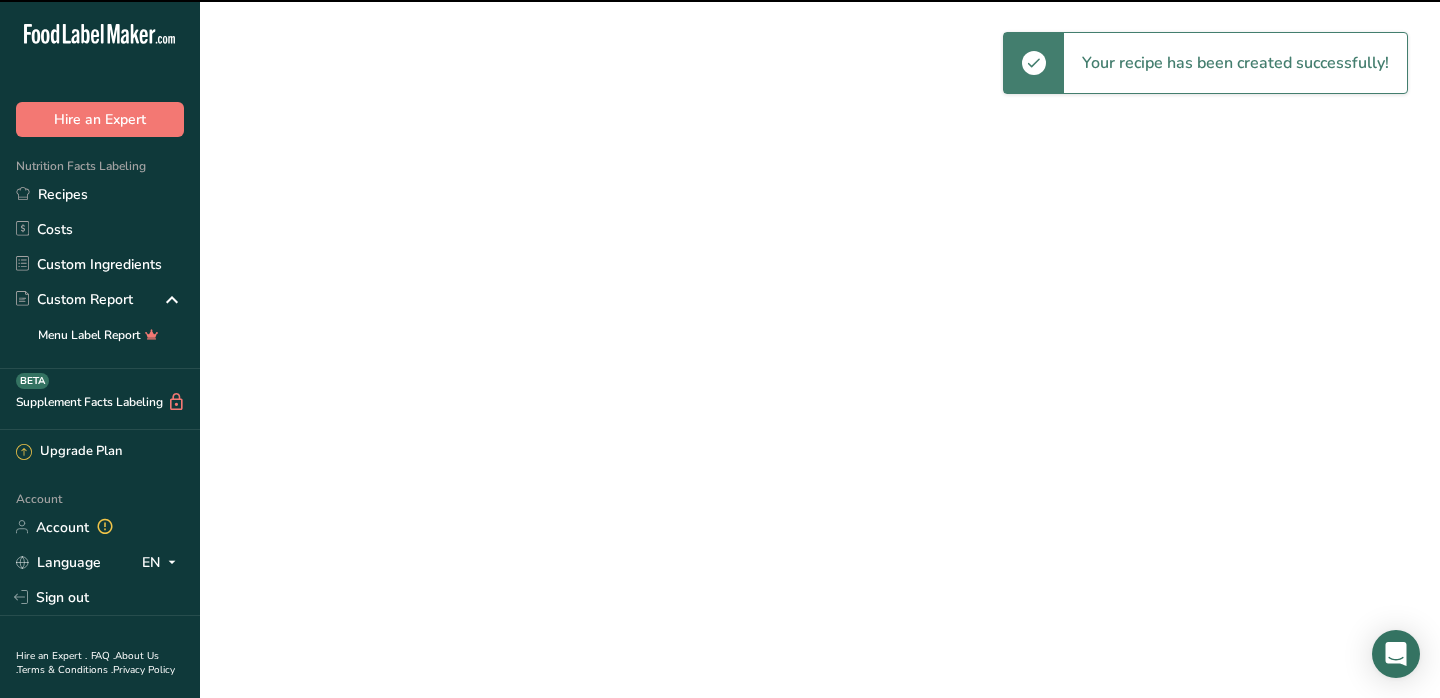 scroll, scrollTop: 0, scrollLeft: 0, axis: both 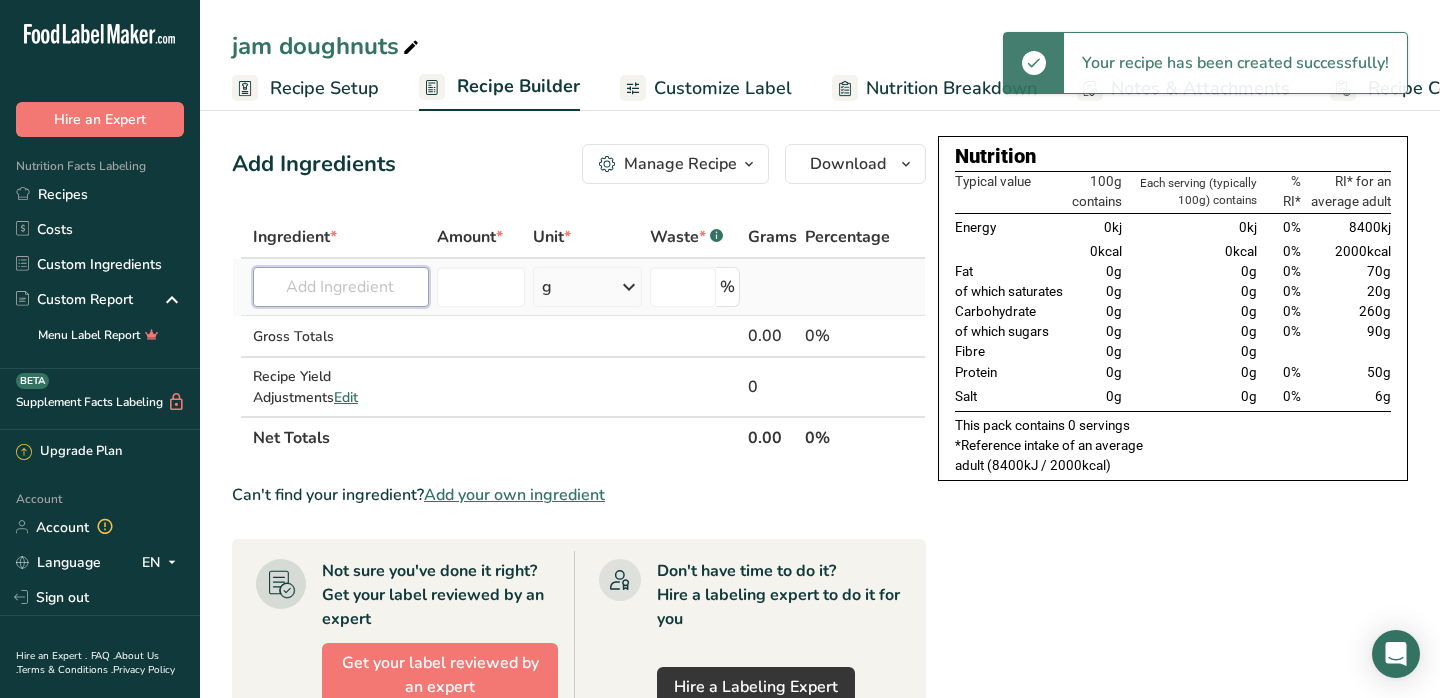 click at bounding box center [341, 287] 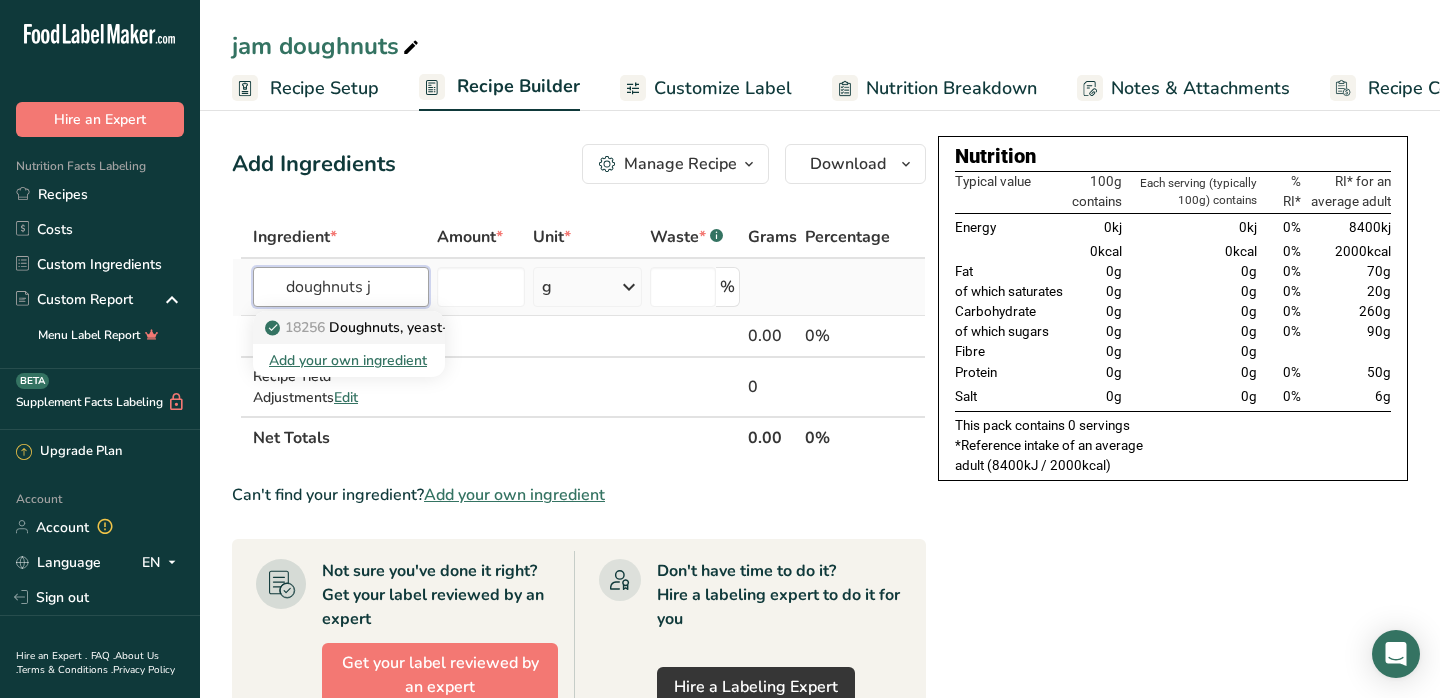 type on "doughnuts j" 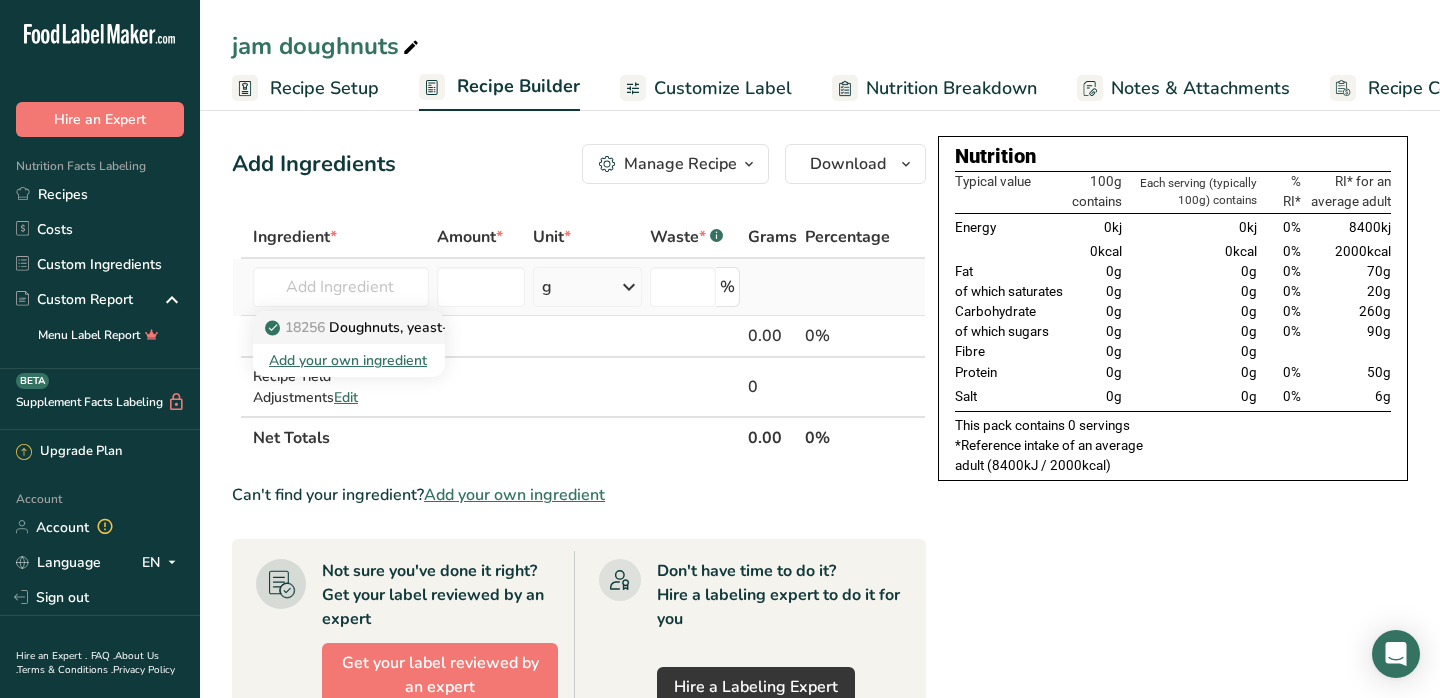click on "[NUMBER]
Doughnuts, yeast-leavened, with jelly filling" at bounding box center (440, 327) 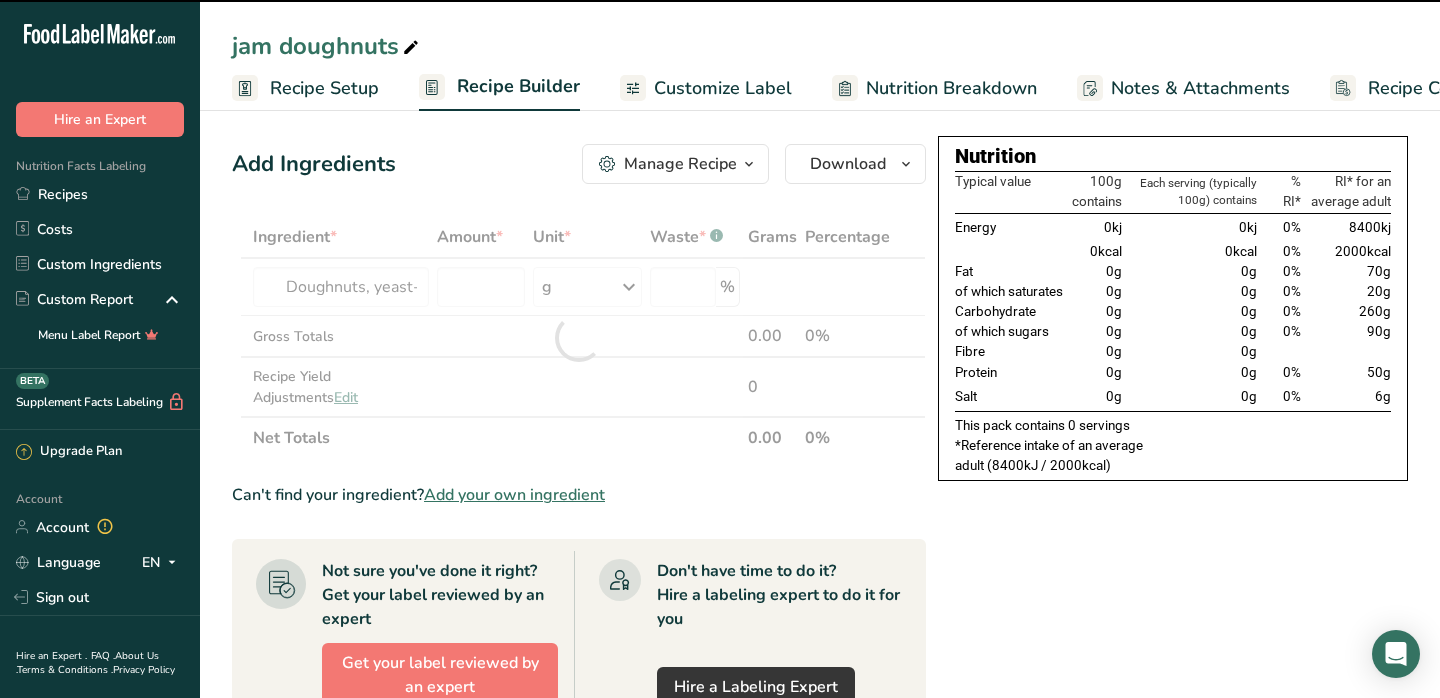 type on "0" 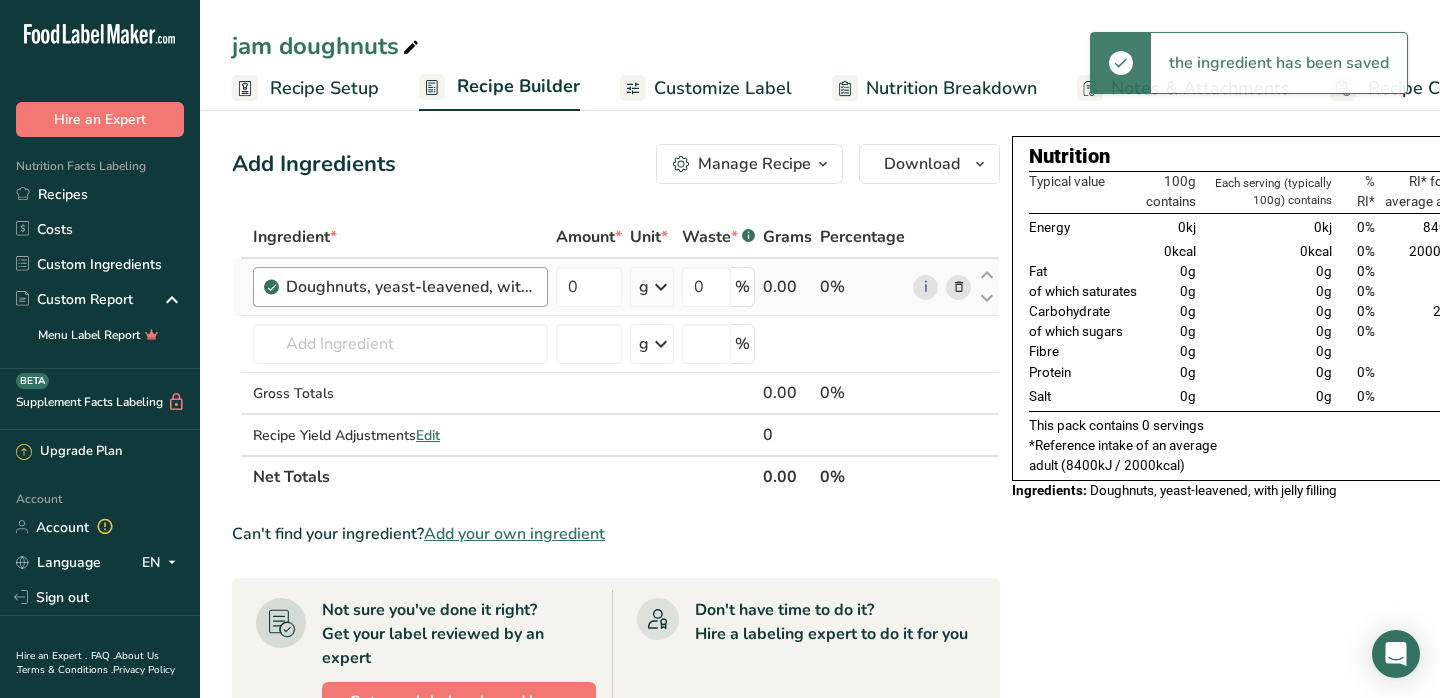 click on "Doughnuts, yeast-leavened, with jelly filling" at bounding box center (400, 287) 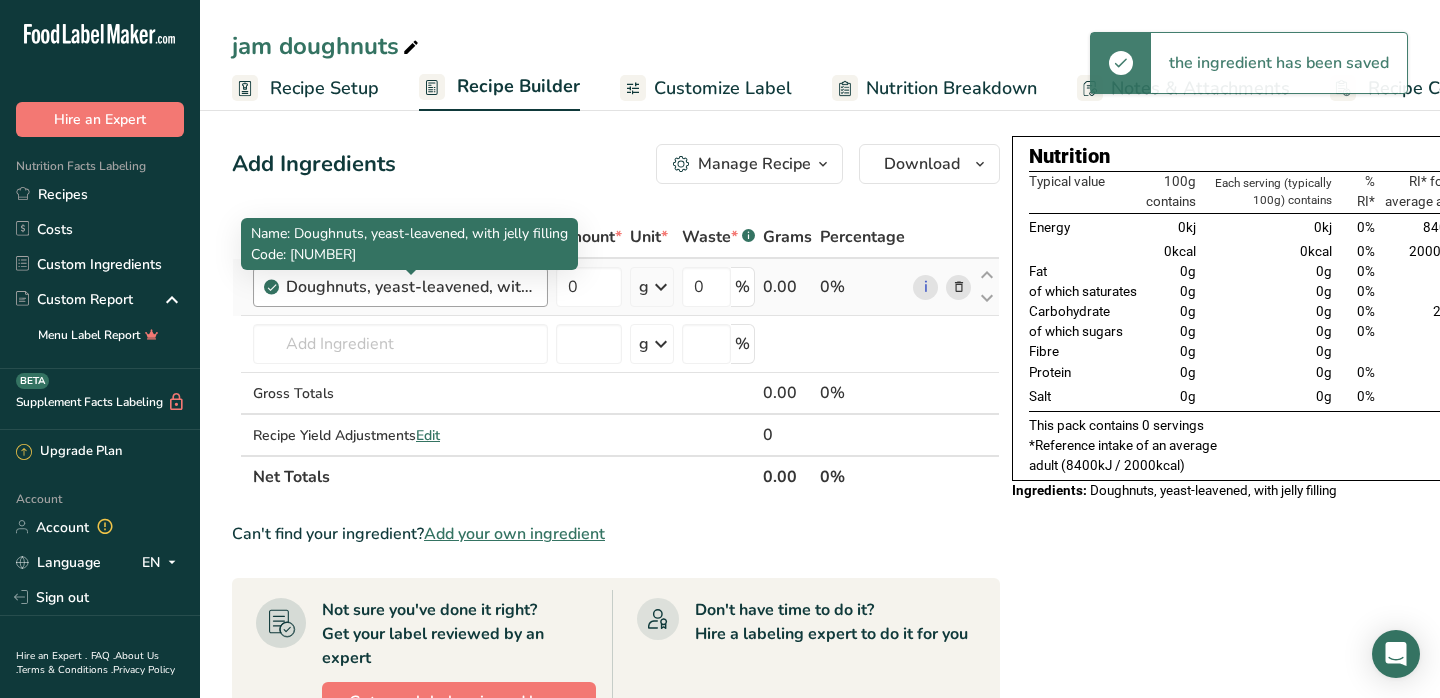 click on "Doughnuts, yeast-leavened, with jelly filling" at bounding box center (411, 287) 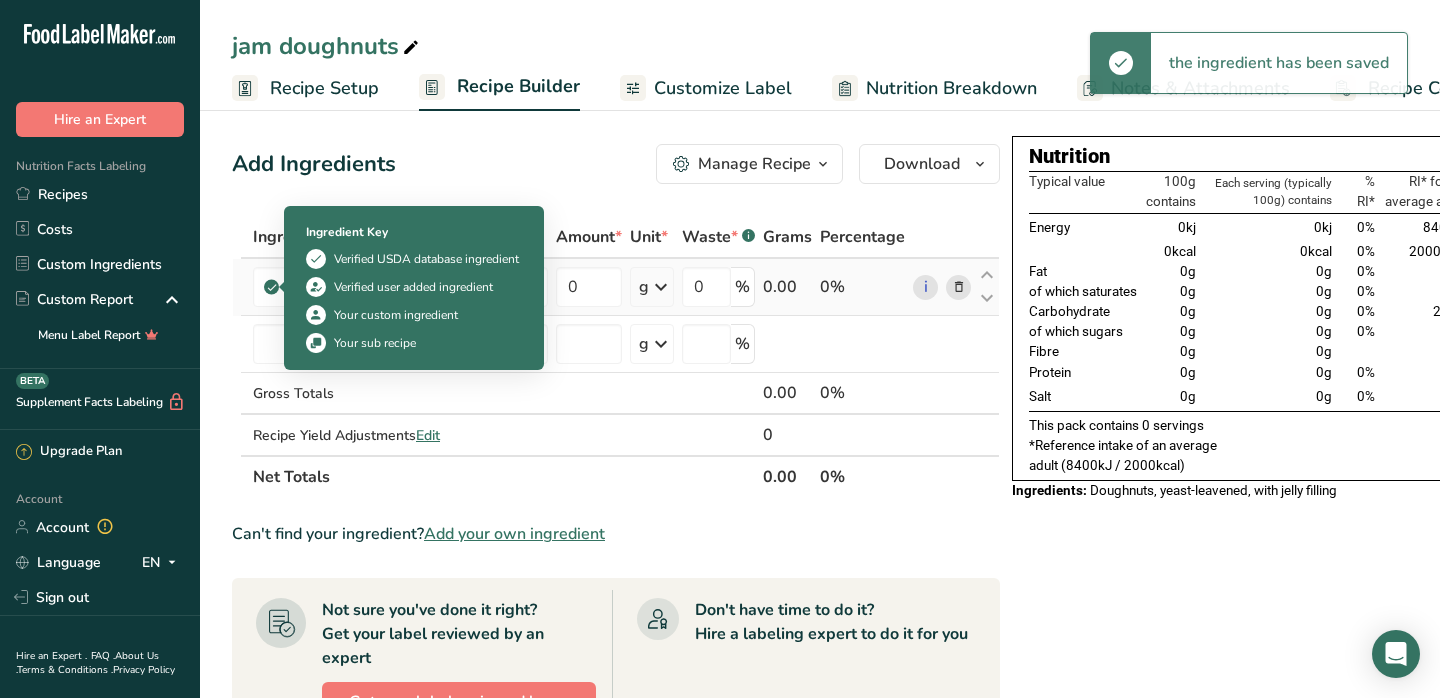 click at bounding box center (272, 287) 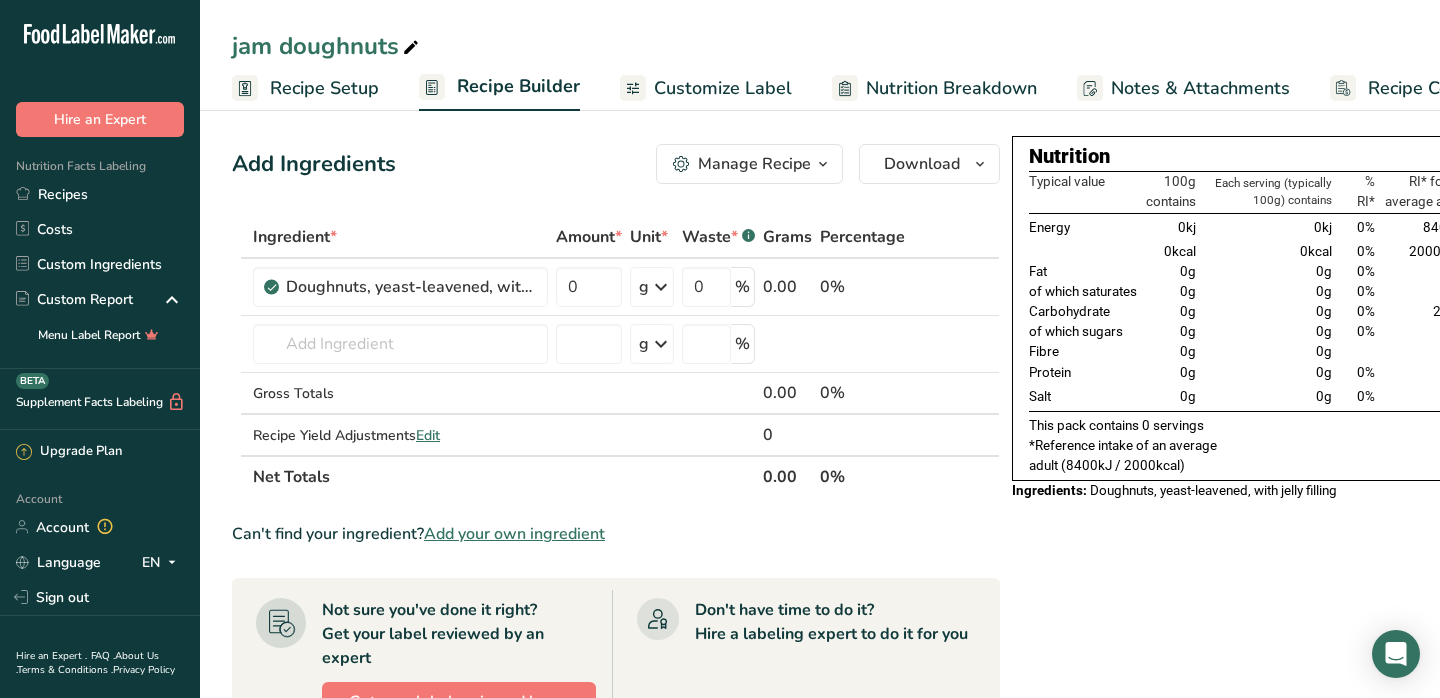 click on "Recipe Setup                       Recipe Builder   Customize Label               Nutrition Breakdown               Notes & Attachments                 Recipe Costing" at bounding box center [865, 87] 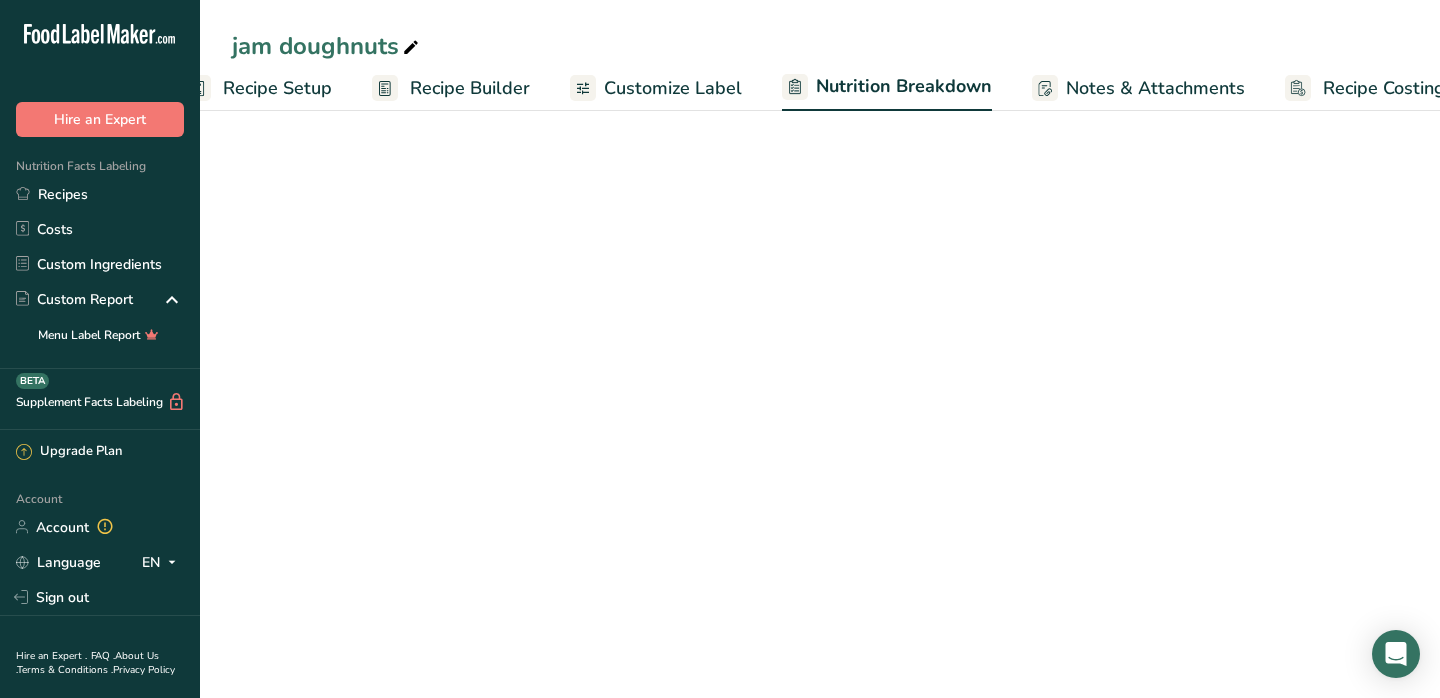 select on "Calories" 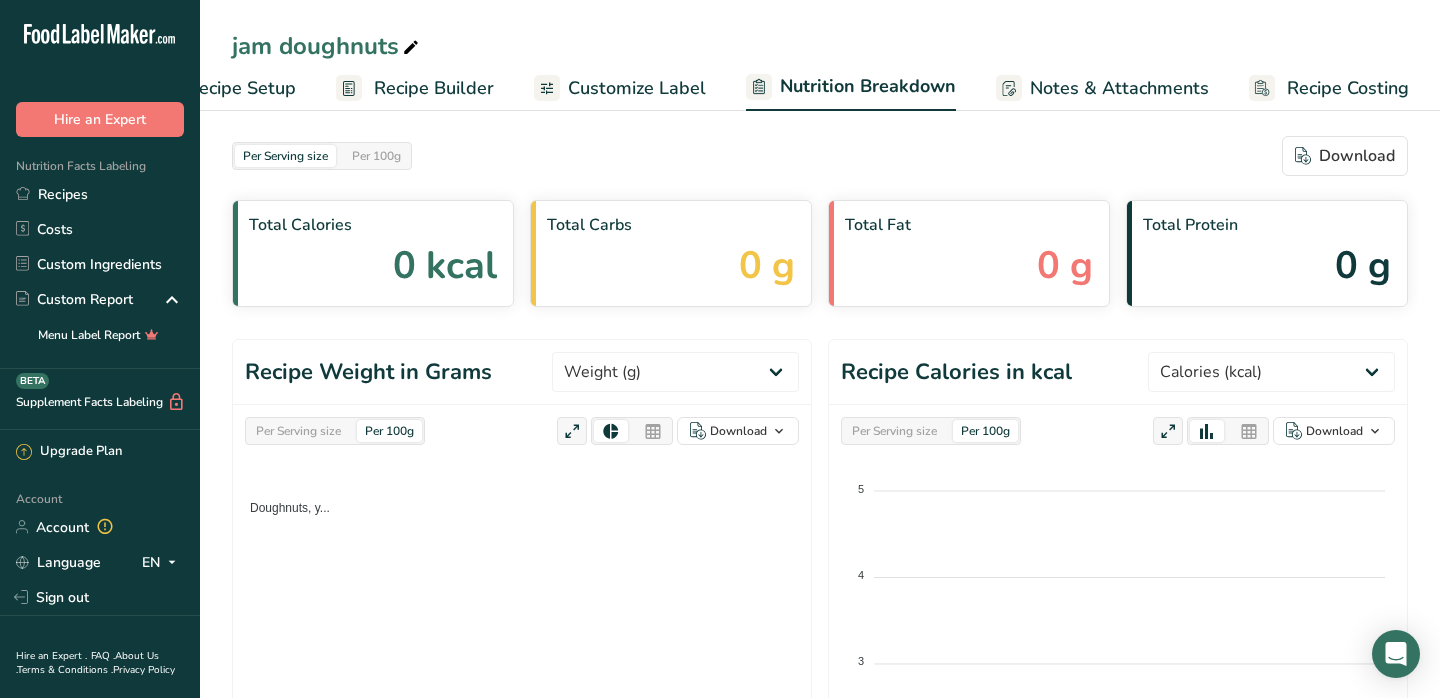 click on "Notes & Attachments" at bounding box center (1119, 88) 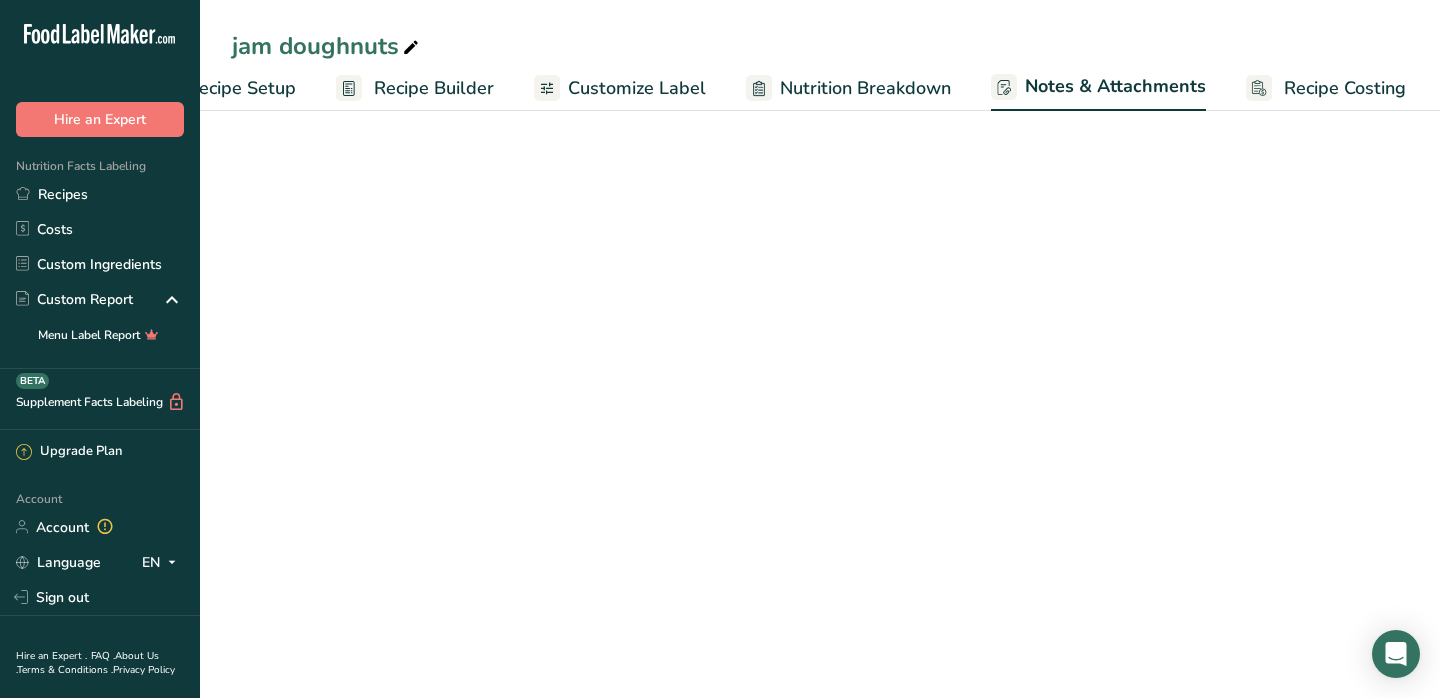 scroll, scrollTop: 0, scrollLeft: 82, axis: horizontal 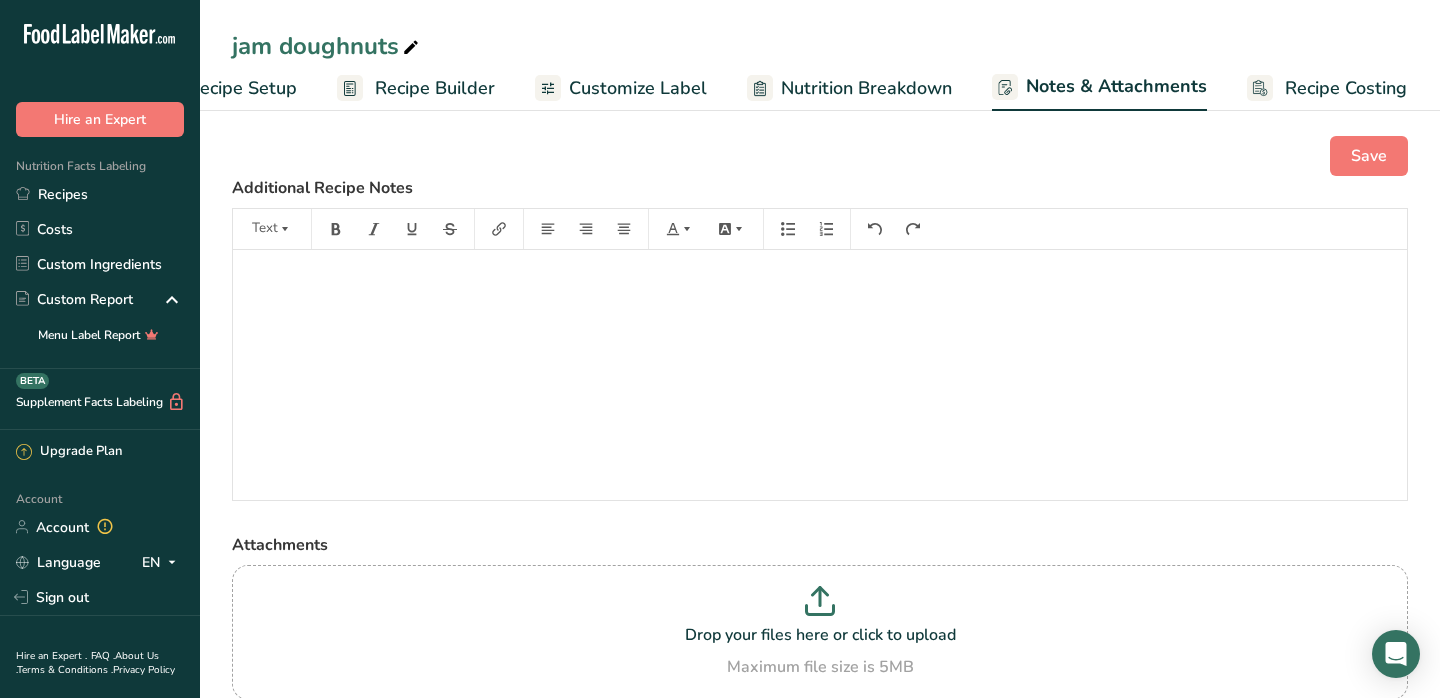 click at bounding box center [548, 88] 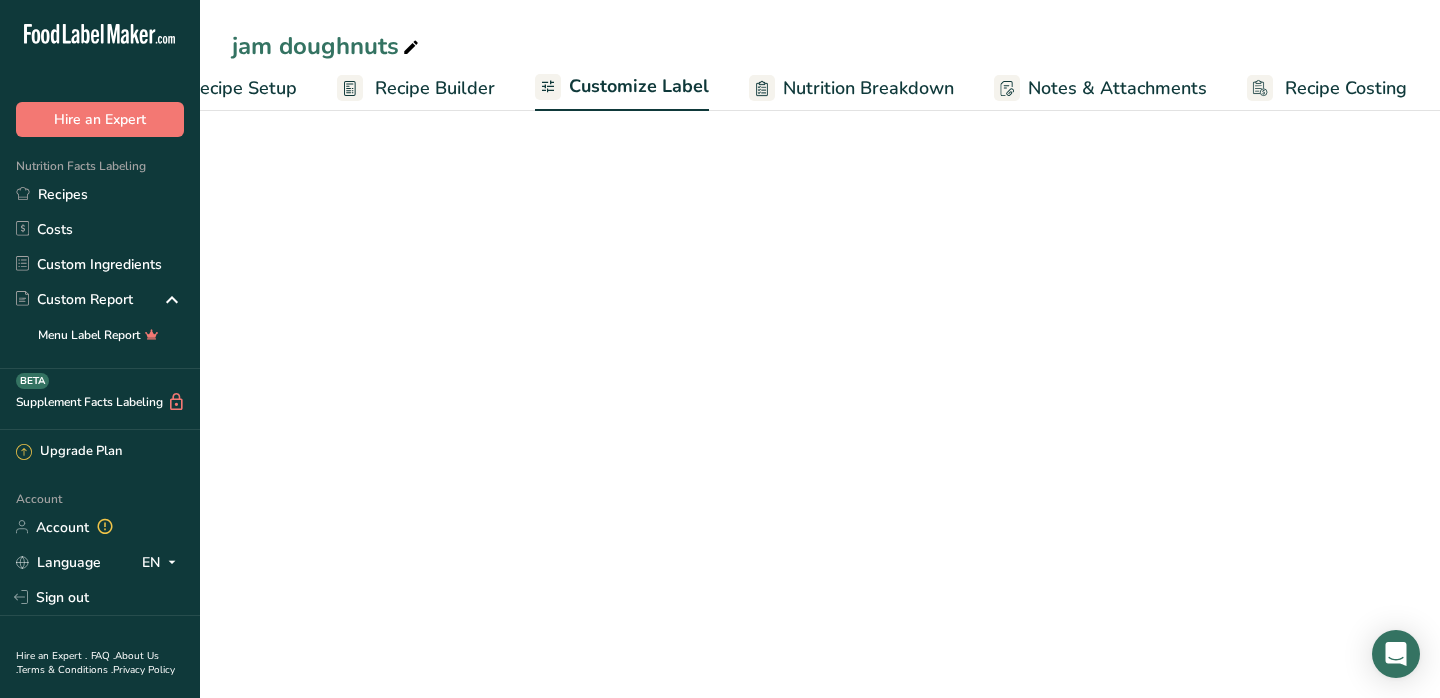 scroll, scrollTop: 0, scrollLeft: 81, axis: horizontal 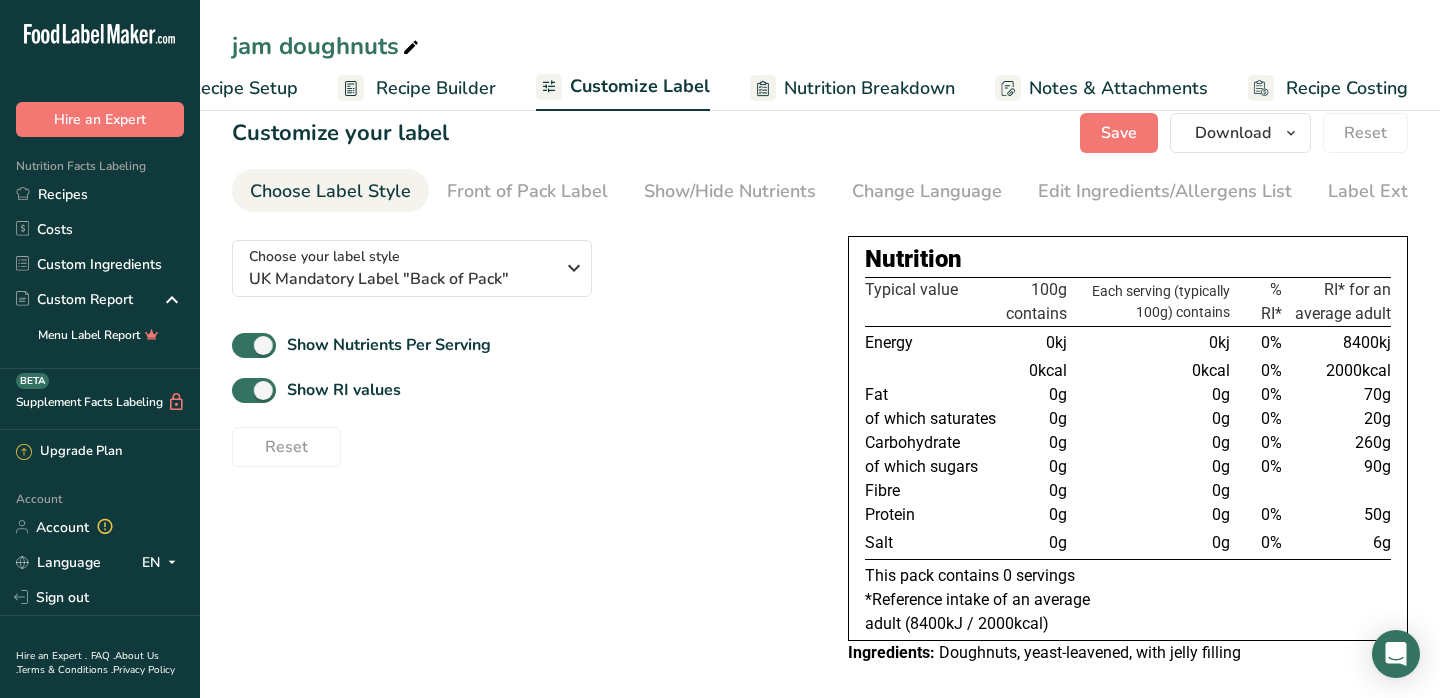 click on "Recipe Builder" at bounding box center [417, 88] 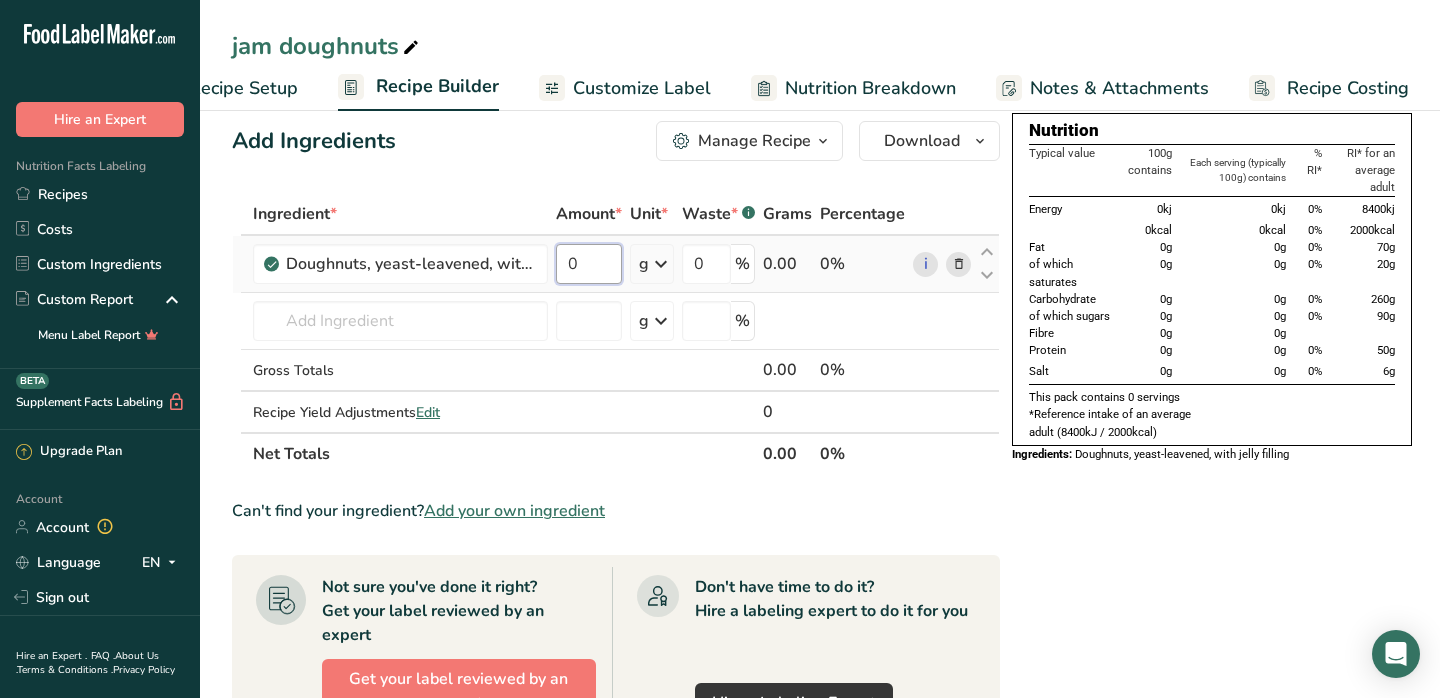 click on "0" at bounding box center [589, 264] 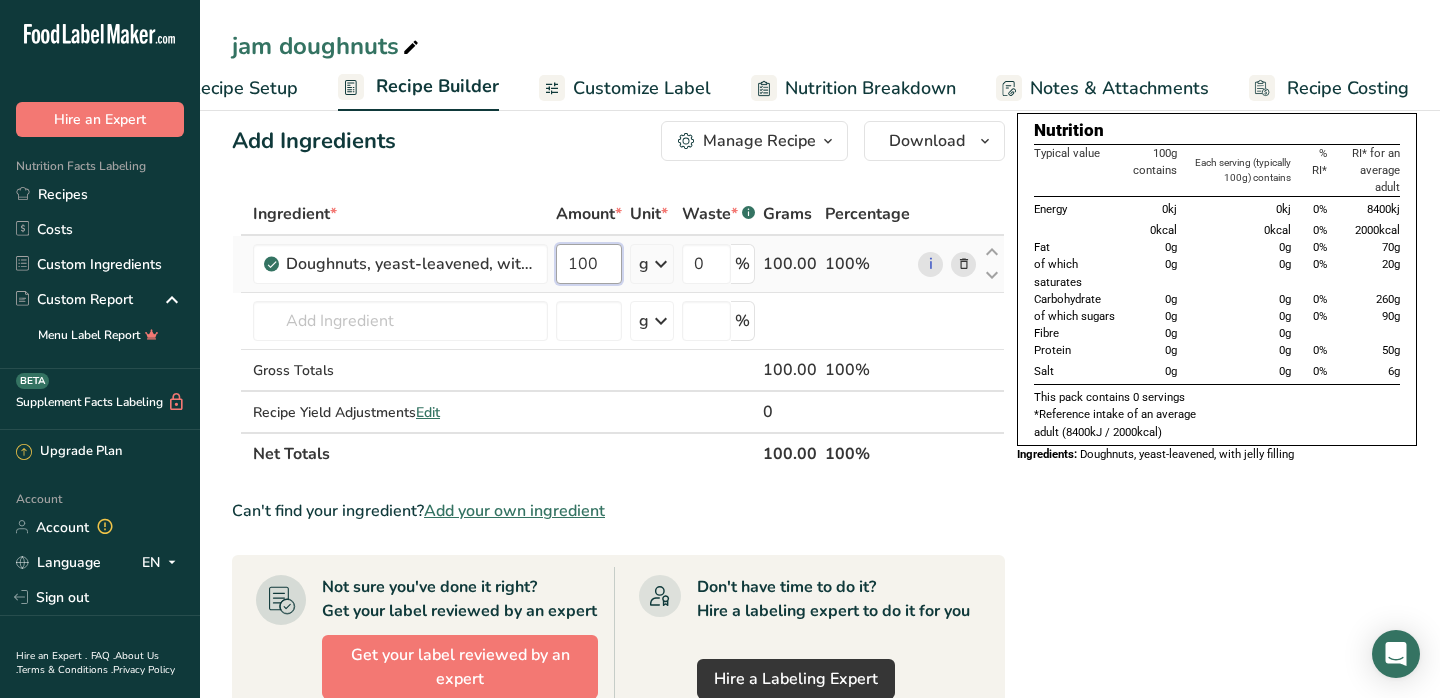 type on "100" 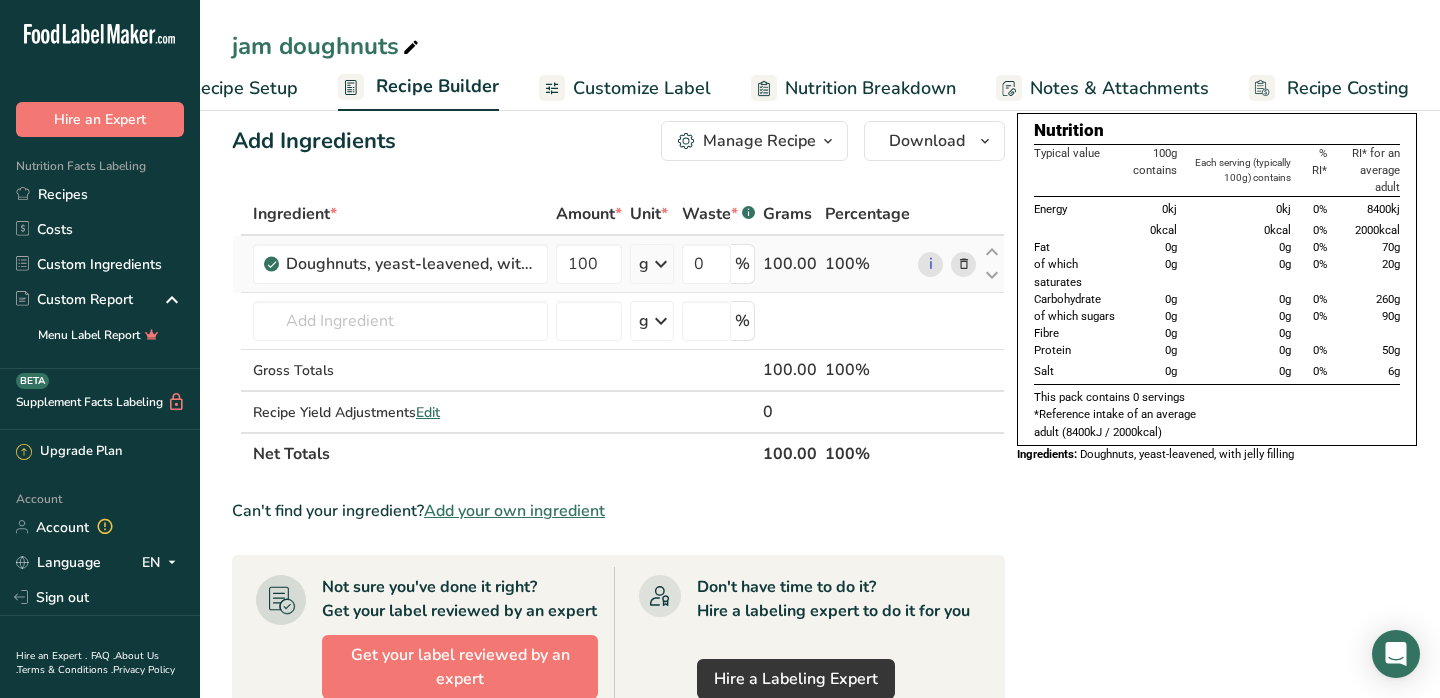 click on "Ingredient *
Amount *
Unit *
Waste *   .a-a{fill:#347362;}.b-a{fill:#fff;}          Grams
Percentage
Doughnuts, yeast-leavened, with jelly filling
100
g
Portions
1 oz
1 doughnut oval (3-1/2" x 2-1/2")
Weight Units
g
kg
mg
See more
Volume Units
l
Volume units require a density conversion. If you know your ingredient's density enter it below. Otherwise, click on "RIA" our AI Regulatory bot - she will be able to help you
lb/ft3
g/cm3
Confirm
mL
lb/ft3
g/cm3
Confirm" at bounding box center (618, 334) 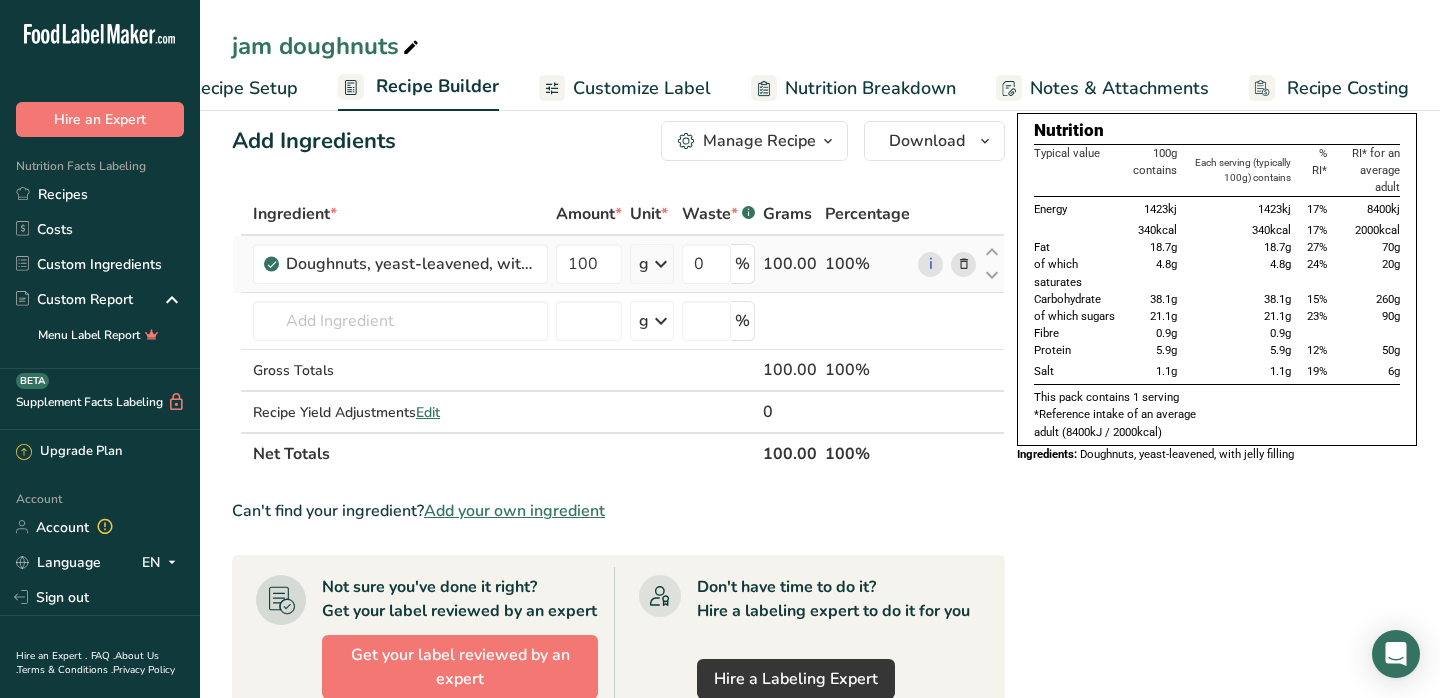 click at bounding box center [964, 264] 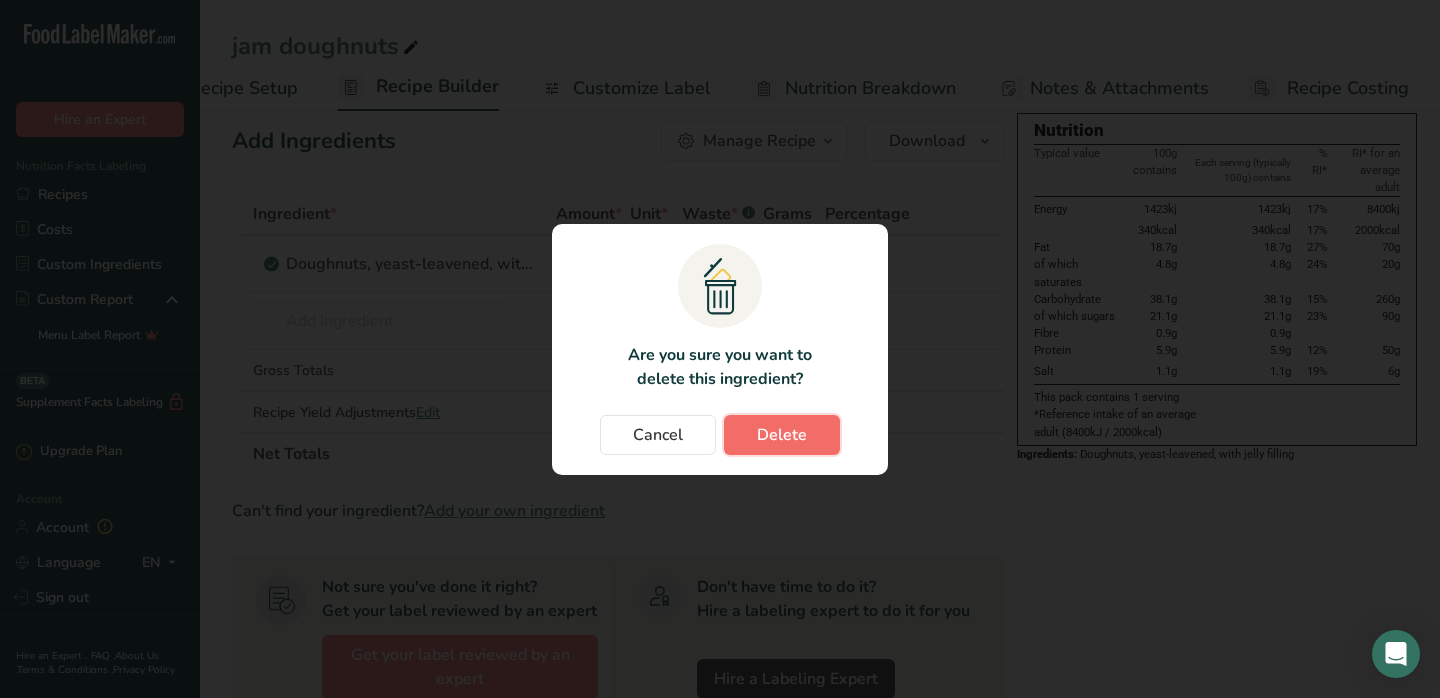 click on "Delete" at bounding box center [782, 435] 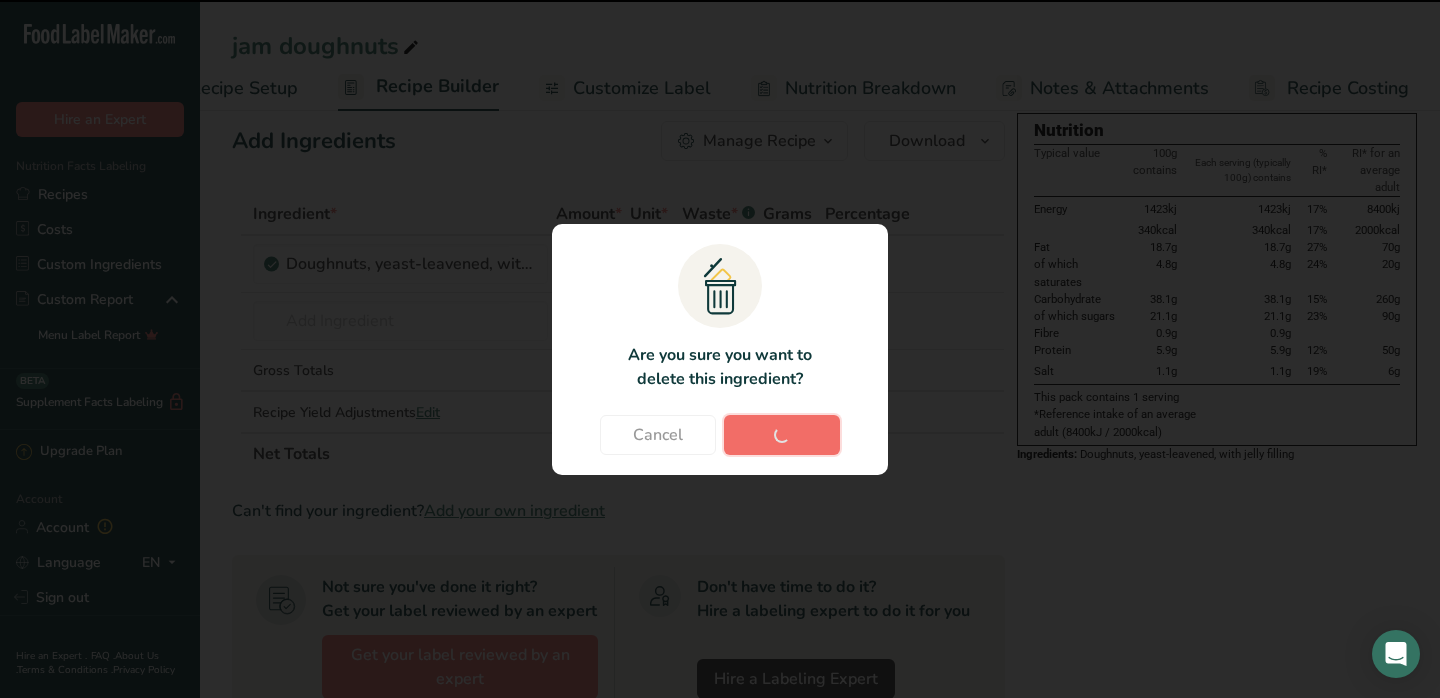 type 